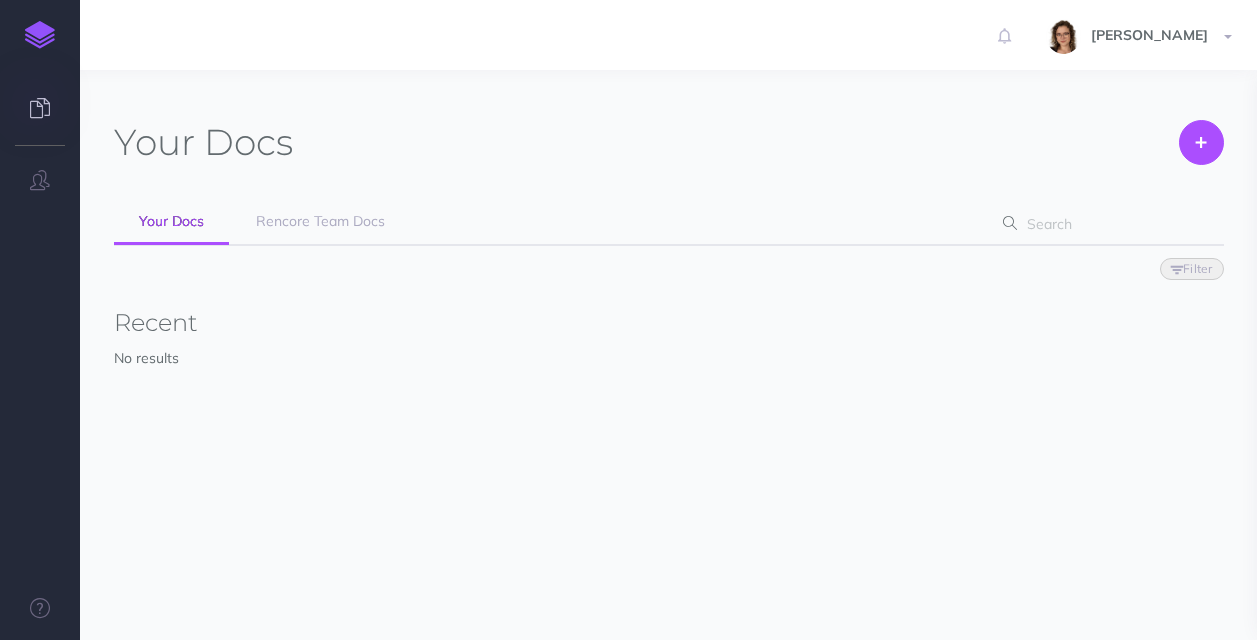 scroll, scrollTop: 0, scrollLeft: 0, axis: both 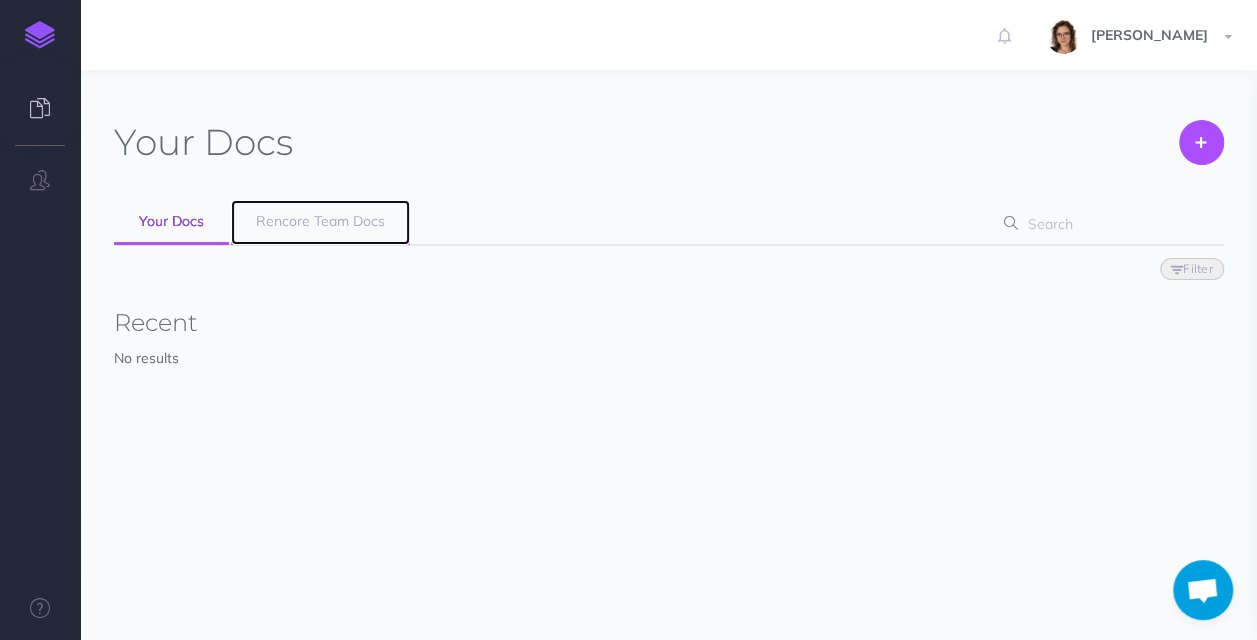 click on "Rencore Team Docs" at bounding box center [320, 221] 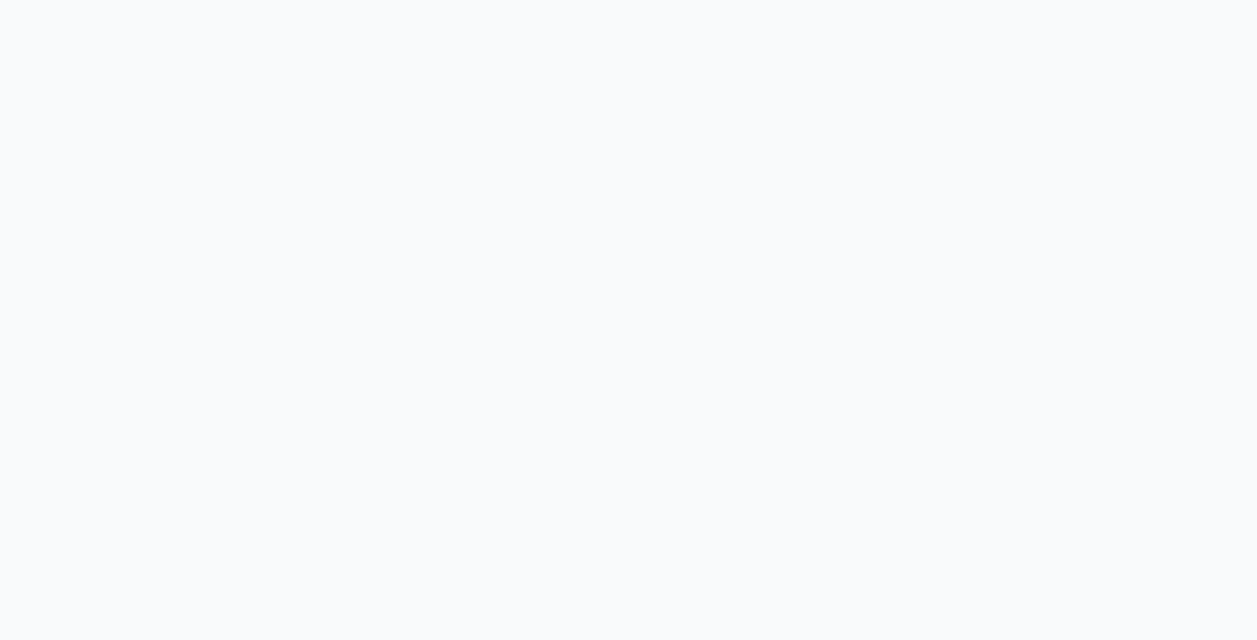 scroll, scrollTop: 0, scrollLeft: 0, axis: both 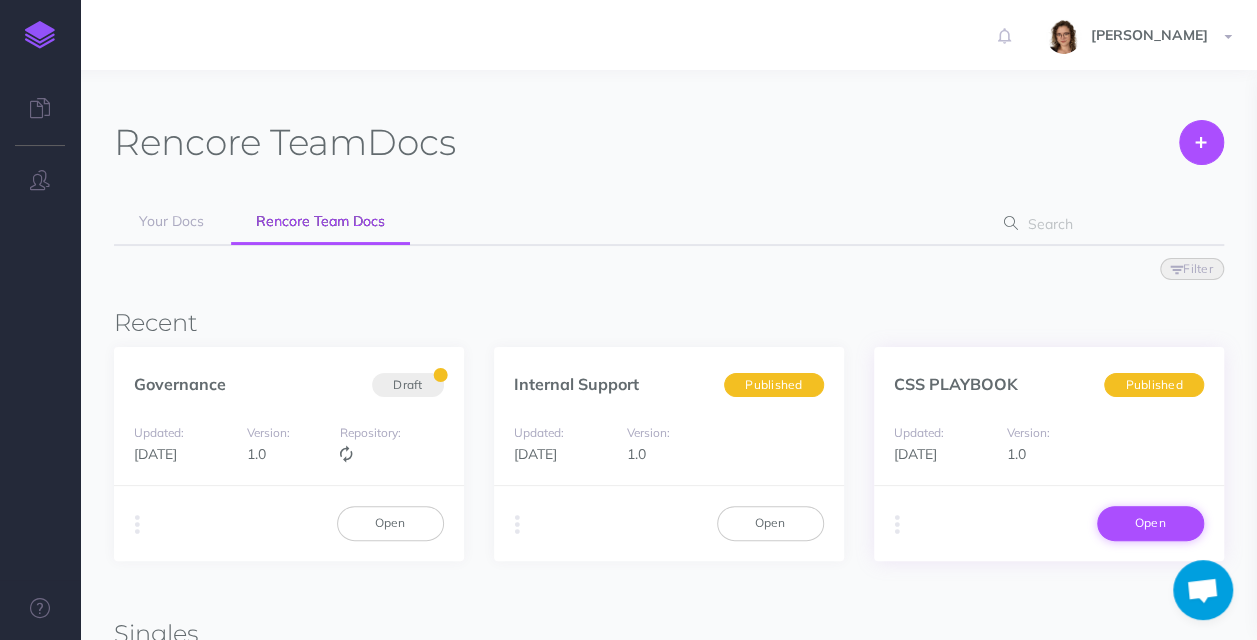 click on "Open" at bounding box center [1150, 523] 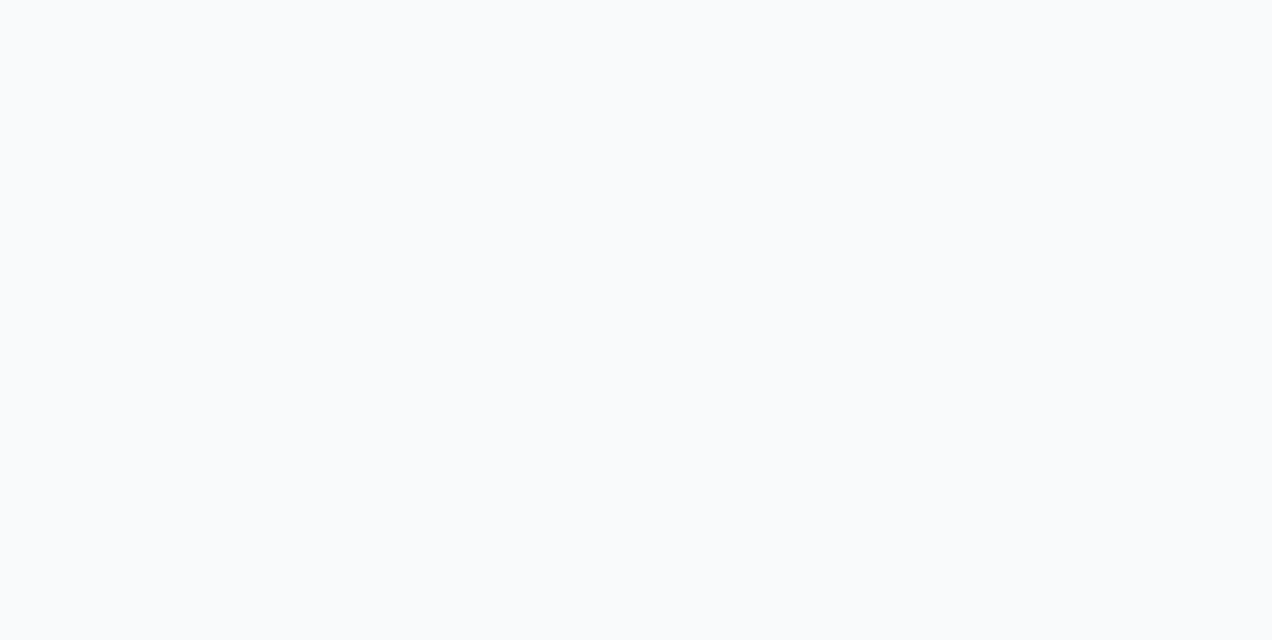 scroll, scrollTop: 0, scrollLeft: 0, axis: both 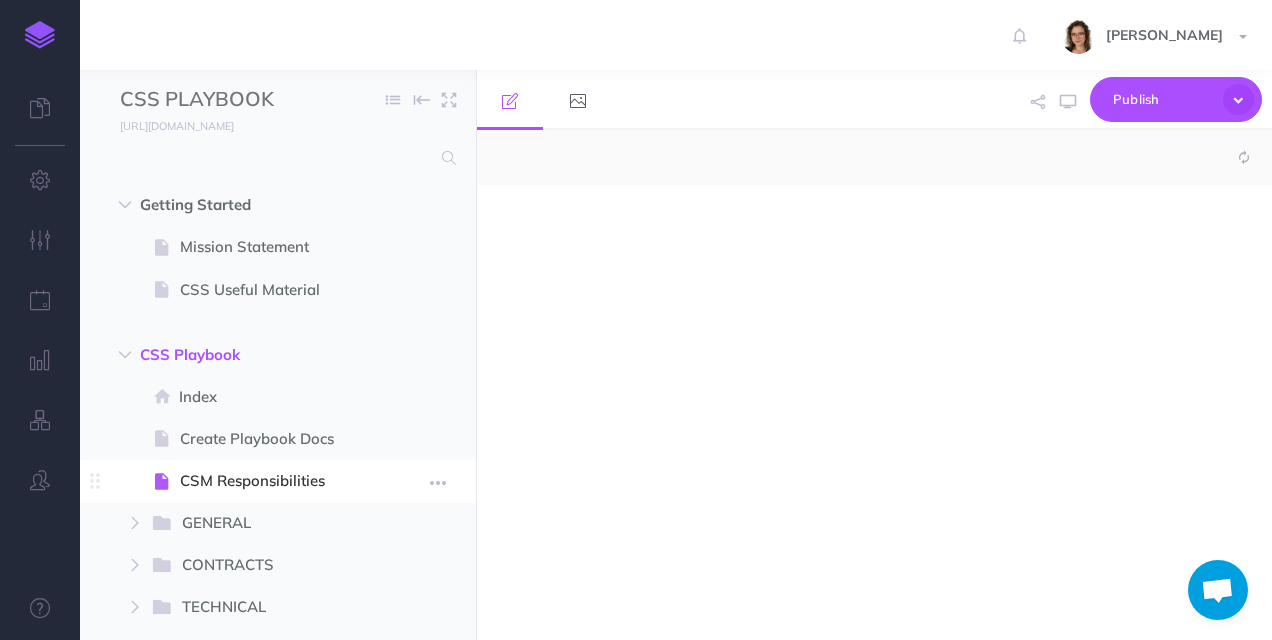 select on "null" 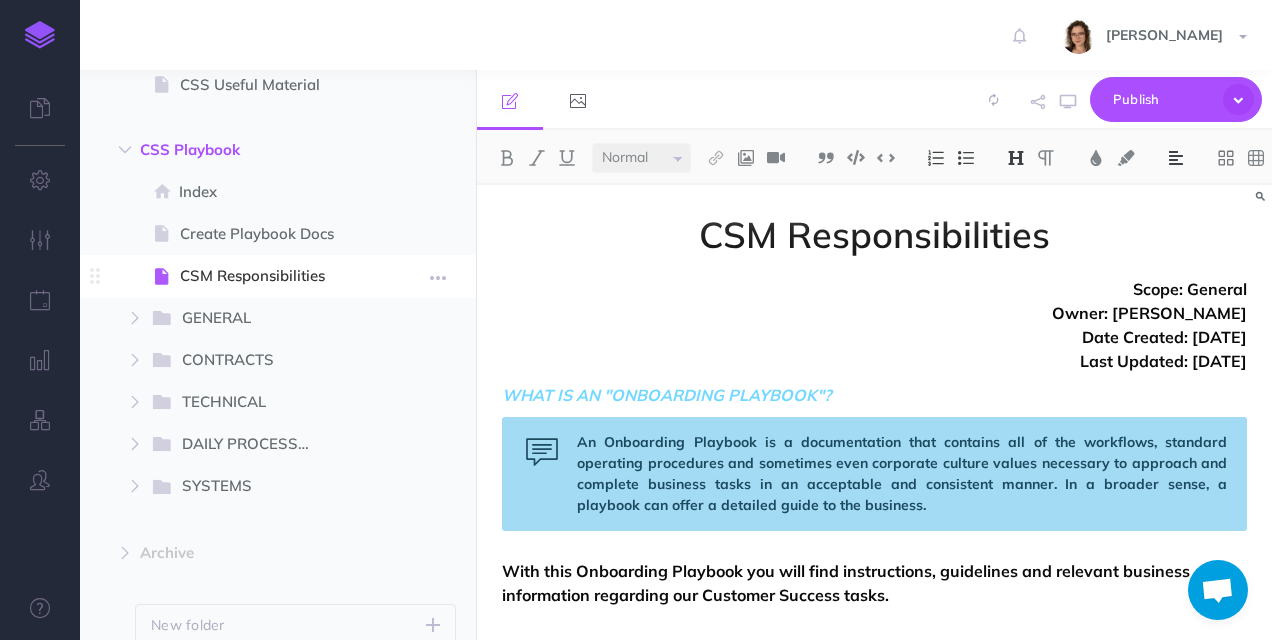 scroll, scrollTop: 210, scrollLeft: 0, axis: vertical 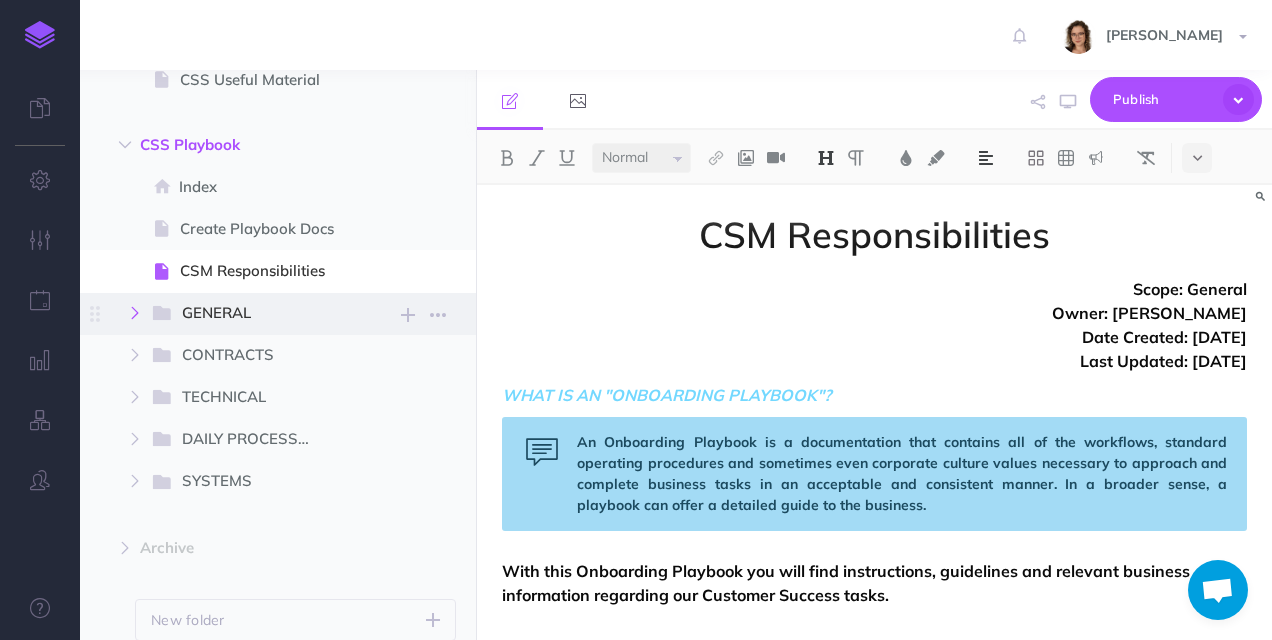 click at bounding box center (135, 313) 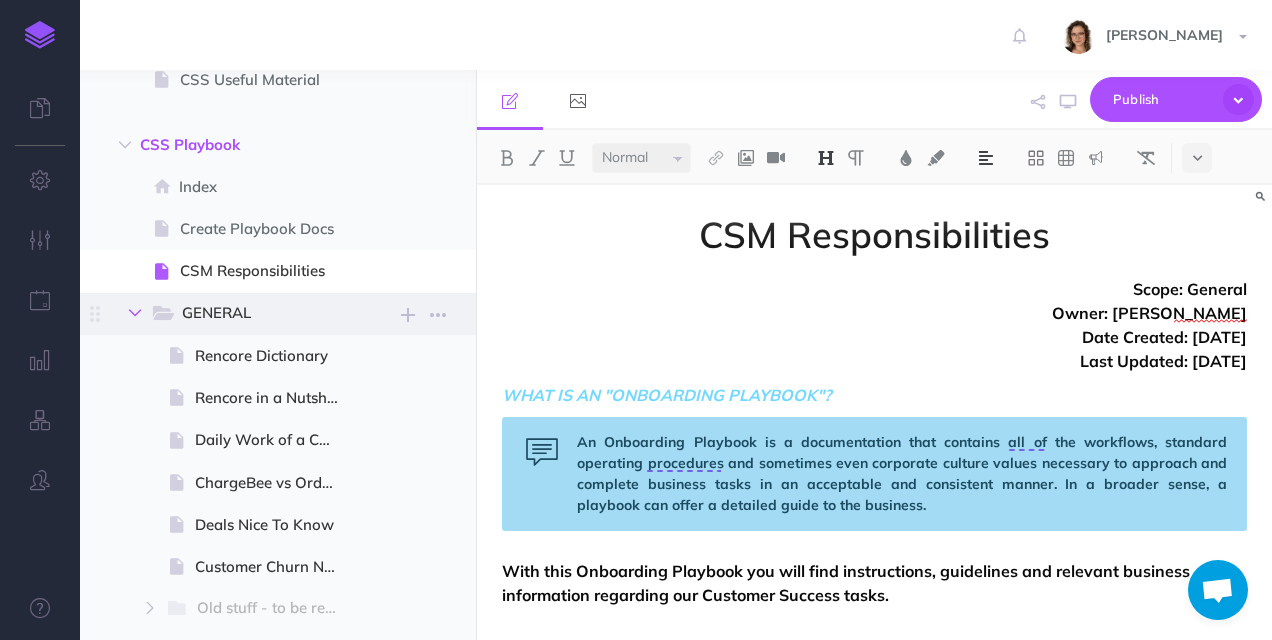 click at bounding box center [135, 313] 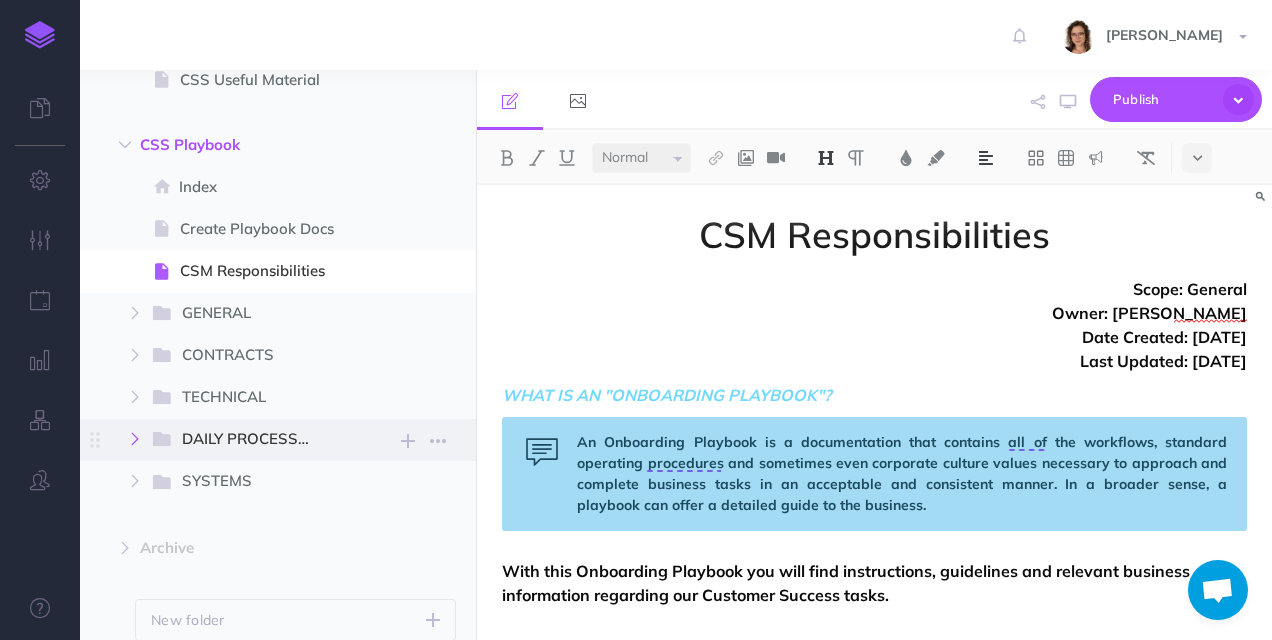 click at bounding box center (135, 439) 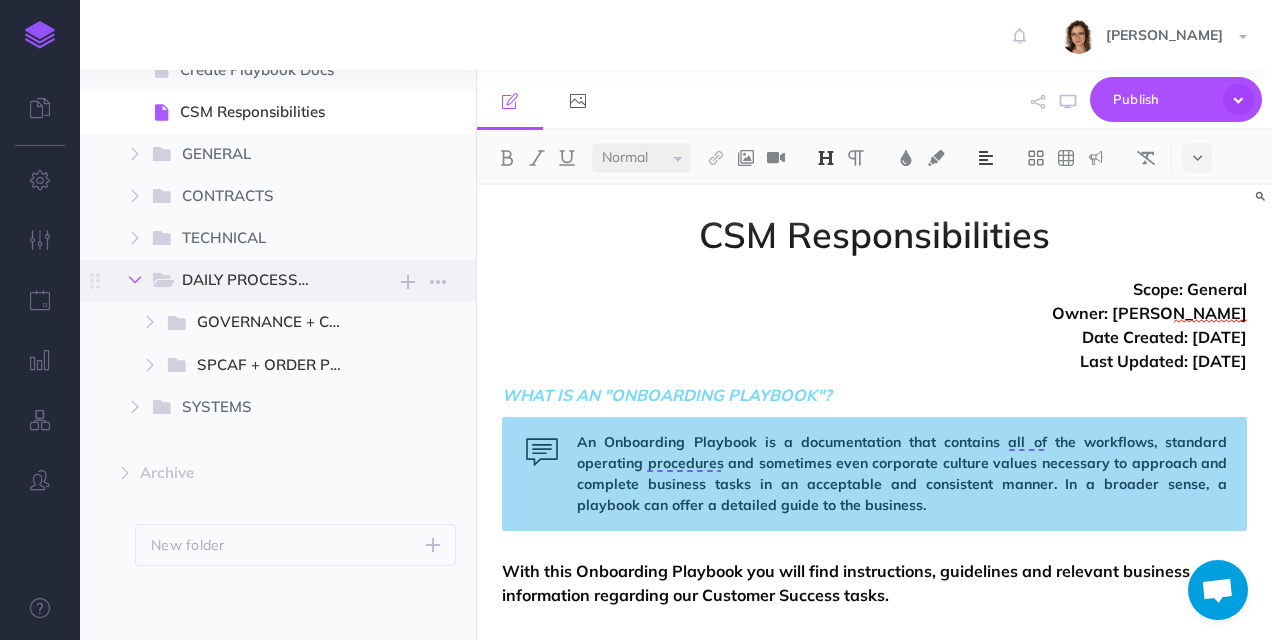 scroll, scrollTop: 371, scrollLeft: 0, axis: vertical 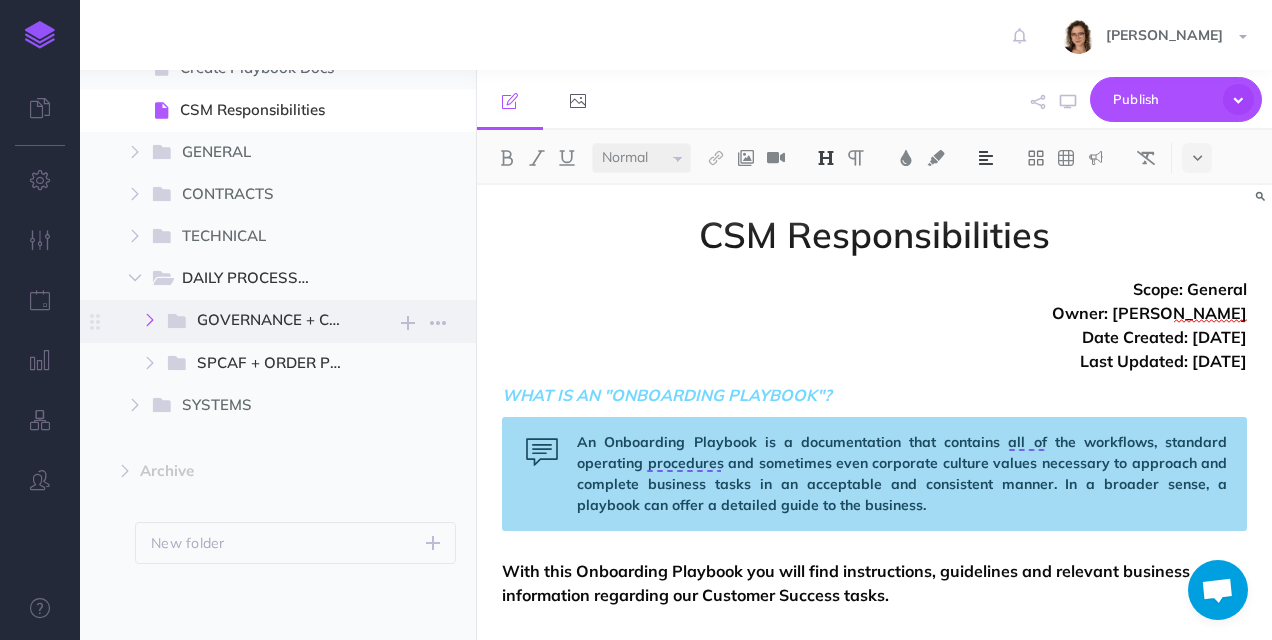 click at bounding box center (150, 320) 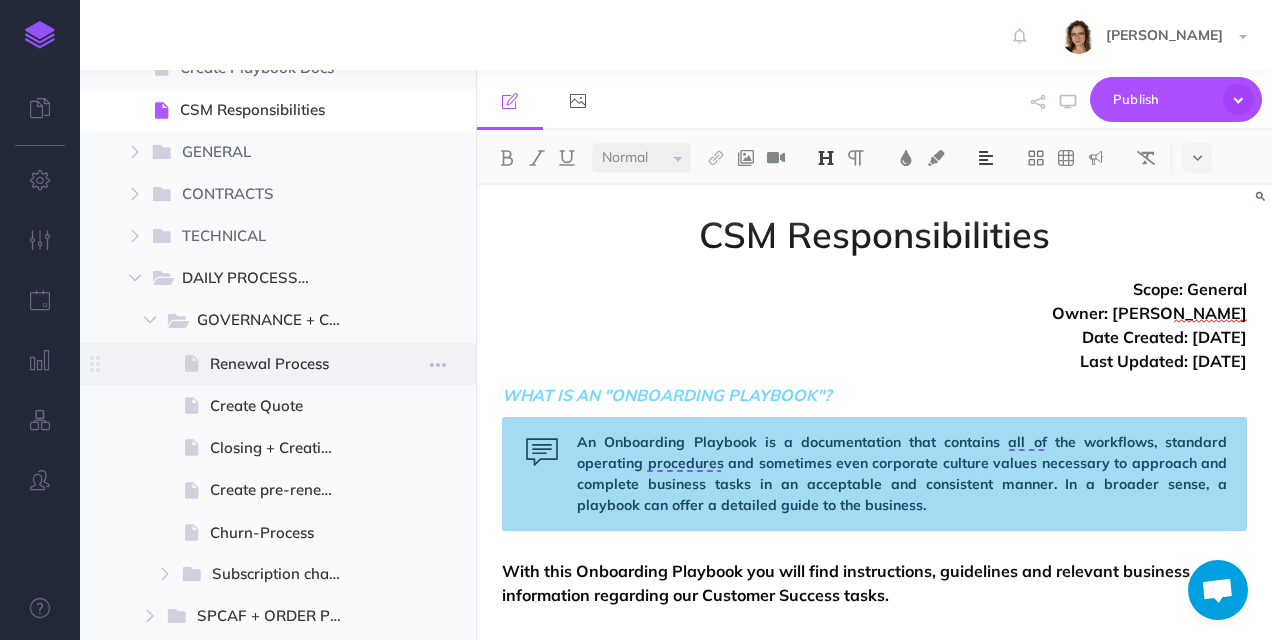 click on "Renewal Process" at bounding box center [283, 364] 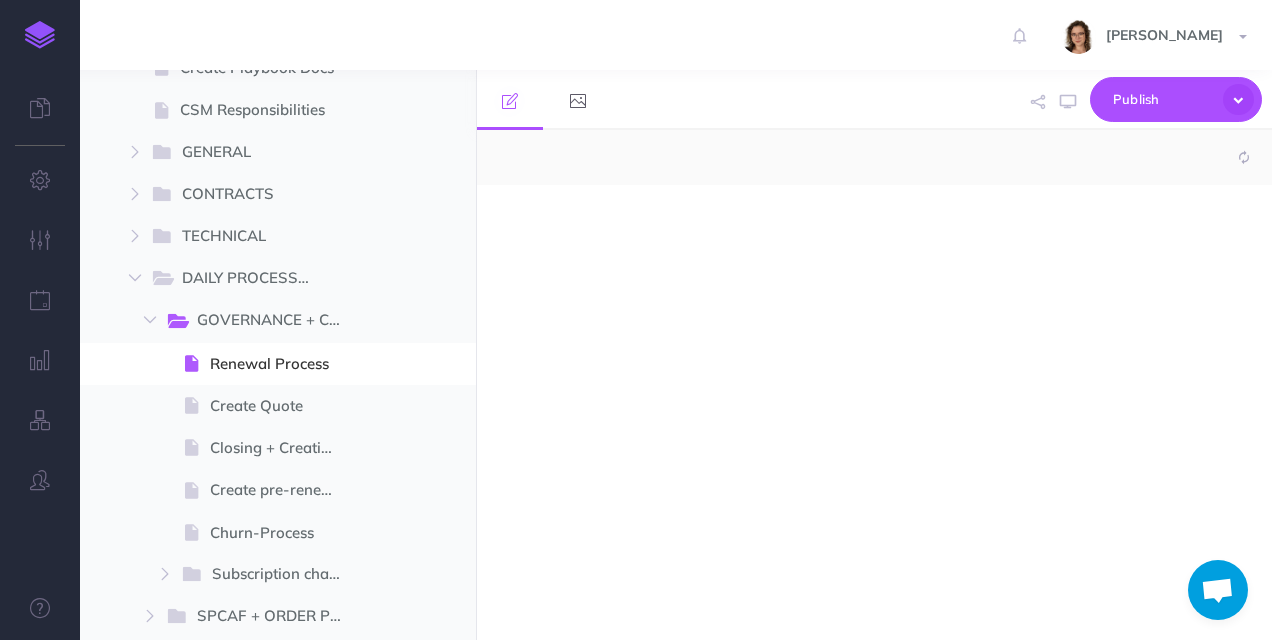 select on "null" 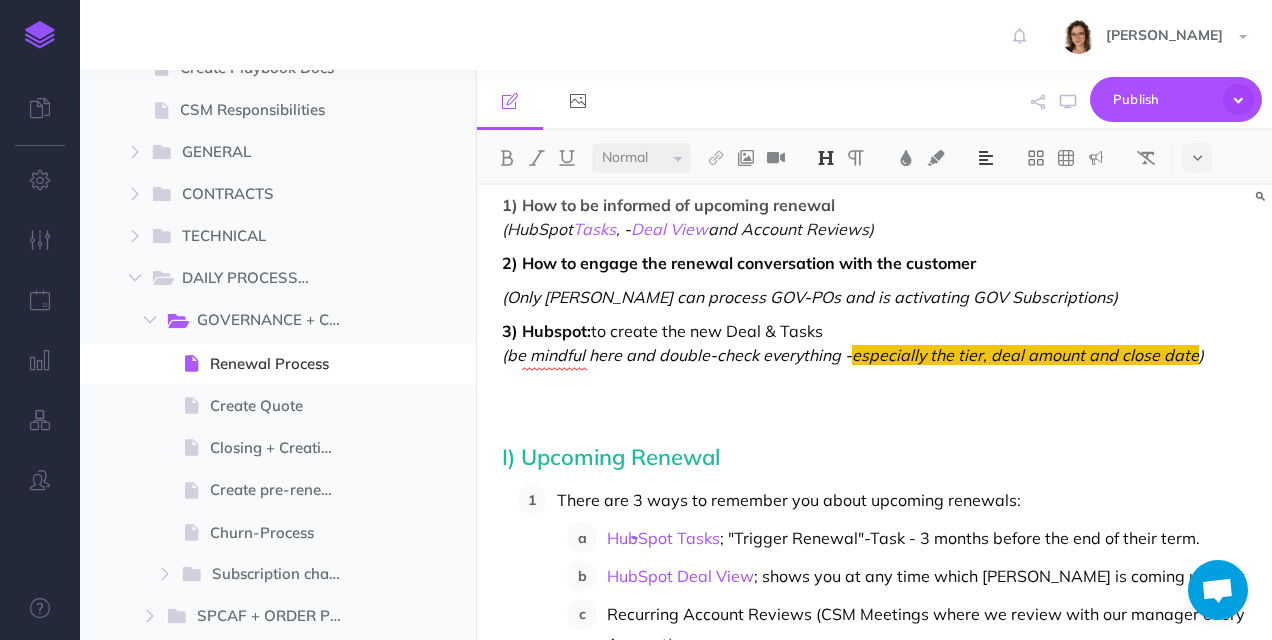 scroll, scrollTop: 248, scrollLeft: 0, axis: vertical 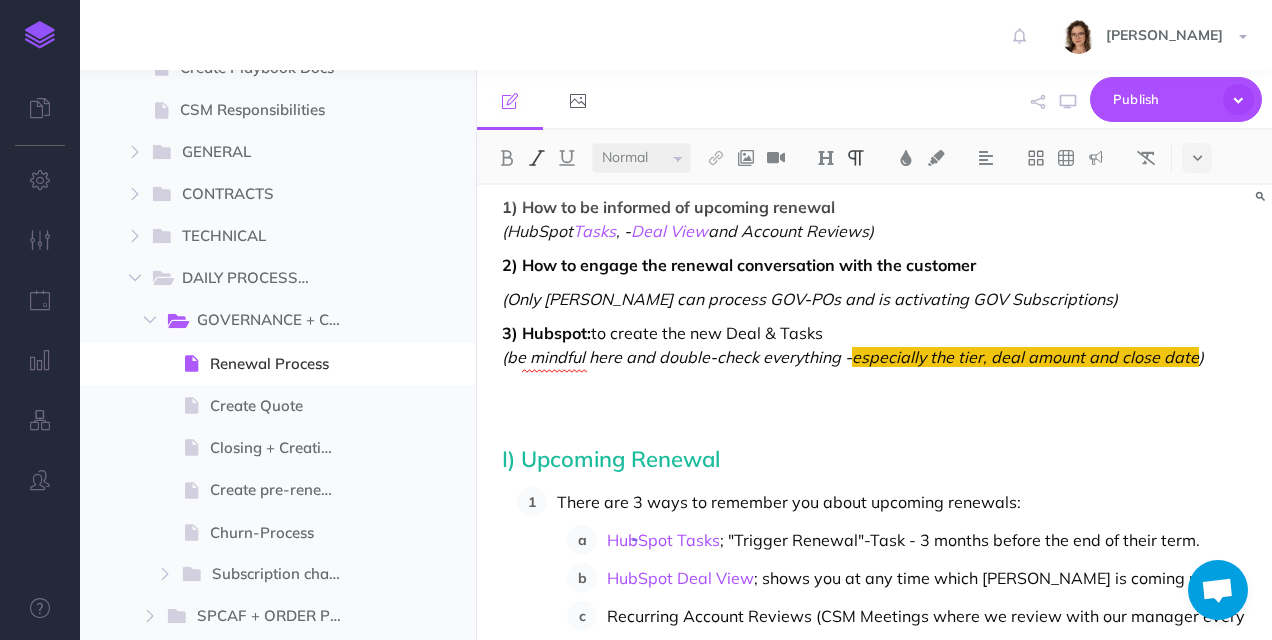 click on "(Only [PERSON_NAME] can process GOV-POs and is activating GOV Subscriptions)" at bounding box center (810, 299) 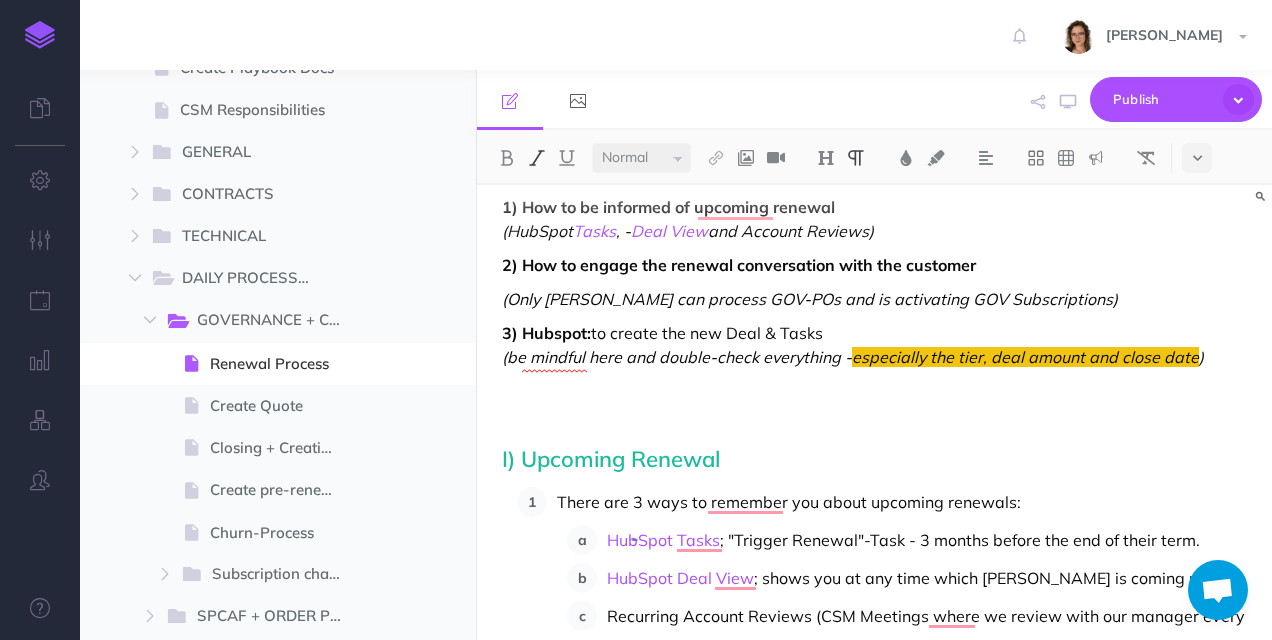 type 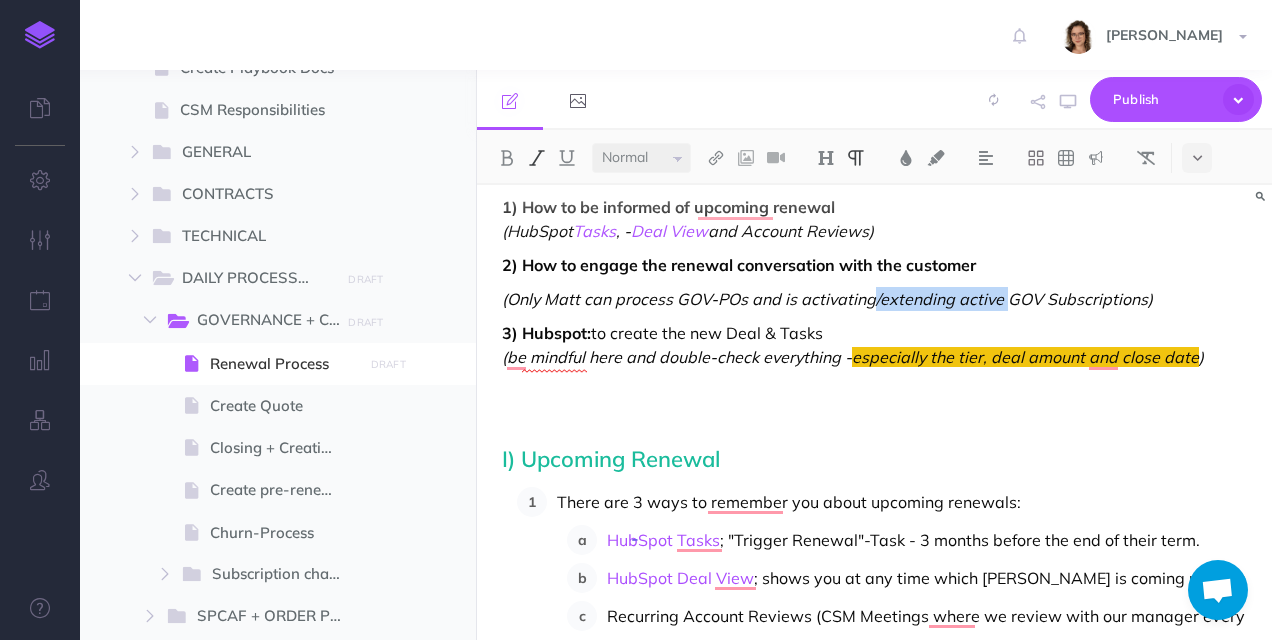 drag, startPoint x: 1004, startPoint y: 302, endPoint x: 871, endPoint y: 300, distance: 133.01503 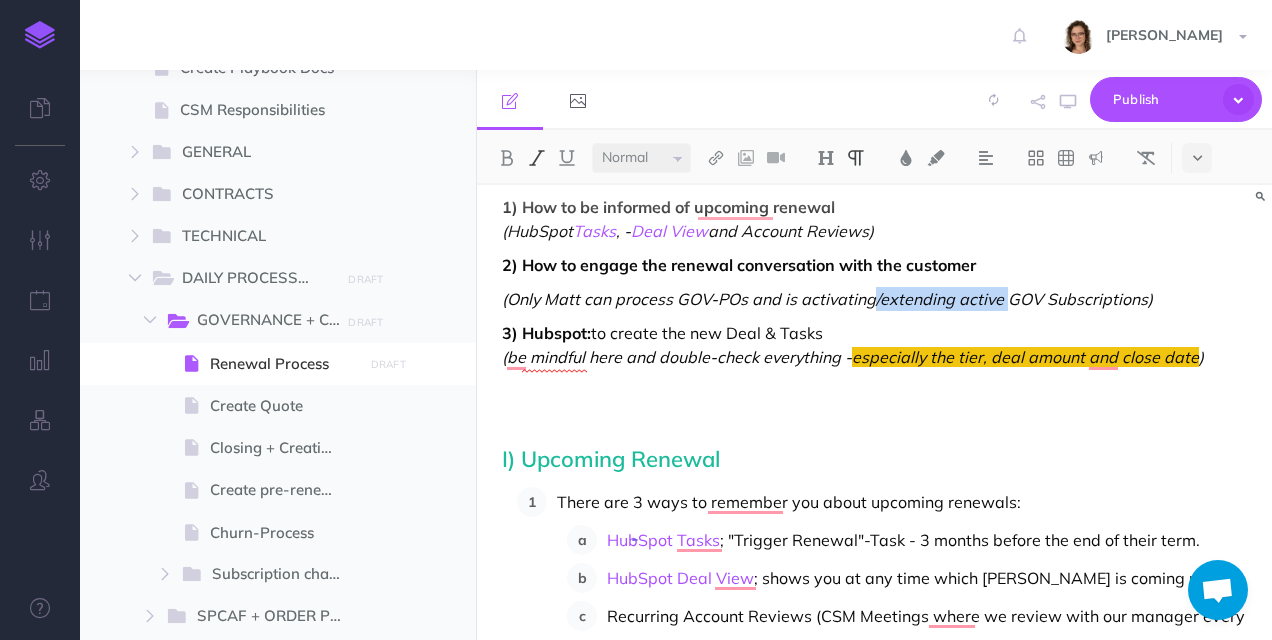 click on "(Only Matt can process GOV-POs and is activating/extending active GOV Subscriptions)" at bounding box center (827, 299) 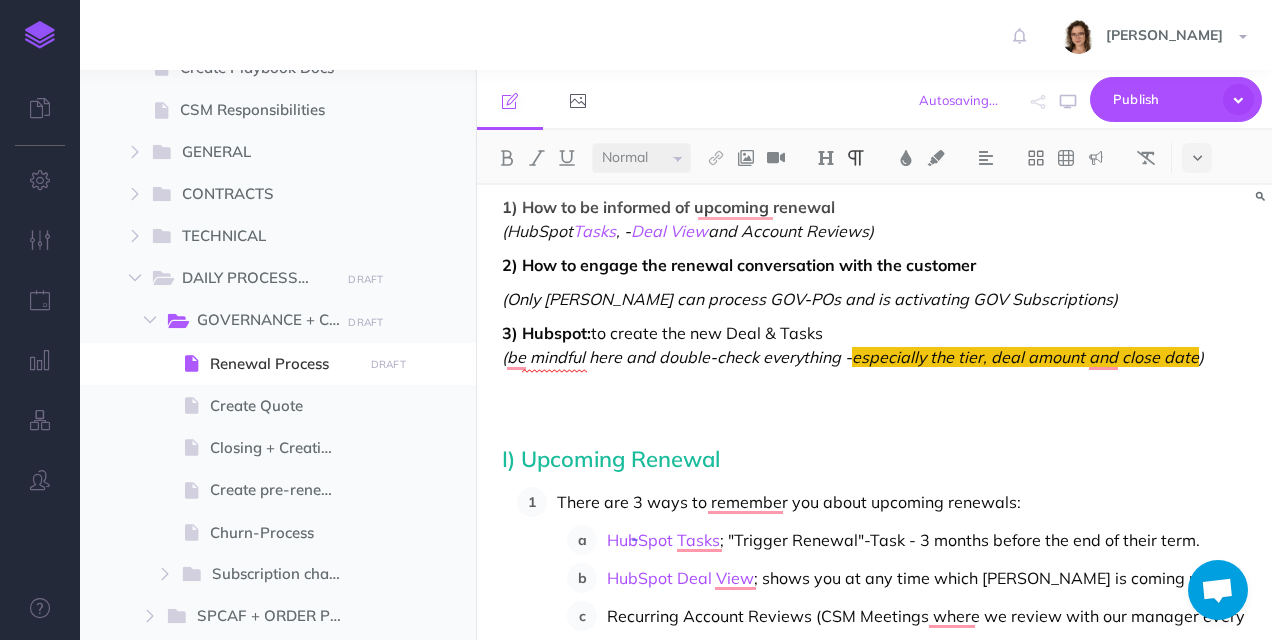 click on "3) Hubspot:  to create the new Deal & Tasks (be mindful here and double-check everything -  especially the tier, deal amount and close date )" at bounding box center (874, 345) 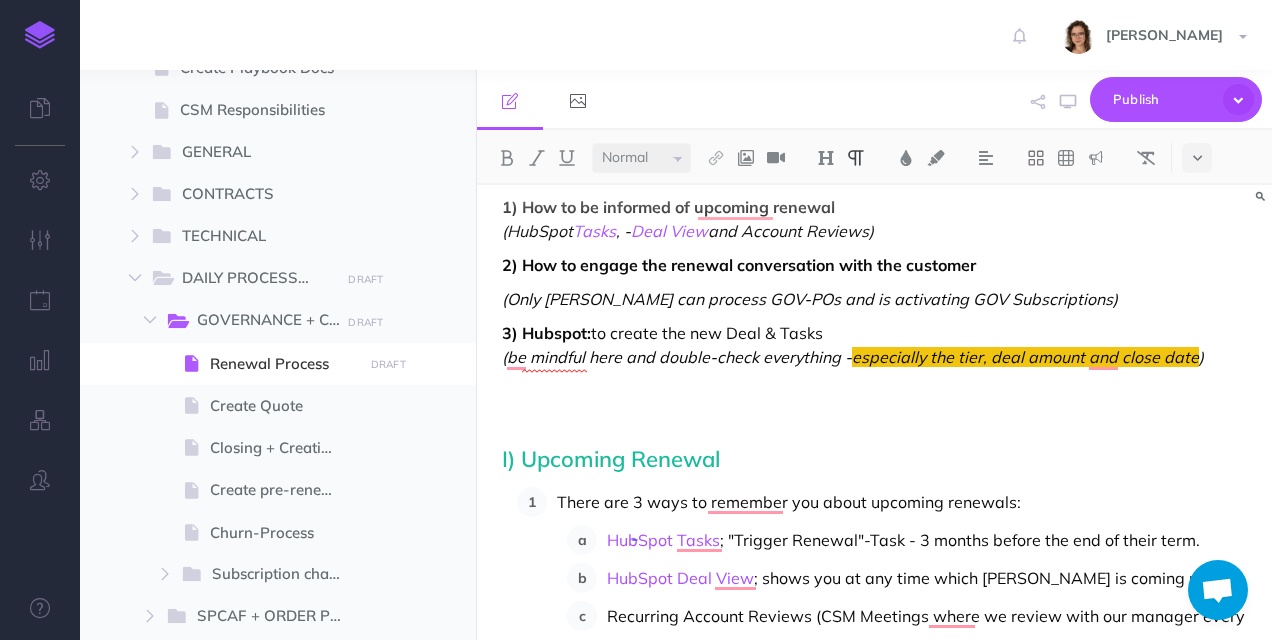 scroll, scrollTop: 301, scrollLeft: 0, axis: vertical 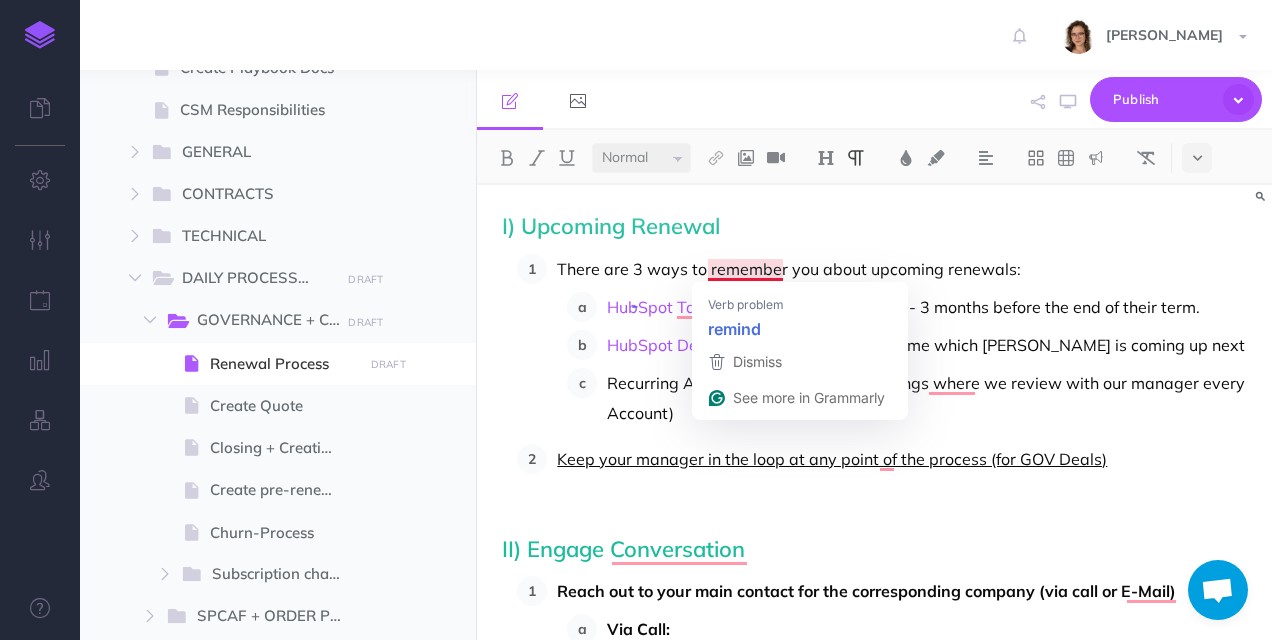 click on "There are 3 ways to remember you about upcoming renewals:" at bounding box center [902, 269] 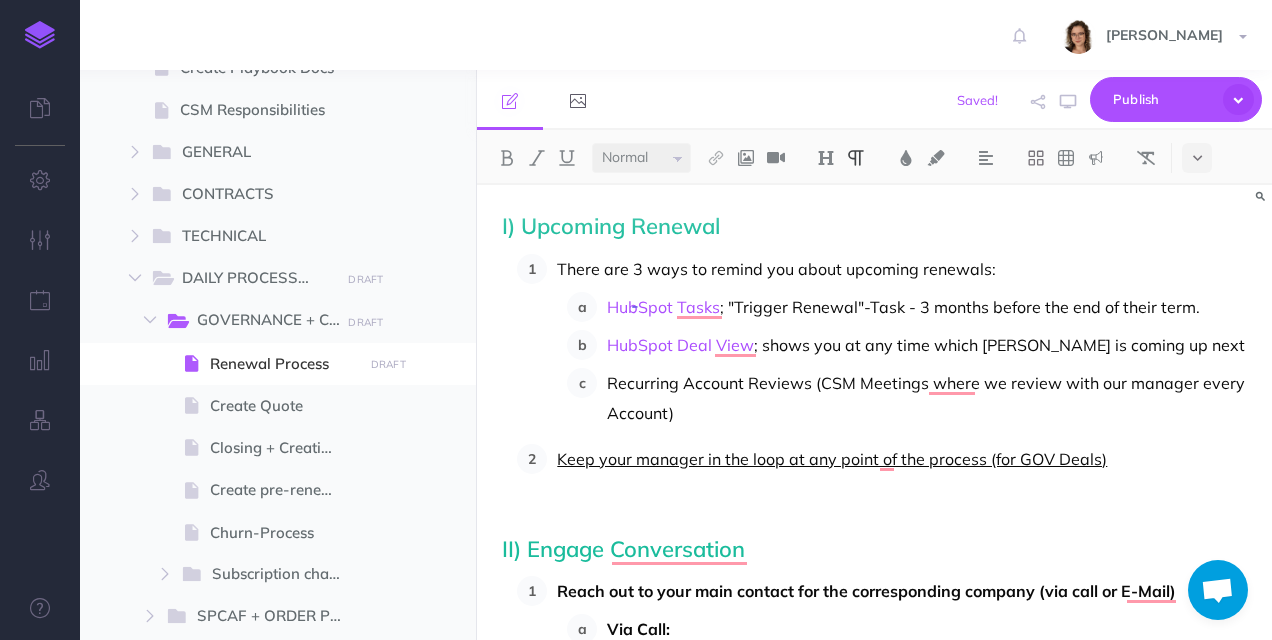 scroll, scrollTop: 521, scrollLeft: 0, axis: vertical 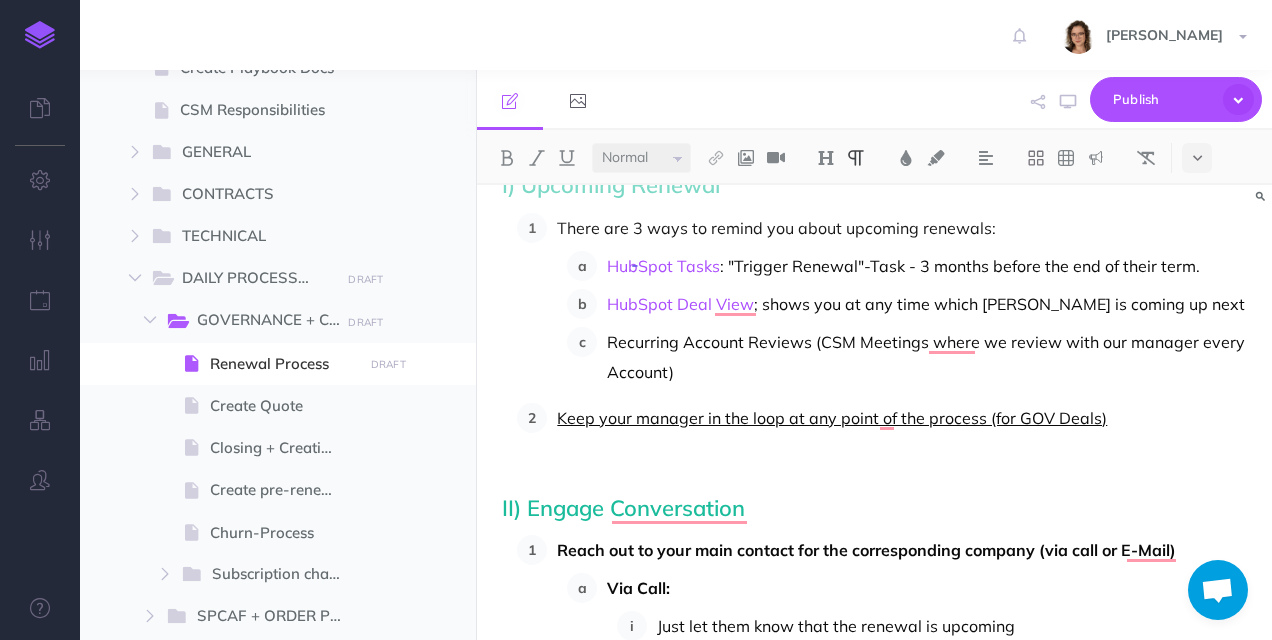click on "HubSpot Deal View ; shows you at any time which Deal is coming up next" at bounding box center [927, 304] 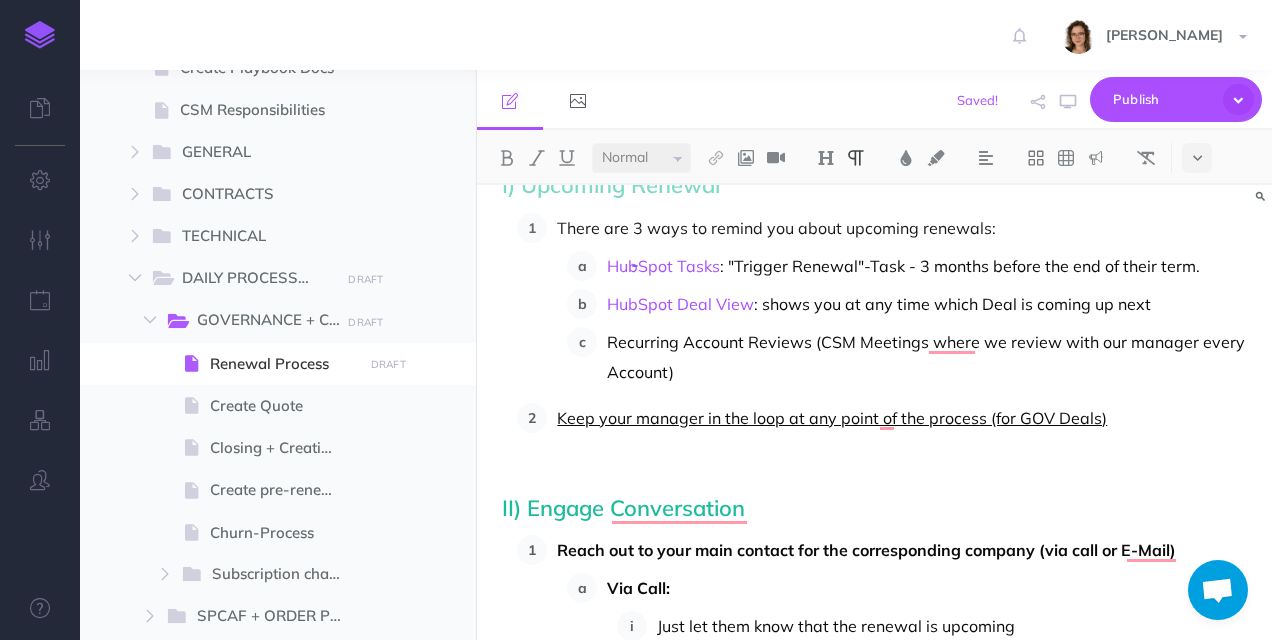 click on "Recurring Account Reviews (CSM Meetings where we review with our manager every Account)" at bounding box center (927, 357) 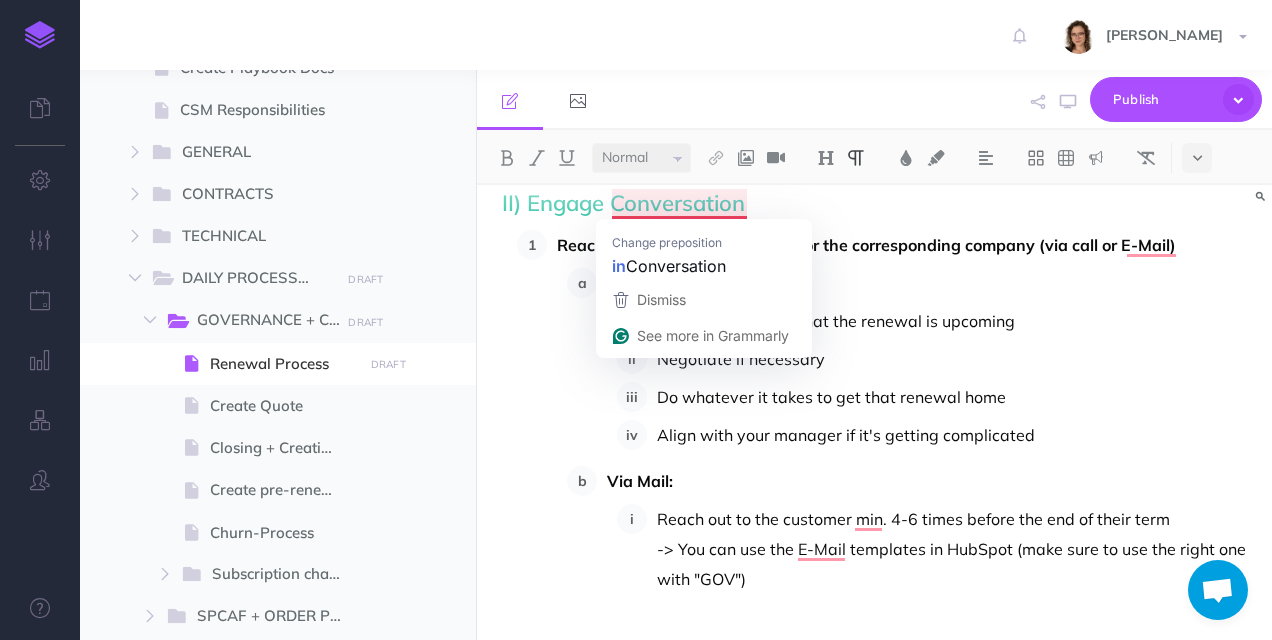 click on "Negotiate if necessary" at bounding box center (952, 359) 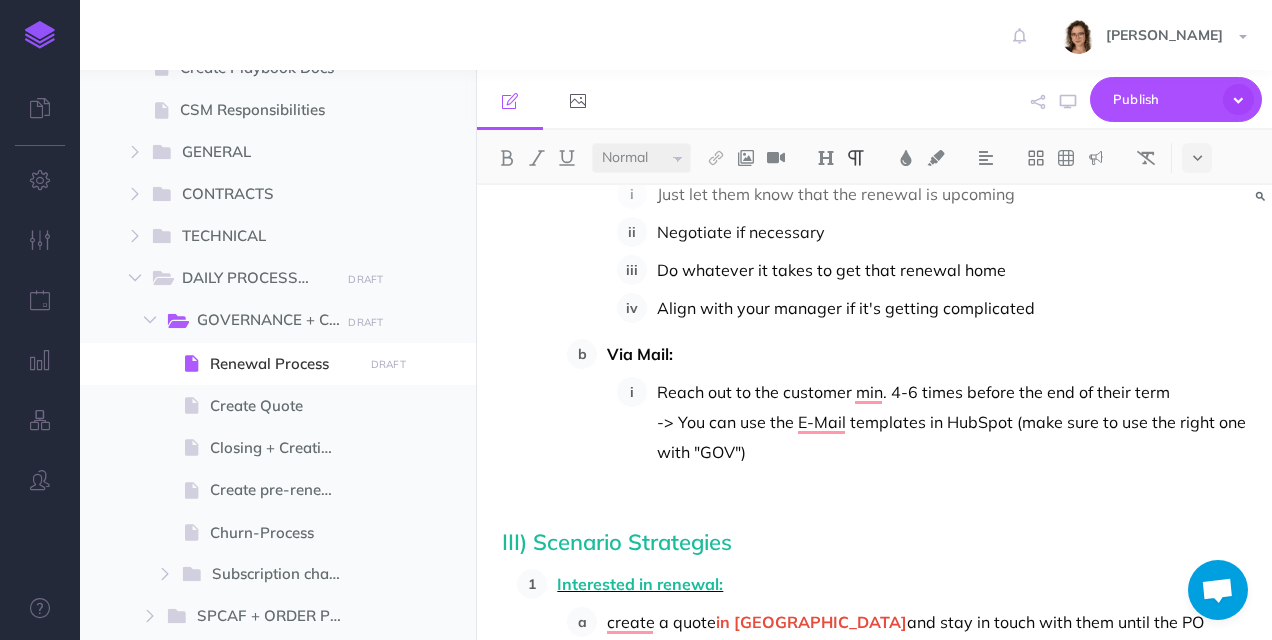 click on "Align with your manager if it's getting complicated" at bounding box center (952, 308) 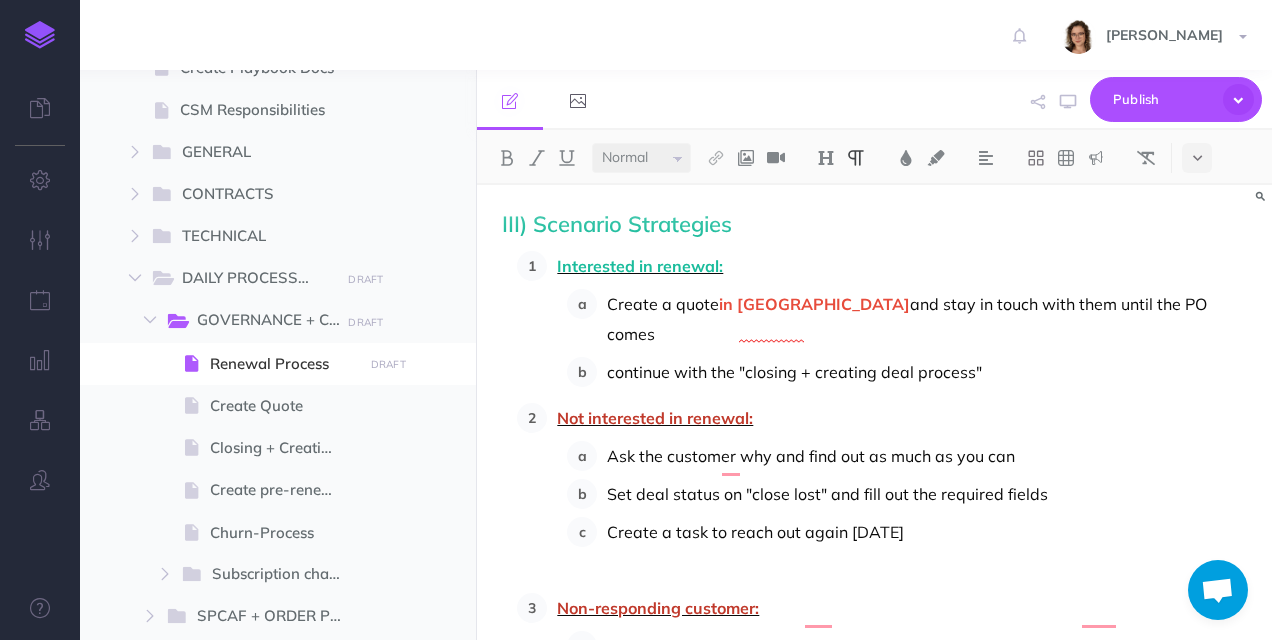 click on "continue with the "closing + creating deal process"" at bounding box center [927, 372] 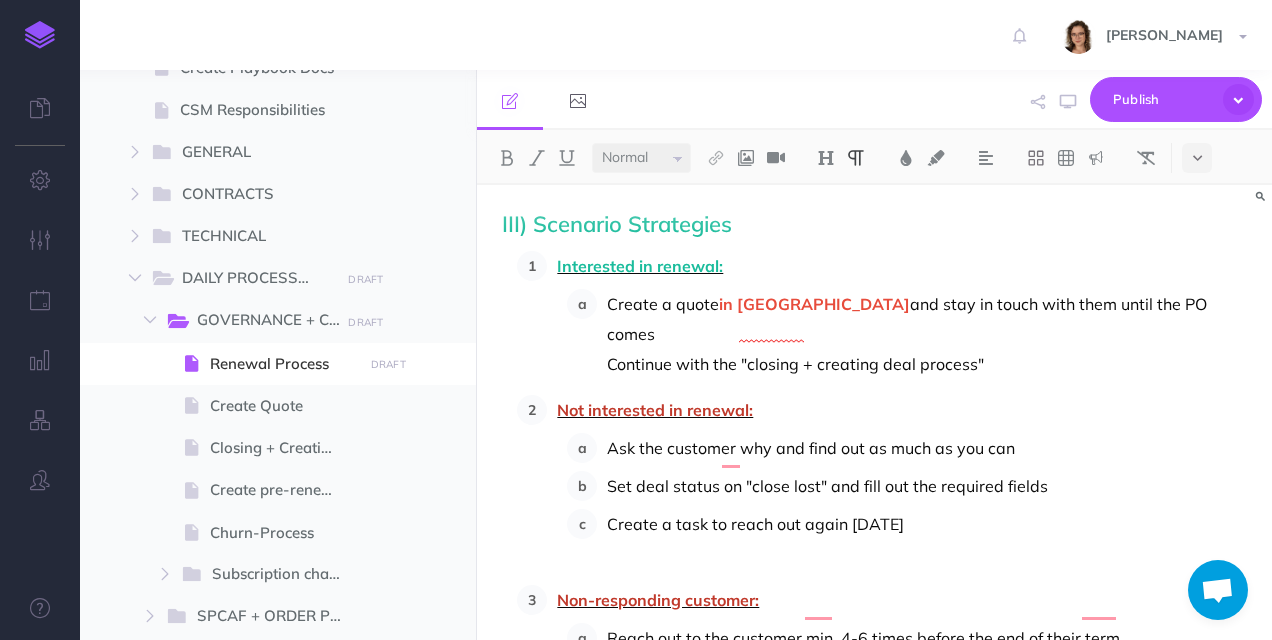 click on "Continue with the "closing + creating deal process"" at bounding box center [927, 364] 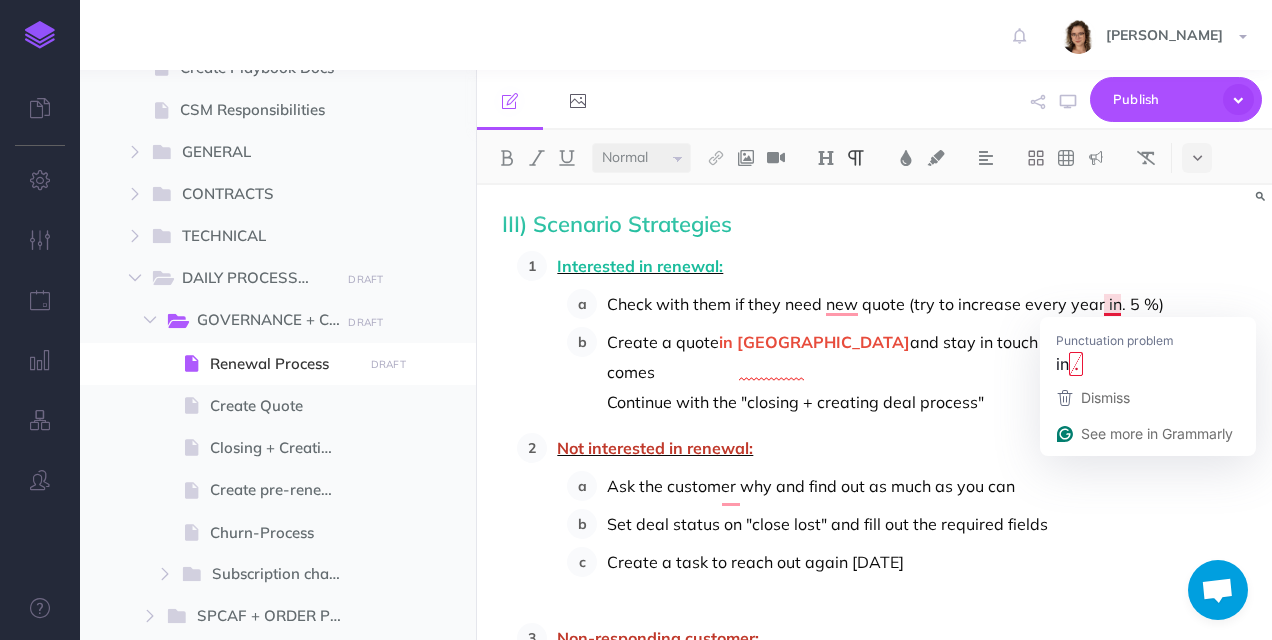 click on "Check with them if they need new quote (try to increase every year in. 5 %)" at bounding box center [927, 304] 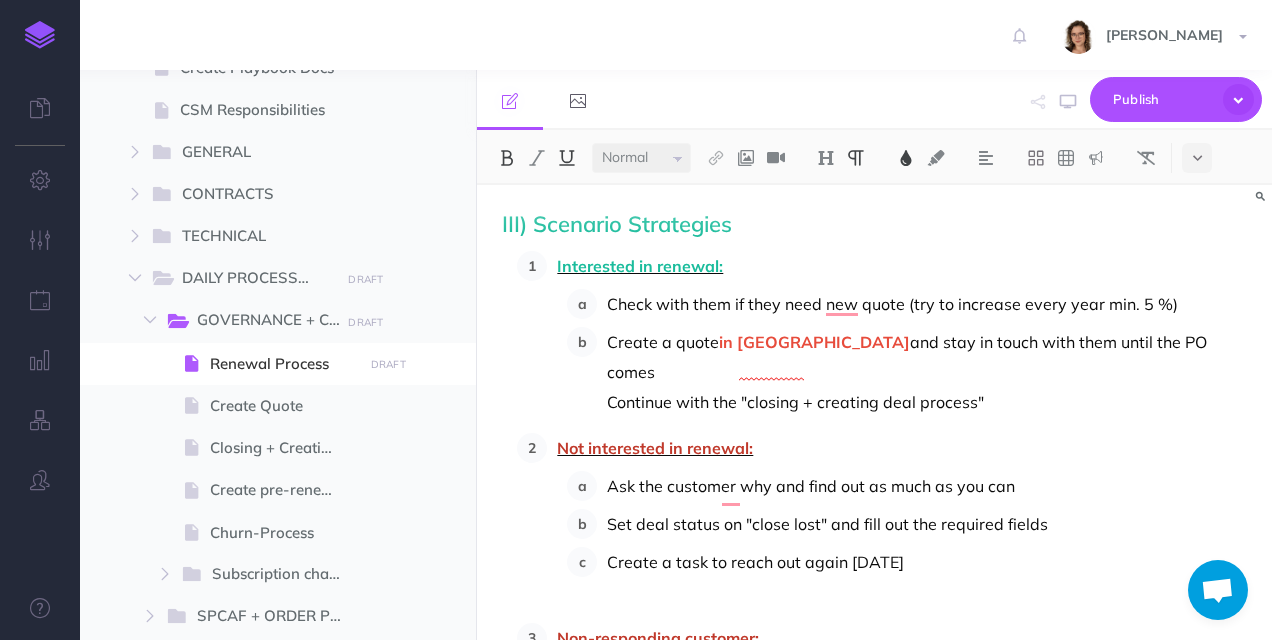 click on "Interested in renewal: Check with them if they need new quote (try to increase every year min. 5 %) Create a quote  in Hubspot  and stay in touch with them until the PO comes Continue with the "closing + creating deal process" Not interested in renewal: Ask the customer why and find out as much as you can Set deal status on "close lost" and fill out the required fields Create a task to reach out again [DATE] Non-responding customer: Reach out to the customer min. 4-6 times before the end of their term adjust the task and set it to two weeks ahead again (repeat steps a and b if you got no answer) Adjust the closing date if no answer by the end of the term to one month ahead If still no answer one month after the expiry date: Set deal status on "close lost" and fill out the required fields Create a task to reach out again [DATE]" at bounding box center [882, 623] 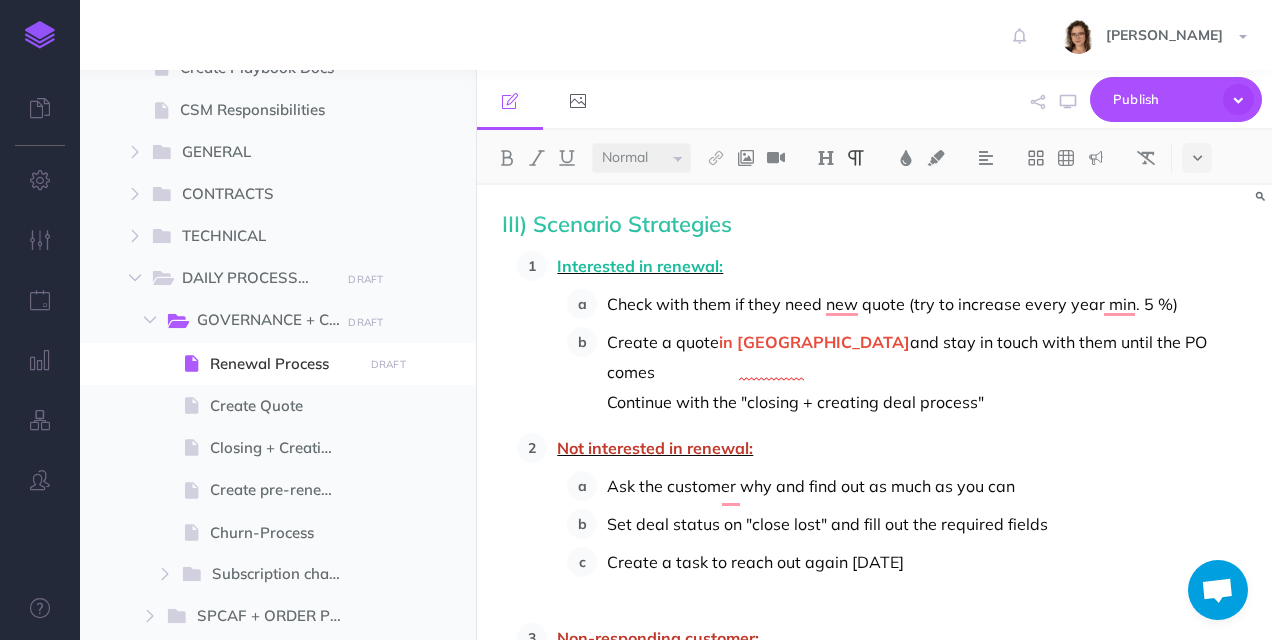 click on "Continue with the "closing + creating deal process"" at bounding box center (927, 402) 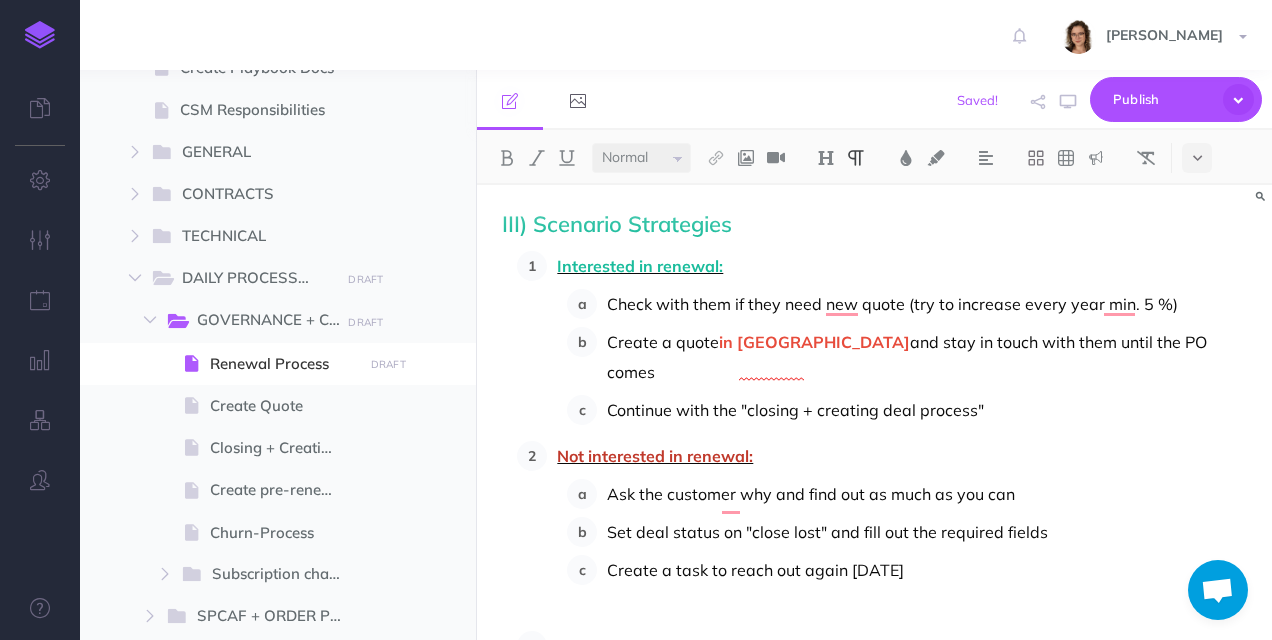 click on "Create a quote  in Hubspot  and stay in touch with them until the PO comes" at bounding box center (927, 357) 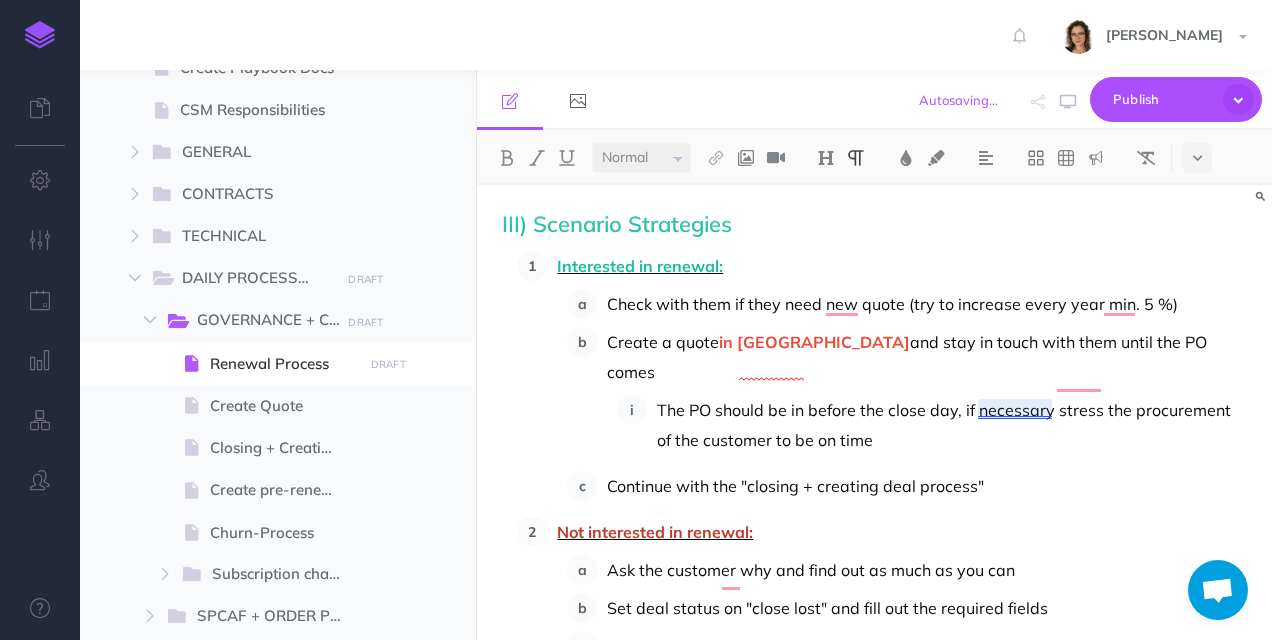 click on "The PO should be in before the close day, if necessary stress the procurement of the customer to be on time" at bounding box center (952, 425) 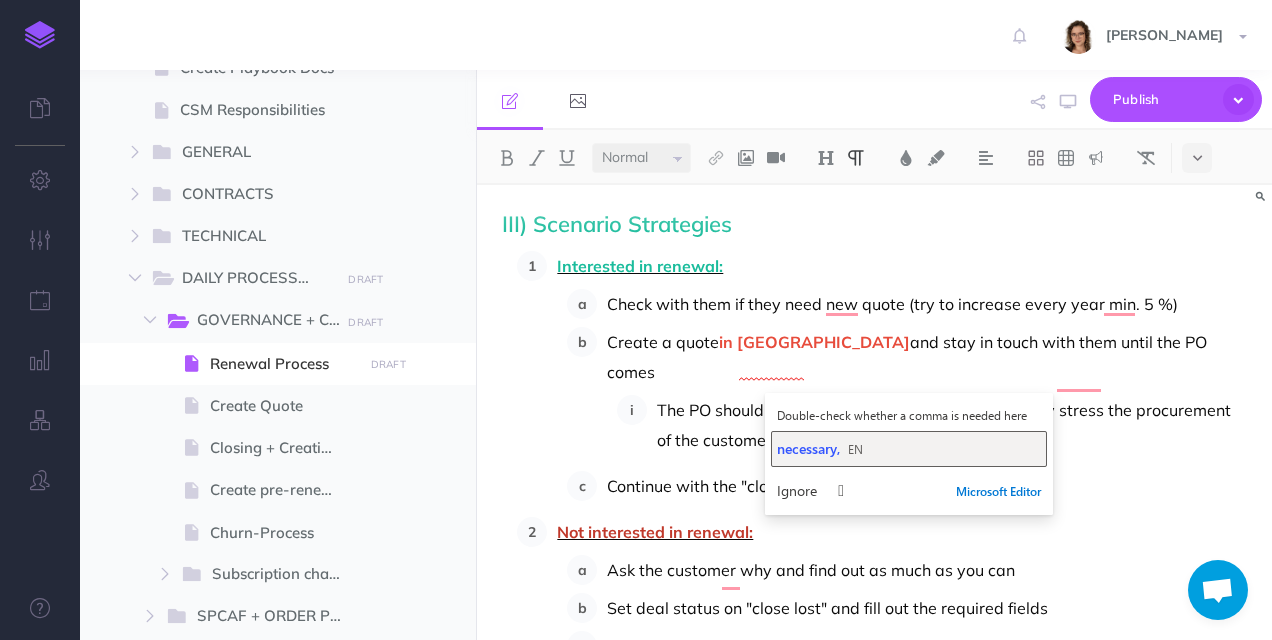 click on "necessary, EN" at bounding box center (909, 448) 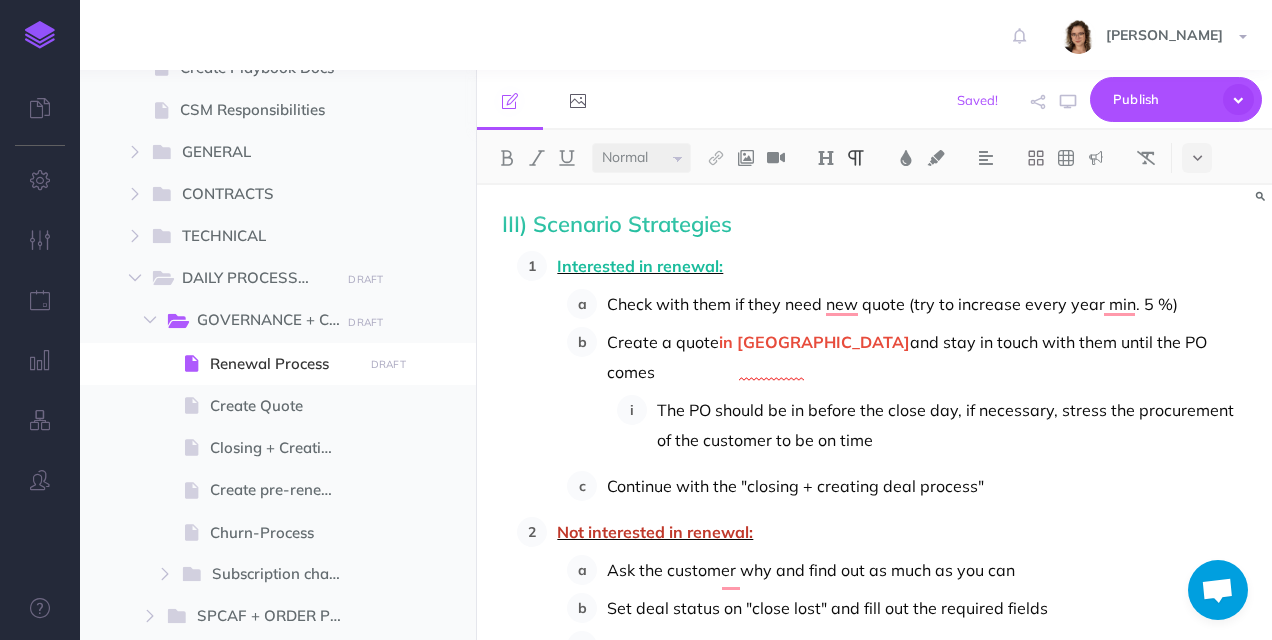 click on "The PO should be in before the close day, if necessary, stress the procurement of the customer to be on time" at bounding box center [952, 425] 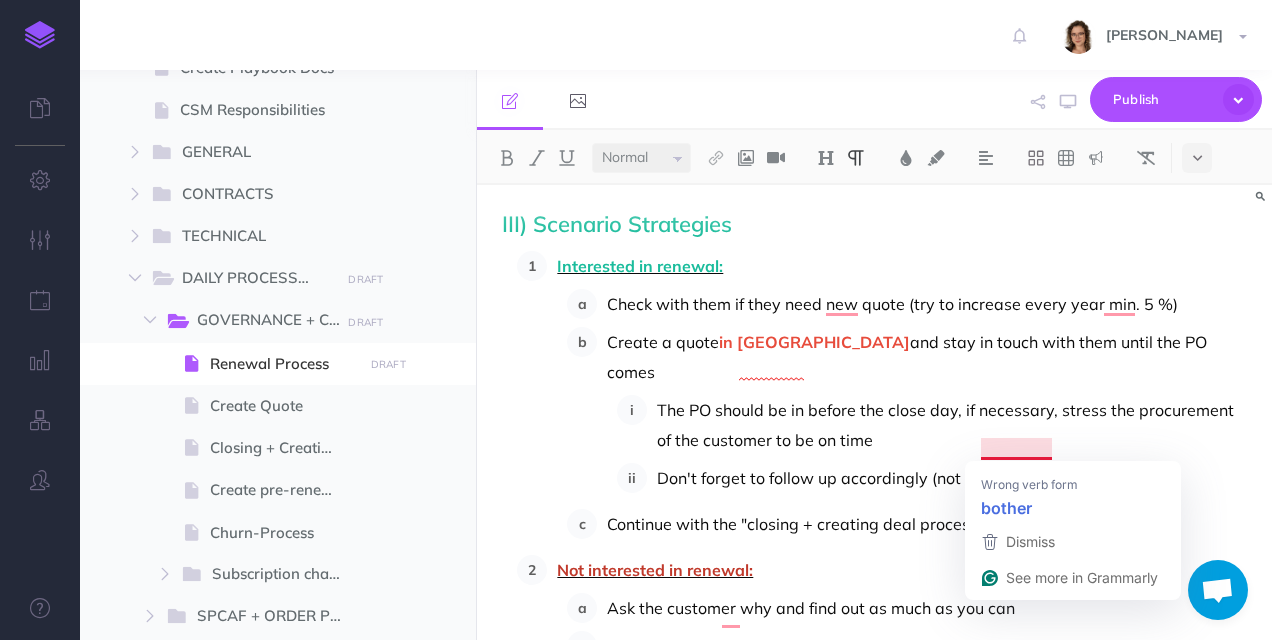 click on "Don't forget to follow up accordingly (not to bothering, but still" at bounding box center (952, 478) 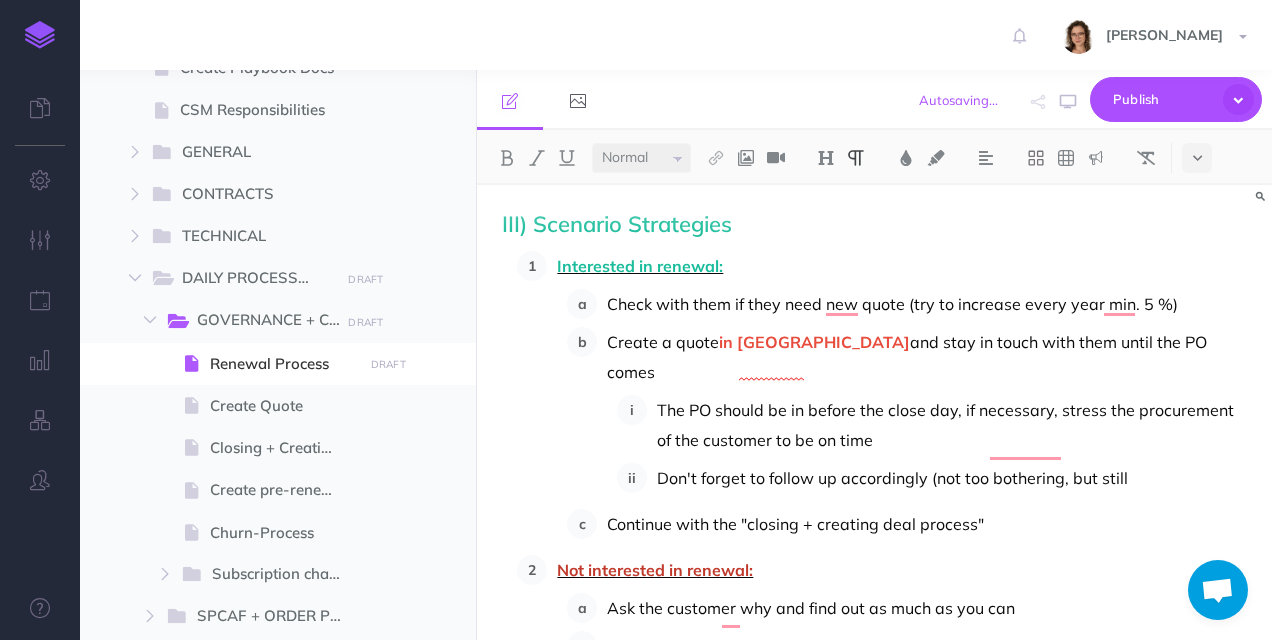 click on "Don't forget to follow up accordingly (not too bothering, but still" at bounding box center (952, 478) 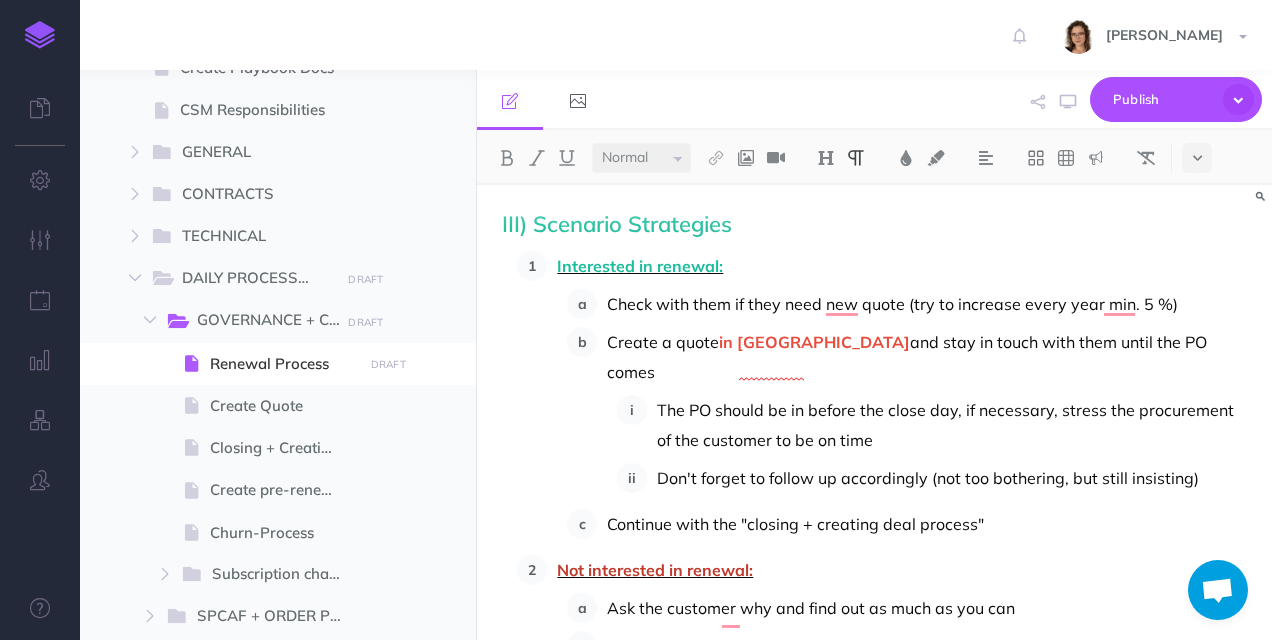 click on "Continue with the "closing + creating deal process"" at bounding box center [927, 524] 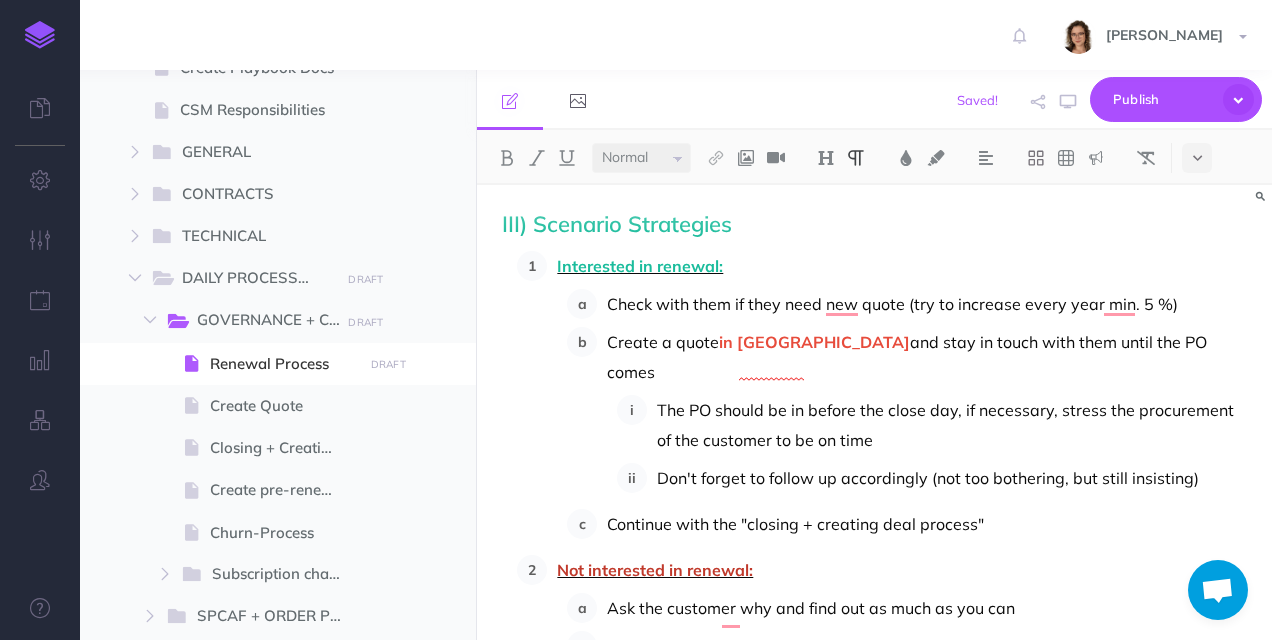 scroll, scrollTop: 1320, scrollLeft: 0, axis: vertical 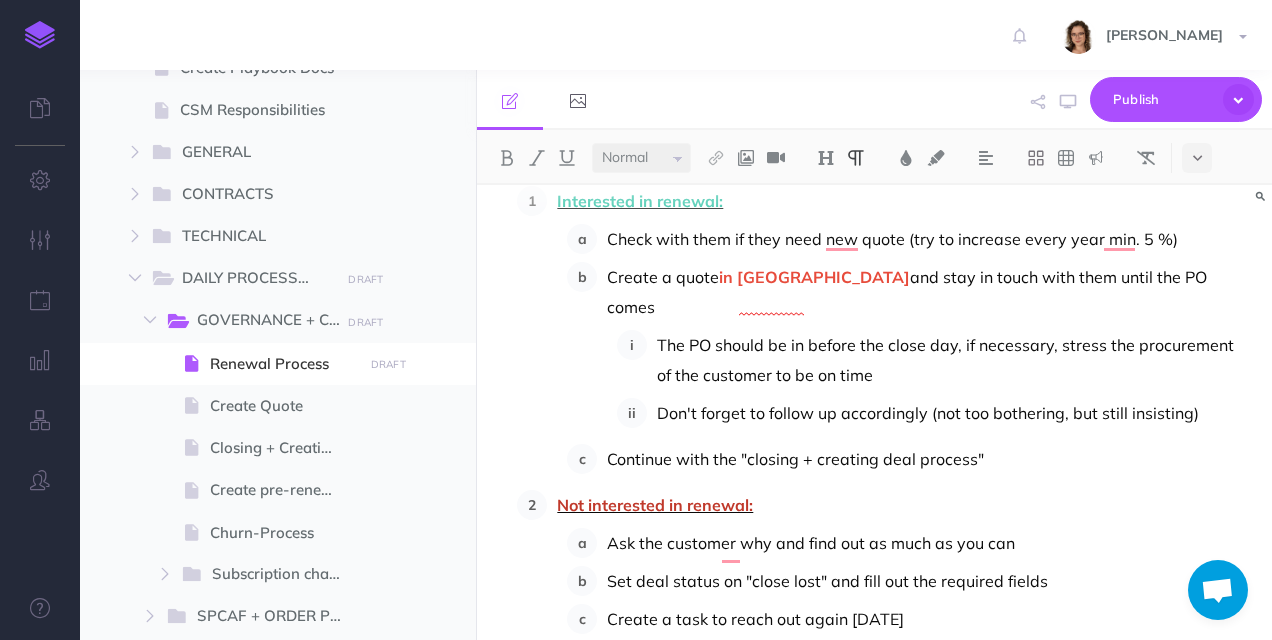click on "Continue with the "closing + creating deal process"" at bounding box center [927, 459] 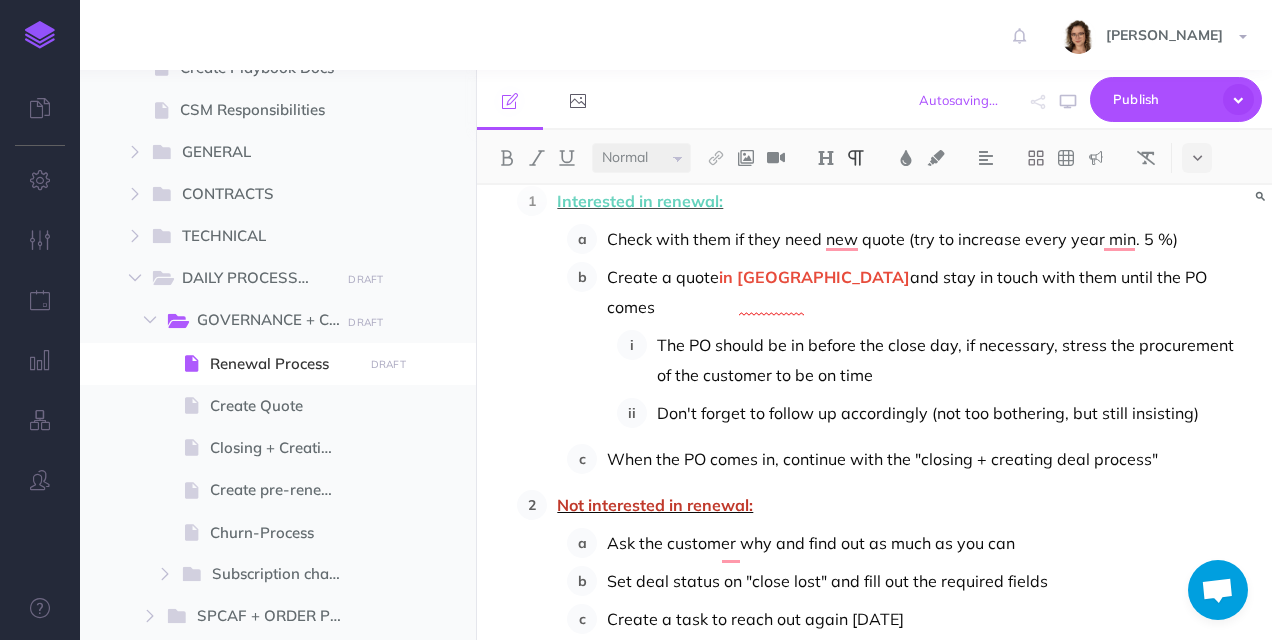 click on "When the PO comes in, continue with the "closing + creating deal process"" at bounding box center (927, 459) 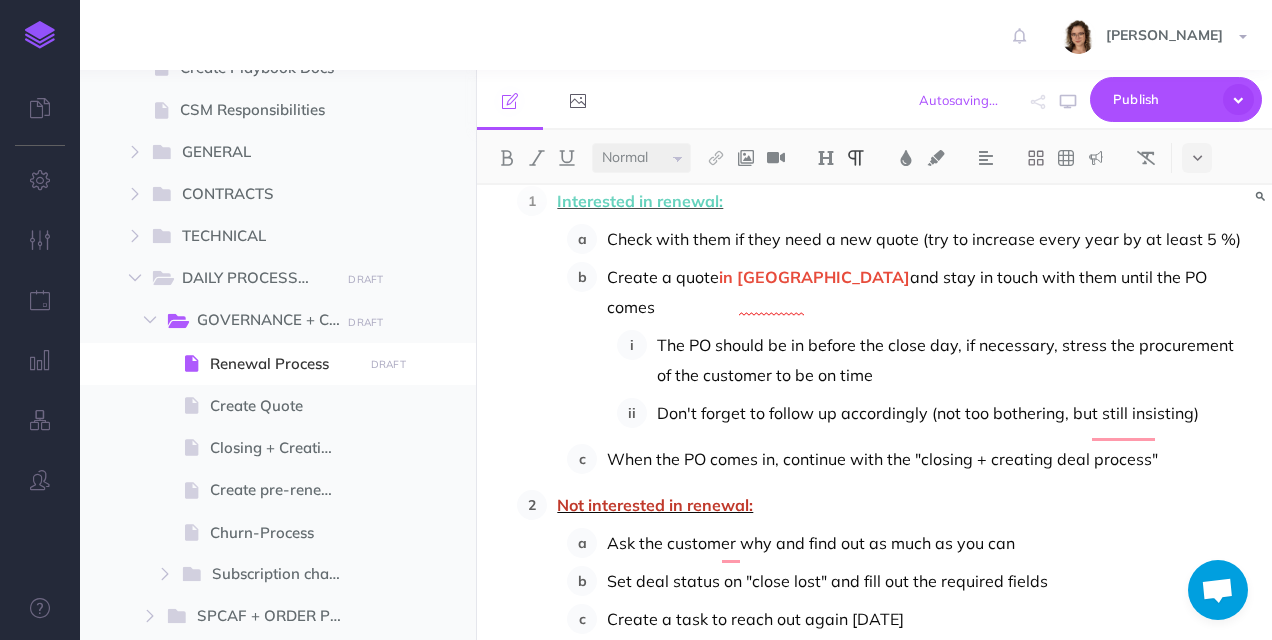 click on "Create a quote  in Hubspot  and stay in touch with them until the PO comes" at bounding box center (927, 292) 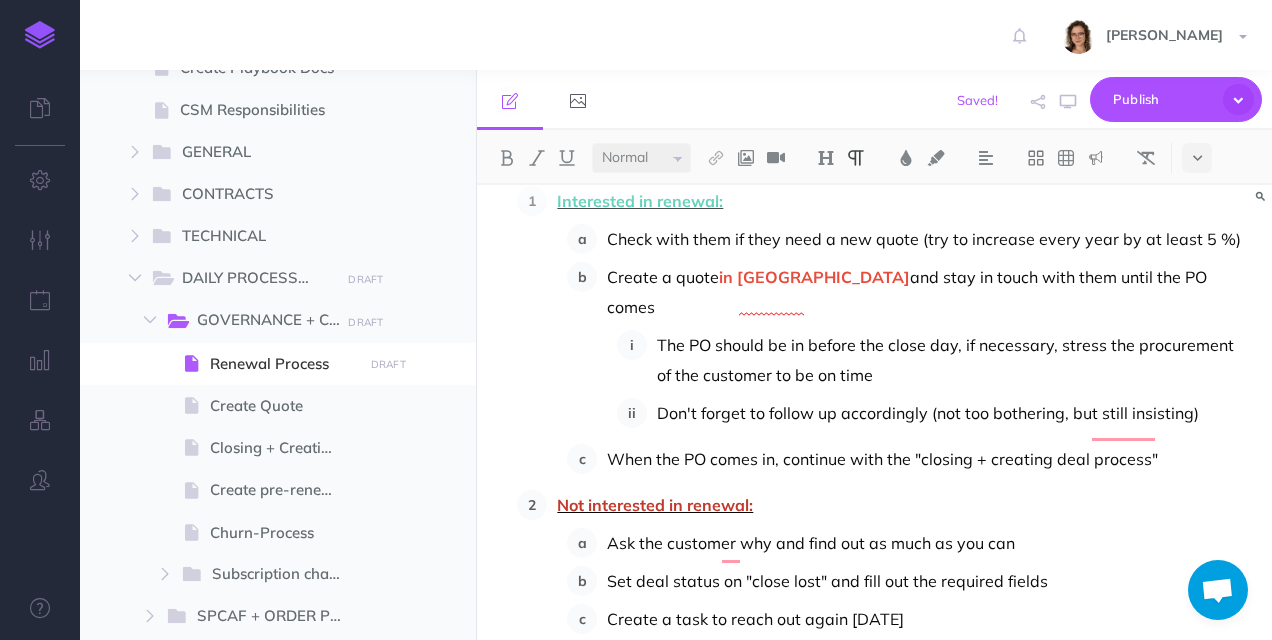 click on "Check with them if they need a new quote (try to increase every year by at least 5 %)" at bounding box center (927, 239) 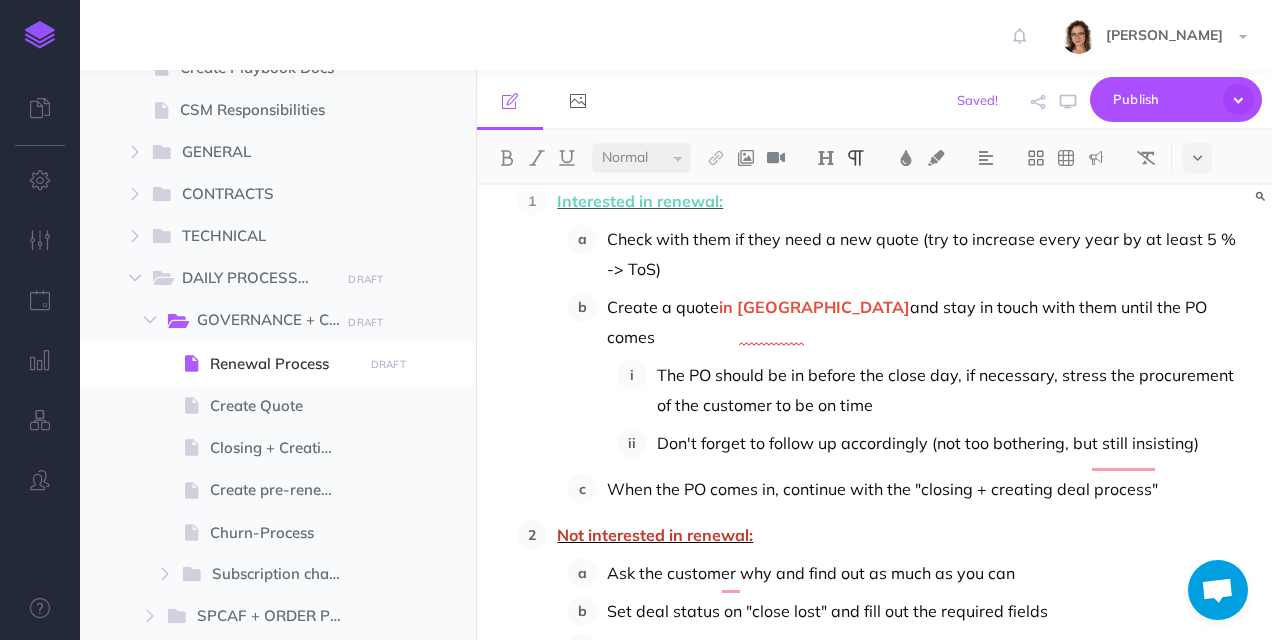 click on "Check with them if they need a new quote (try to increase every year by at least 5 % -> ToS)" at bounding box center [927, 254] 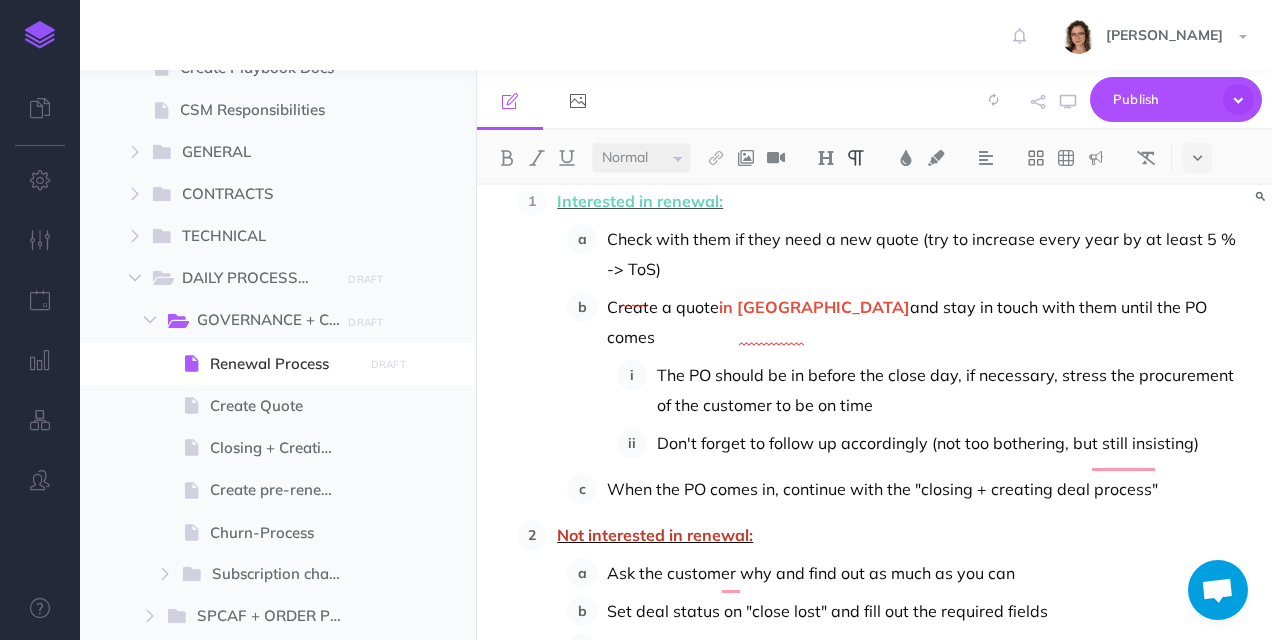 scroll, scrollTop: 1445, scrollLeft: 0, axis: vertical 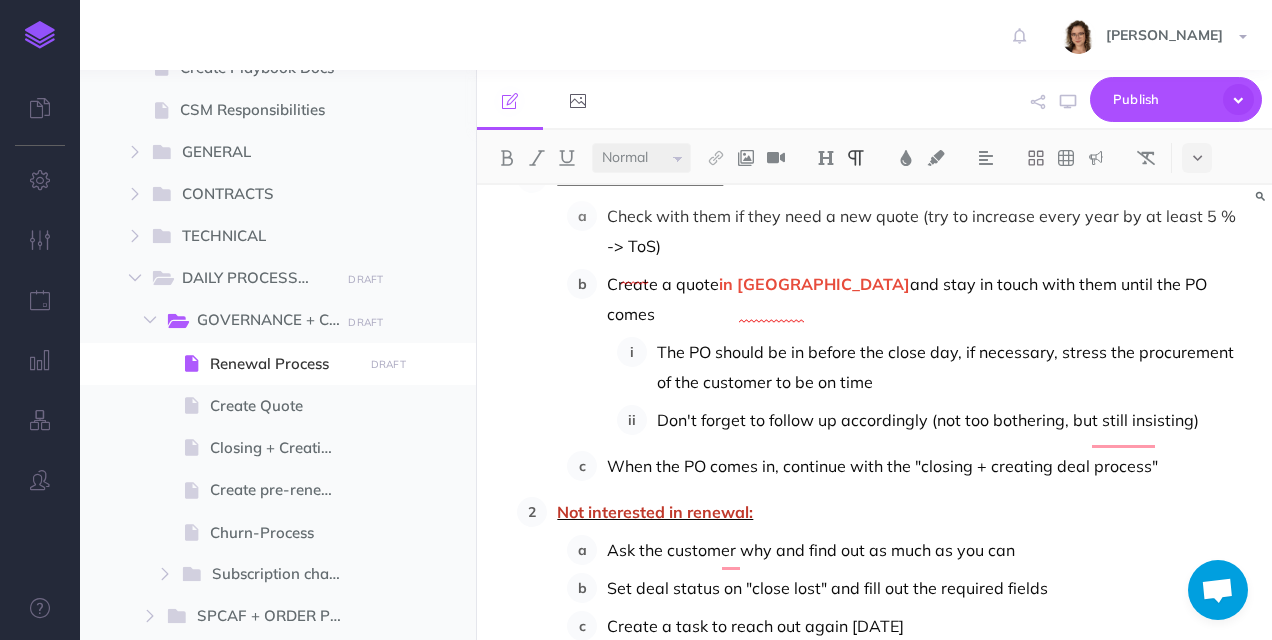 click on "The PO should be in before the close day, if necessary, stress the procurement of the customer to be on time" at bounding box center (952, 367) 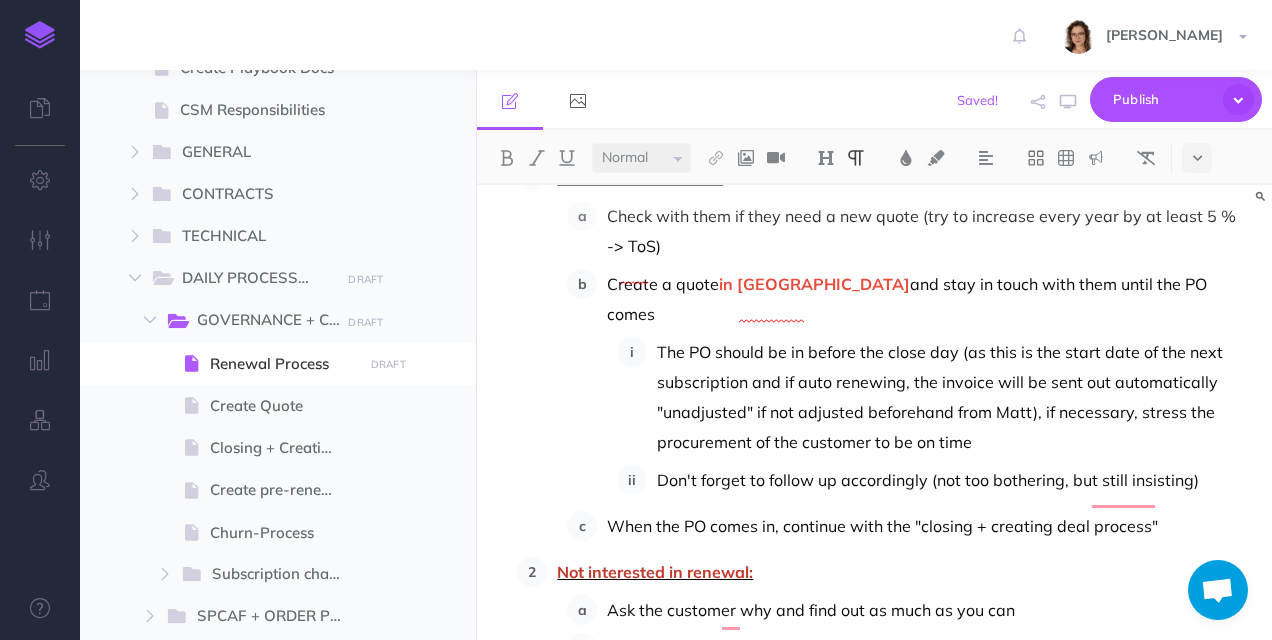 click on "The PO should be in before the close day (as this is the start date of the next subscription and if auto renewing, the invoice will be sent out automatically "unadjusted" if not adjusted beforehand from Matt), if necessary, stress the procurement of the customer to be on time" at bounding box center [952, 397] 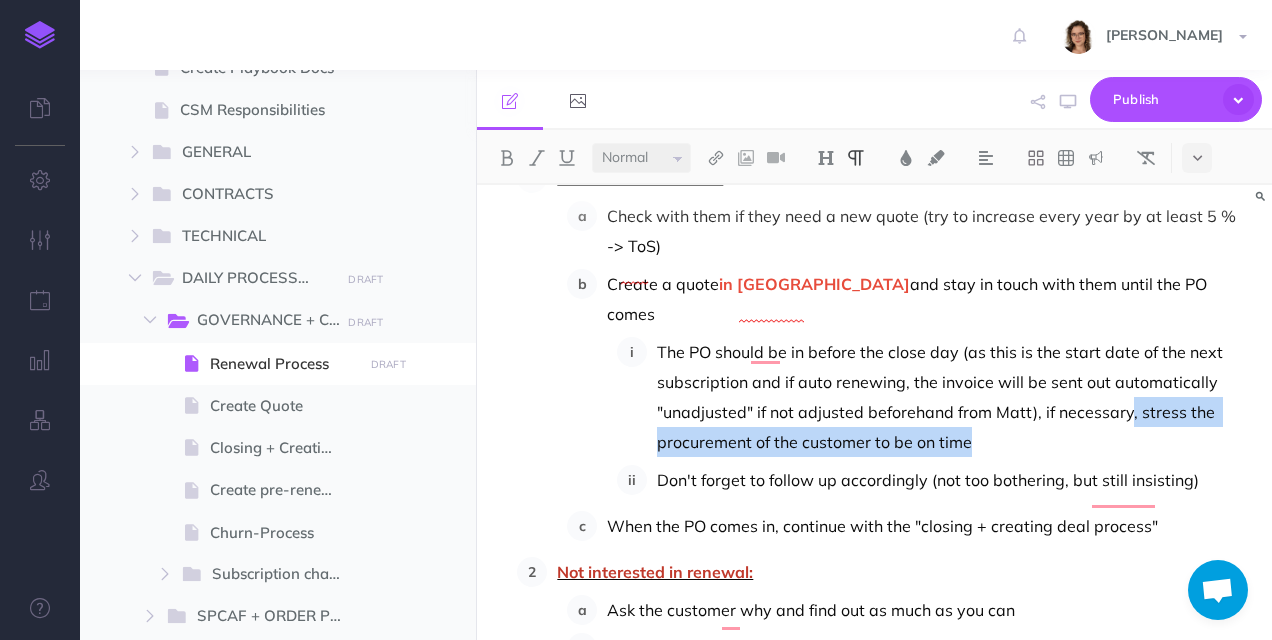 drag, startPoint x: 1130, startPoint y: 383, endPoint x: 1143, endPoint y: 413, distance: 32.695564 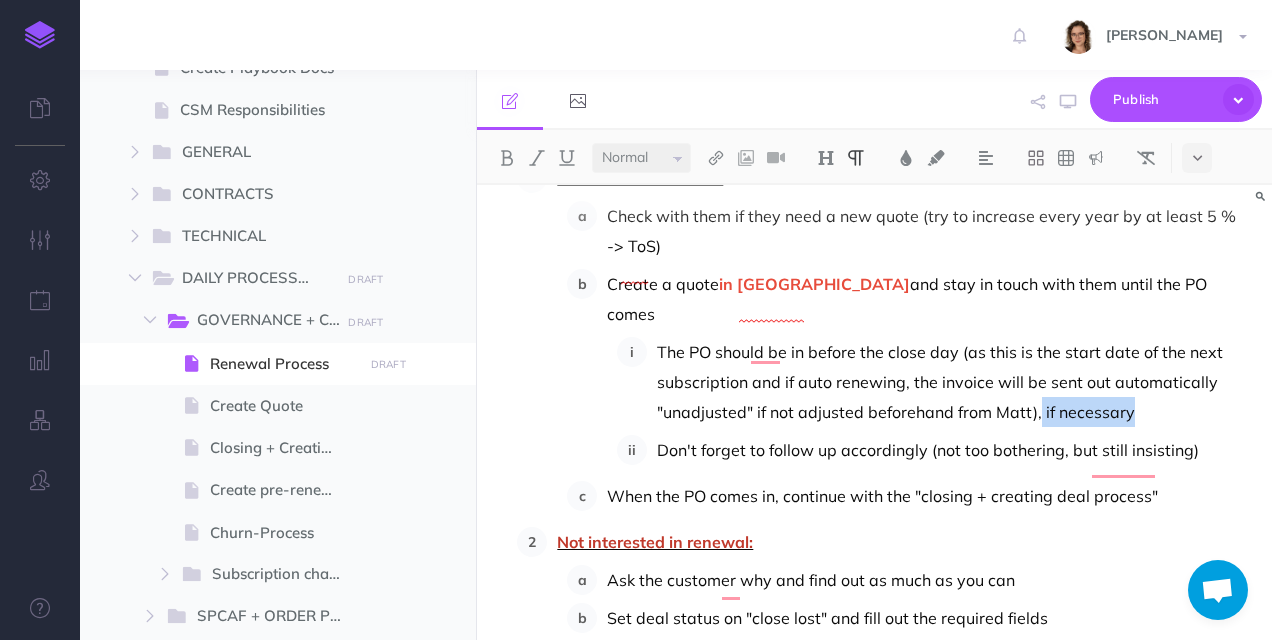 drag, startPoint x: 1038, startPoint y: 384, endPoint x: 1136, endPoint y: 384, distance: 98 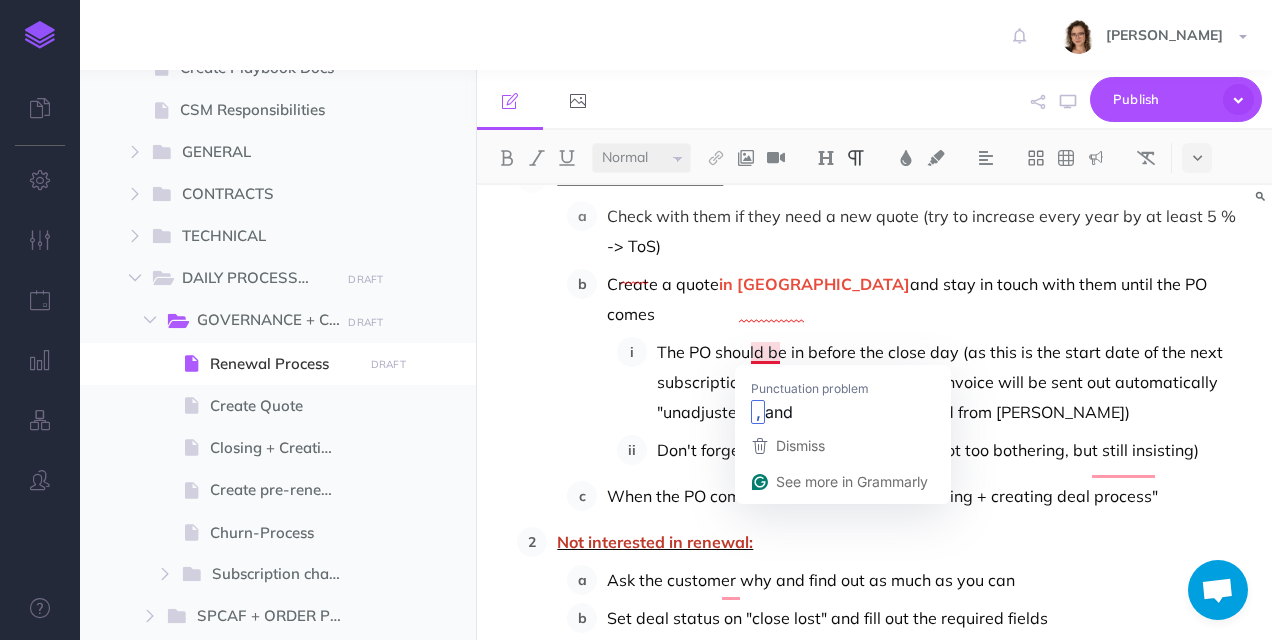 click on "The PO should be in before the close day (as this is the start date of the next subscription and if auto renewing, the invoice will be sent out automatically "unadjusted" if not adjusted beforehand from [PERSON_NAME])" at bounding box center [952, 382] 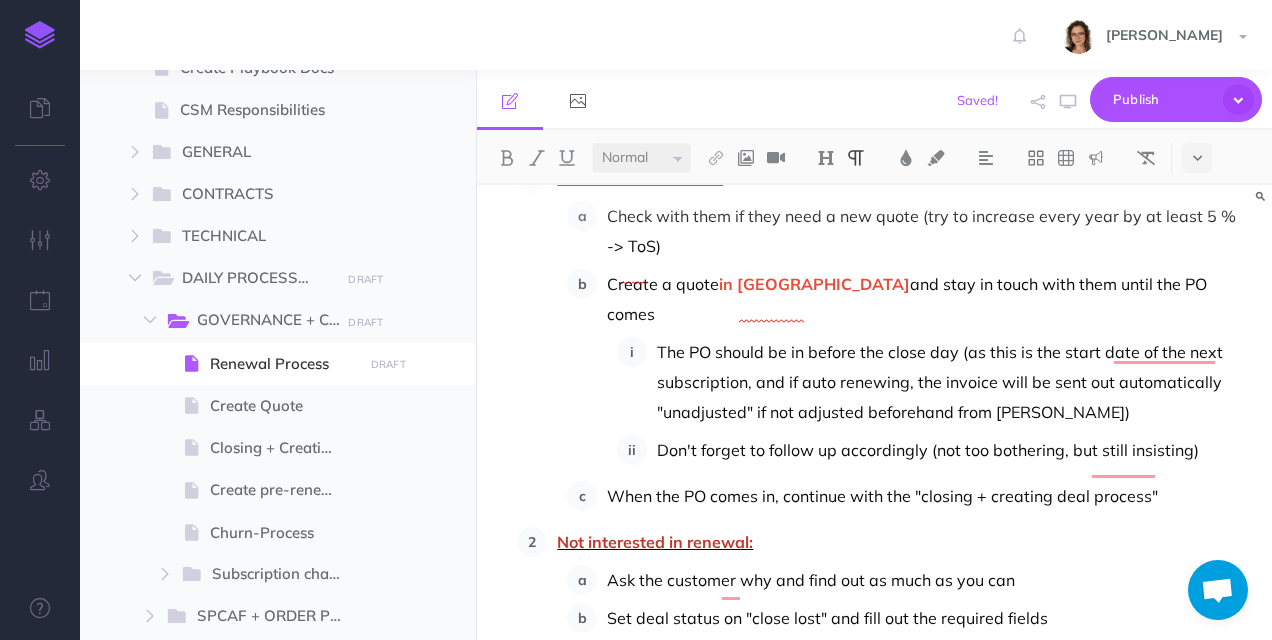 click on "The PO should be in before the close day (as this is the start date of the next subscription, and if auto renewing, the invoice will be sent out automatically "unadjusted" if not adjusted beforehand from [PERSON_NAME])" at bounding box center [952, 382] 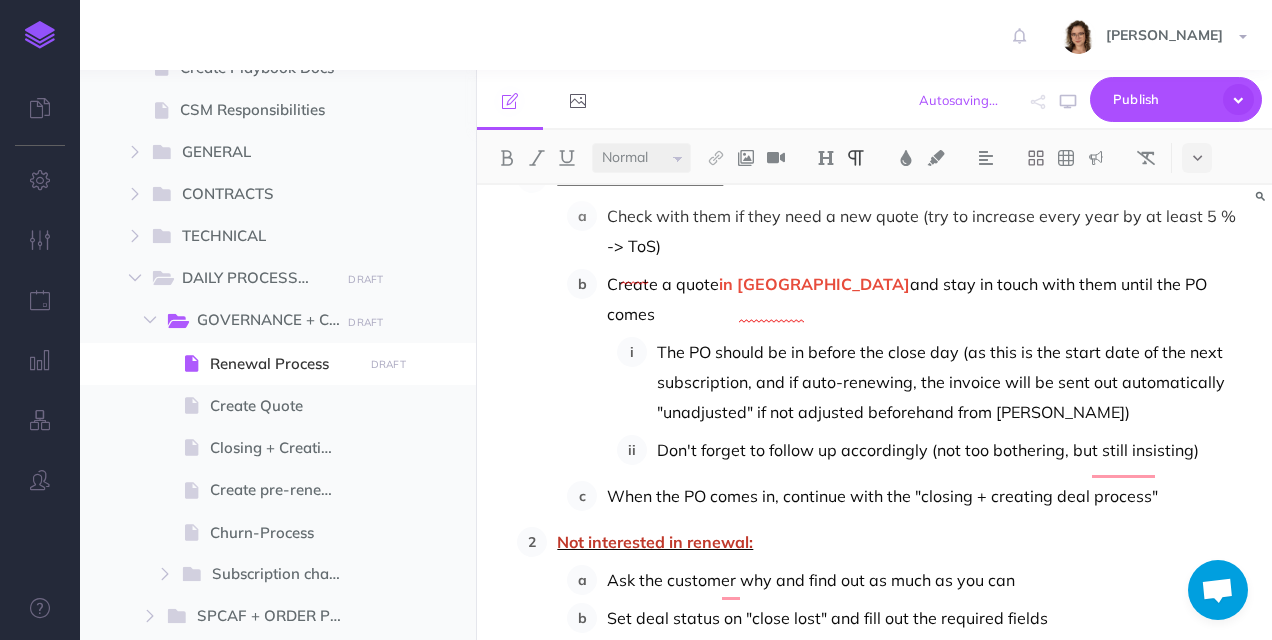 click on "The PO should be in before the close day (as this is the start date of the next subscription, and if auto-renewing, the invoice will be sent out automatically "unadjusted" if not adjusted beforehand from [PERSON_NAME])" at bounding box center (952, 382) 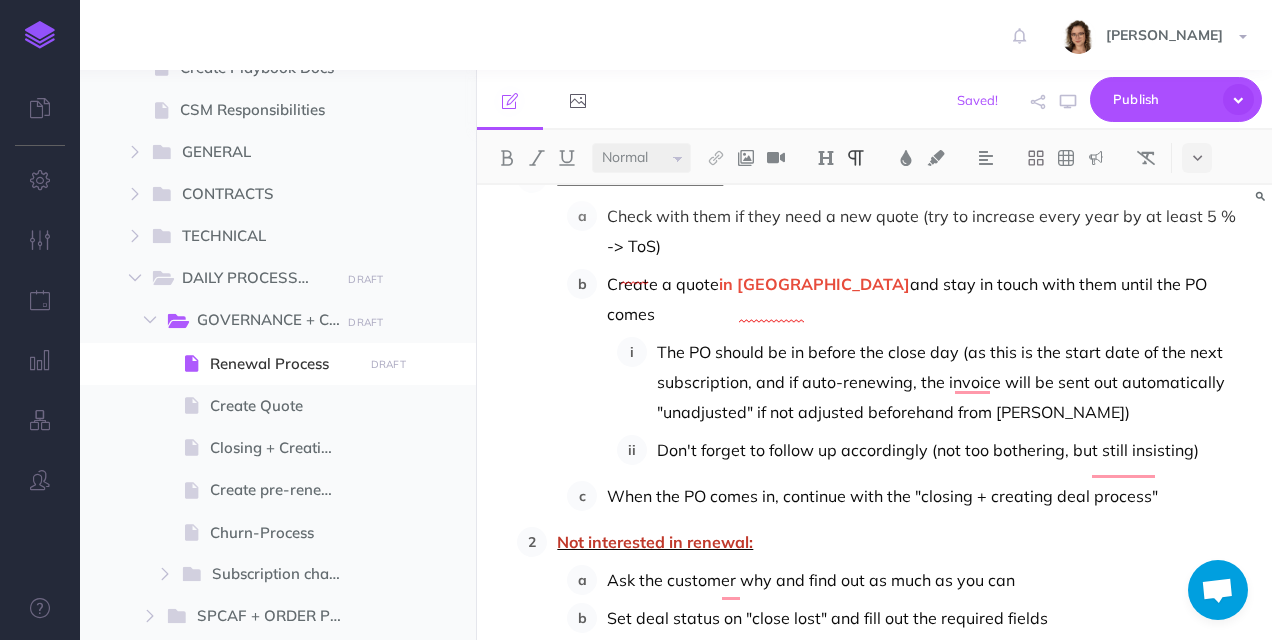 click on "The PO should be in before the close day (as this is the start date of the next subscription, and if auto-renewing, the invoice will be sent out automatically "unadjusted" if not adjusted beforehand from [PERSON_NAME])" at bounding box center (952, 382) 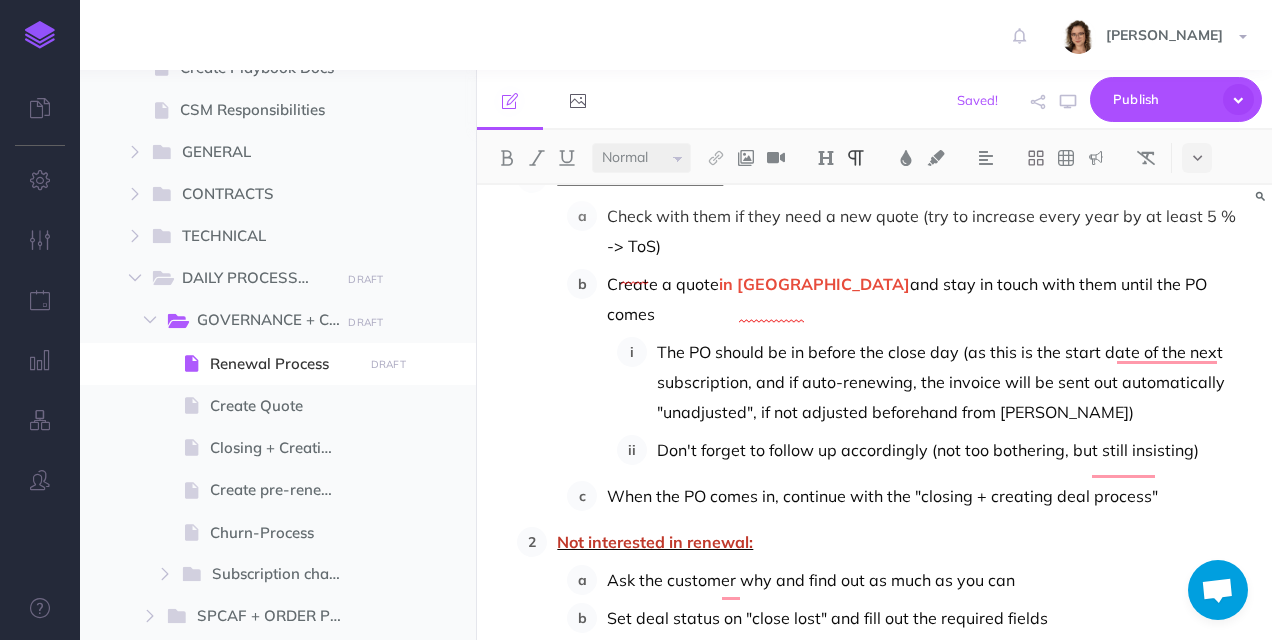 click on "The PO should be in before the close day (as this is the start date of the next subscription, and if auto-renewing, the invoice will be sent out automatically "unadjusted", if not adjusted beforehand from [PERSON_NAME])" at bounding box center [952, 382] 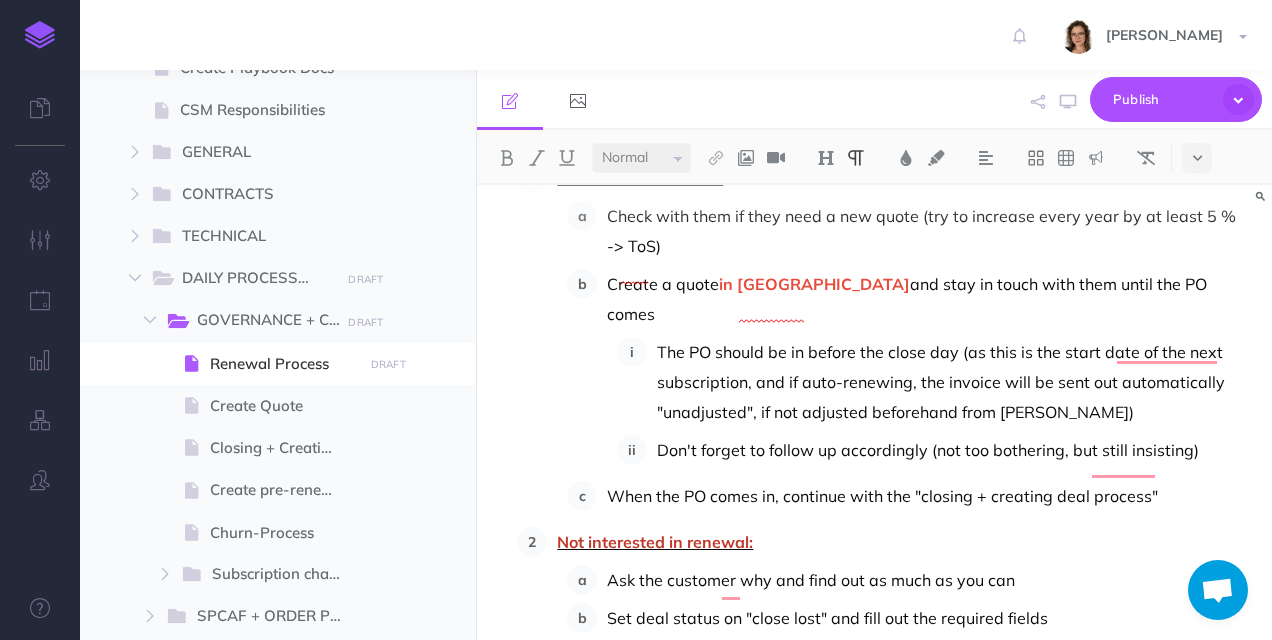 click on "The PO should be in before the close day (as this is the start date of the next subscription, and if auto-renewing, the invoice will be sent out automatically "unadjusted", if not adjusted beforehand from [PERSON_NAME])" at bounding box center [952, 382] 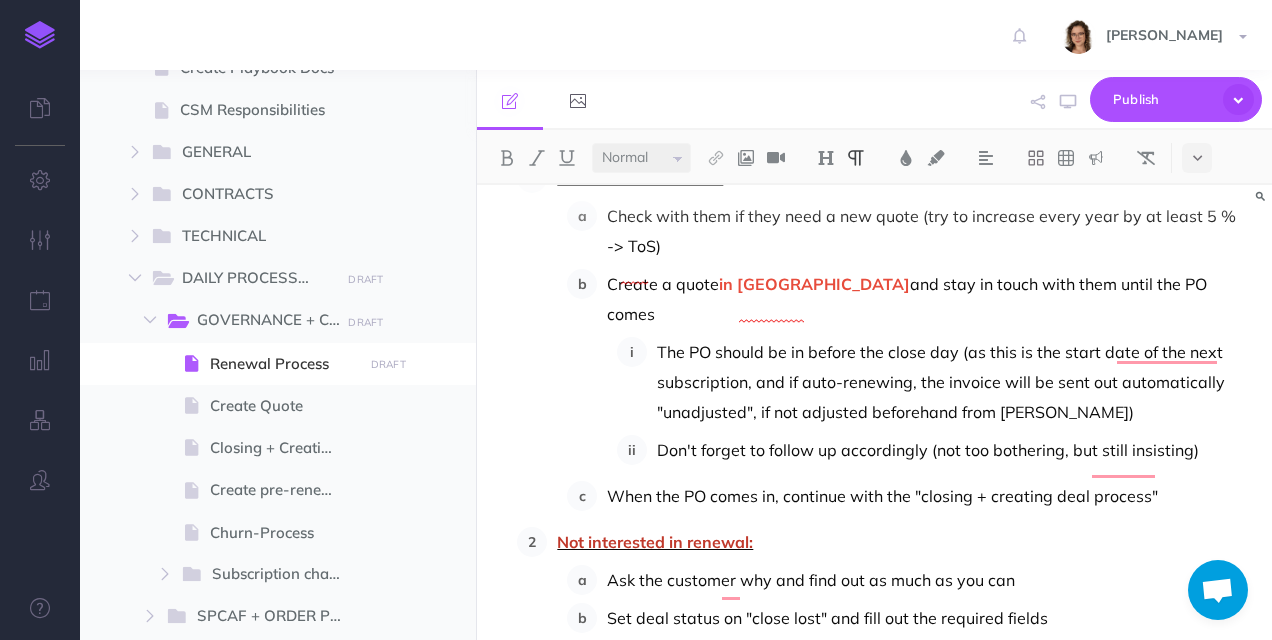 scroll, scrollTop: 1485, scrollLeft: 0, axis: vertical 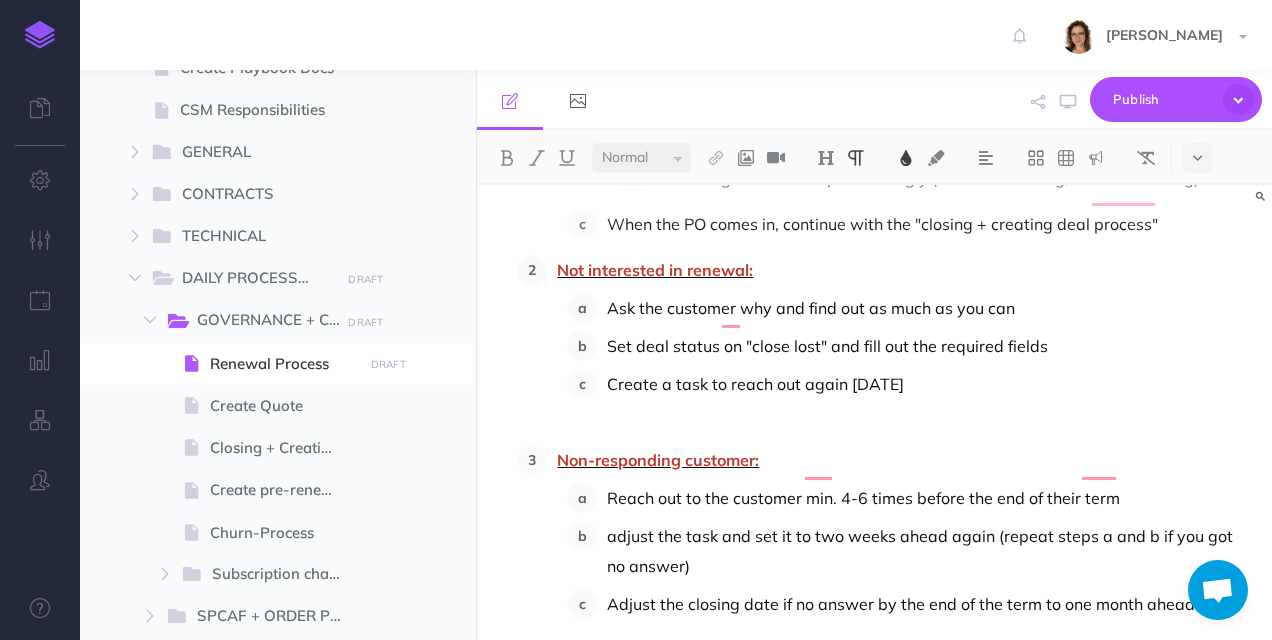 click on "Set deal status on "close lost" and fill out the required fields" at bounding box center (827, 346) 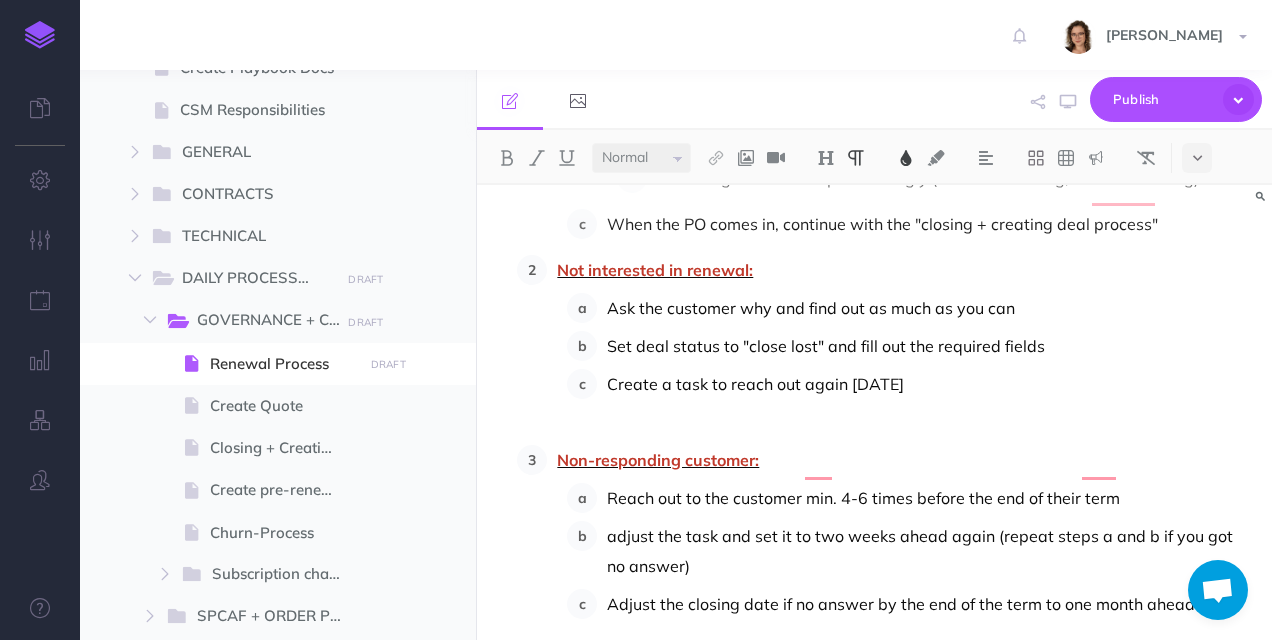 click on "Set deal status to "close lost" and fill out the required fields" at bounding box center (927, 346) 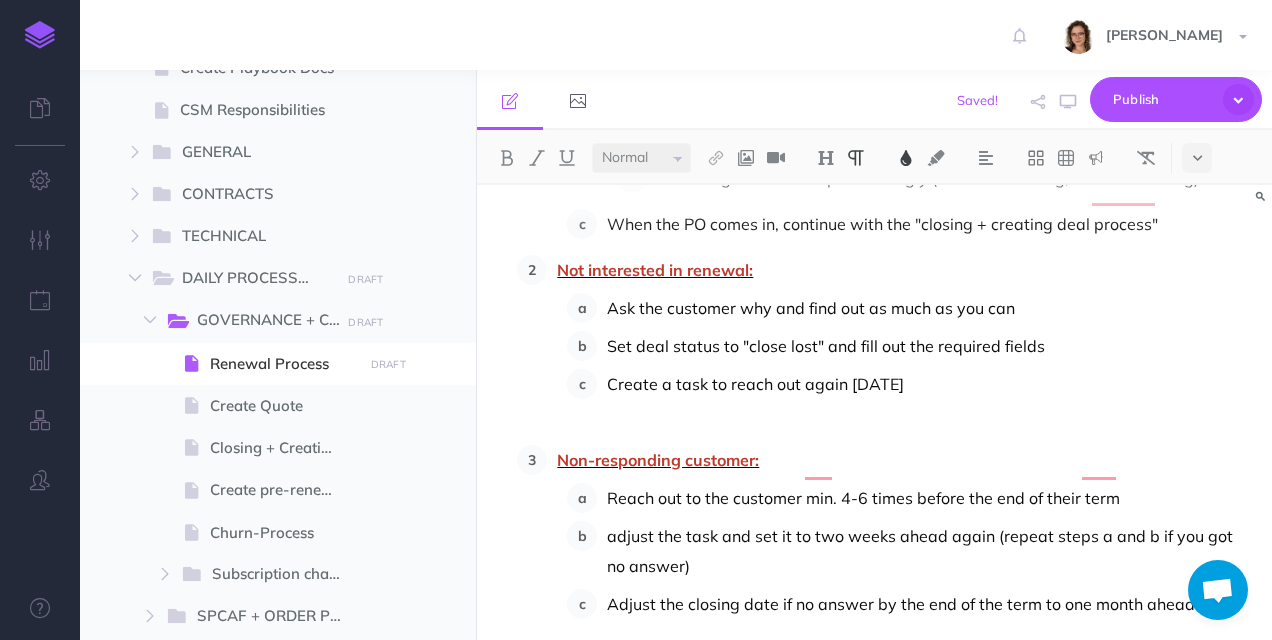 click on "Create a task to reach out again [DATE]" at bounding box center (927, 384) 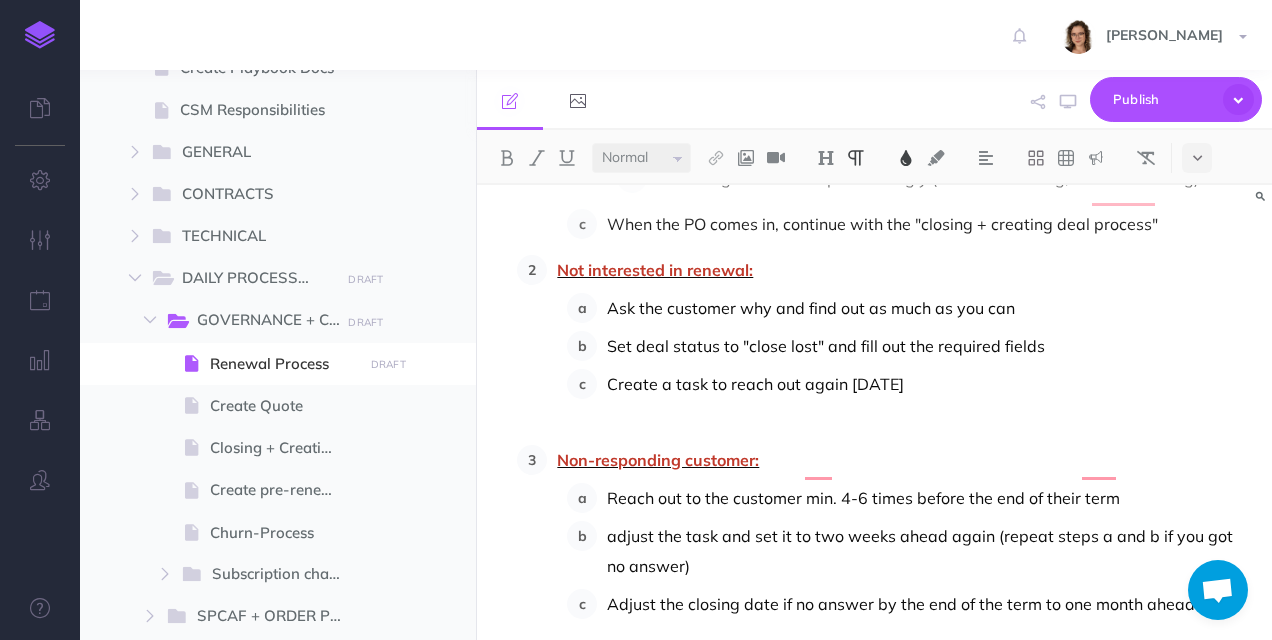click on "Set deal status to "close lost" and fill out the required fields" at bounding box center [927, 346] 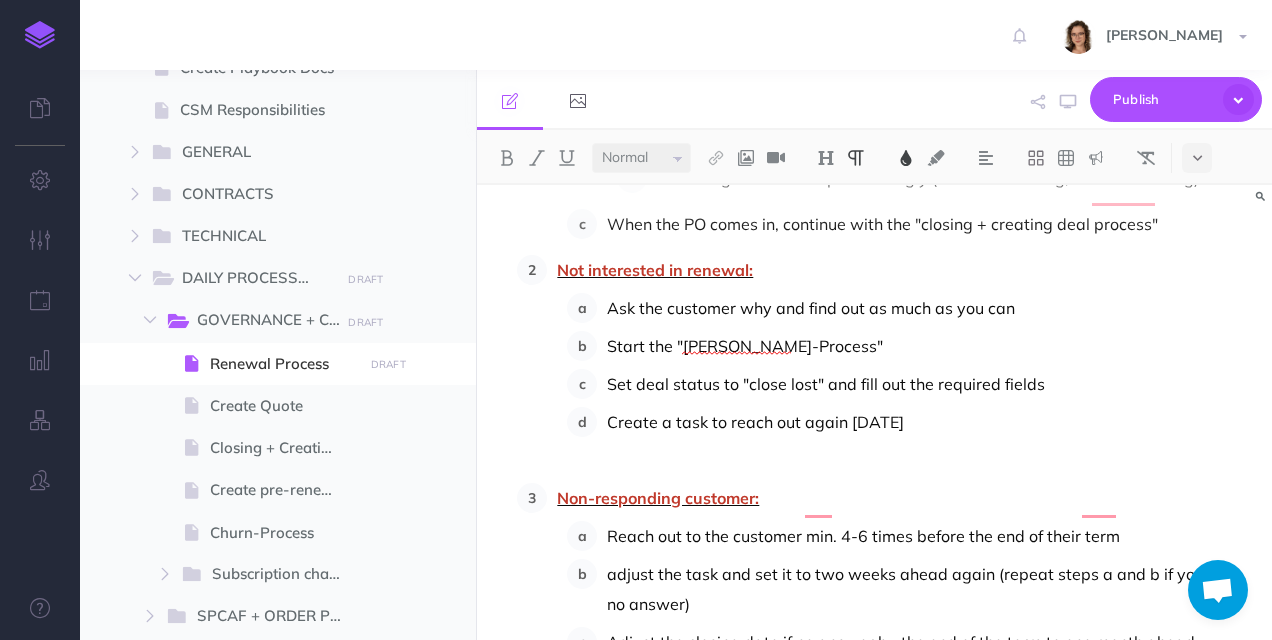 click on "Ask the customer why and find out as much as you can" at bounding box center (927, 308) 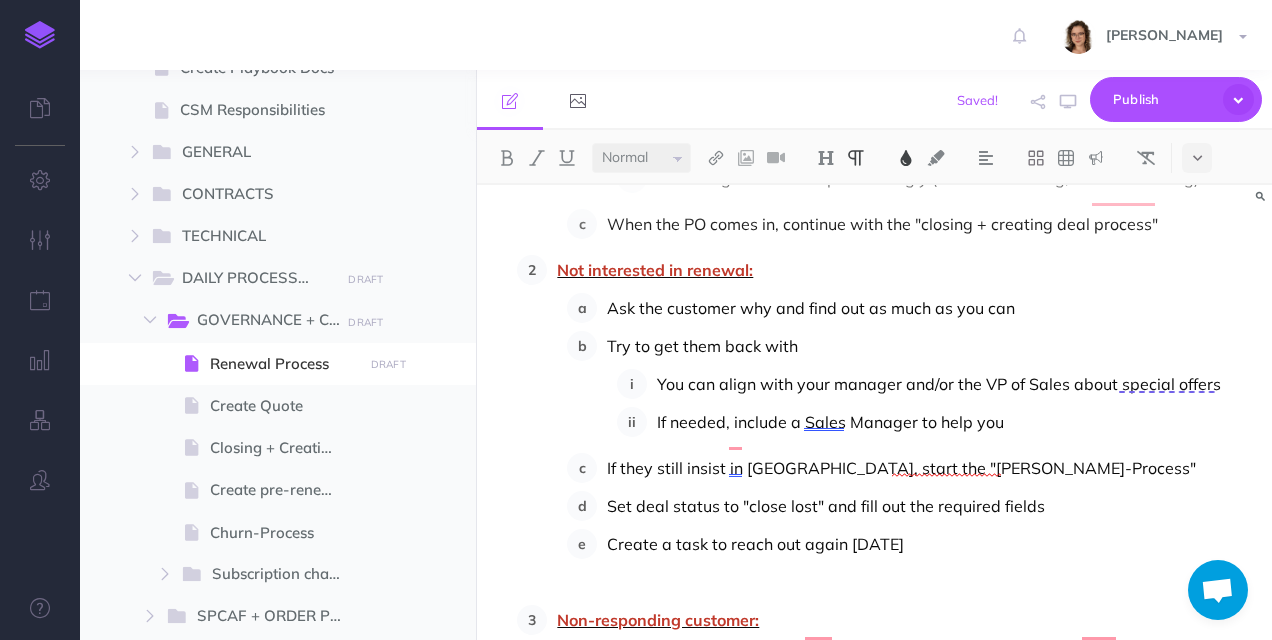 drag, startPoint x: 979, startPoint y: 519, endPoint x: 598, endPoint y: 482, distance: 382.79236 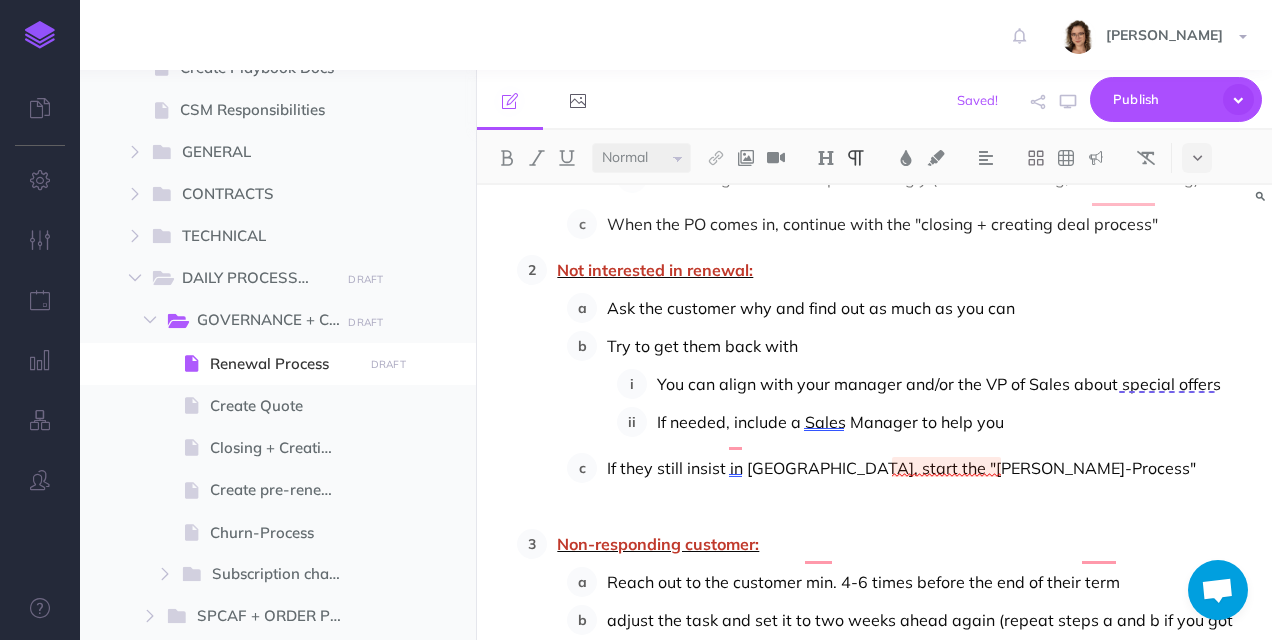 click on "If they still insist in [GEOGRAPHIC_DATA], start the "[PERSON_NAME]-Process"" at bounding box center (927, 468) 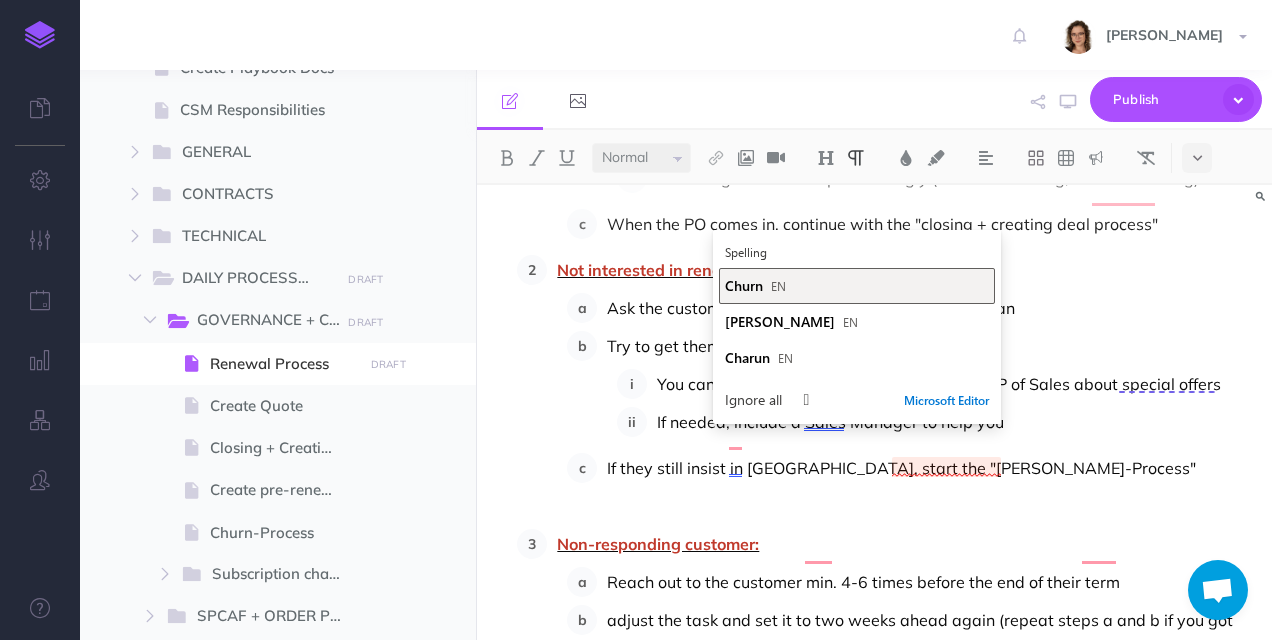 click on "Churn EN" at bounding box center [857, 286] 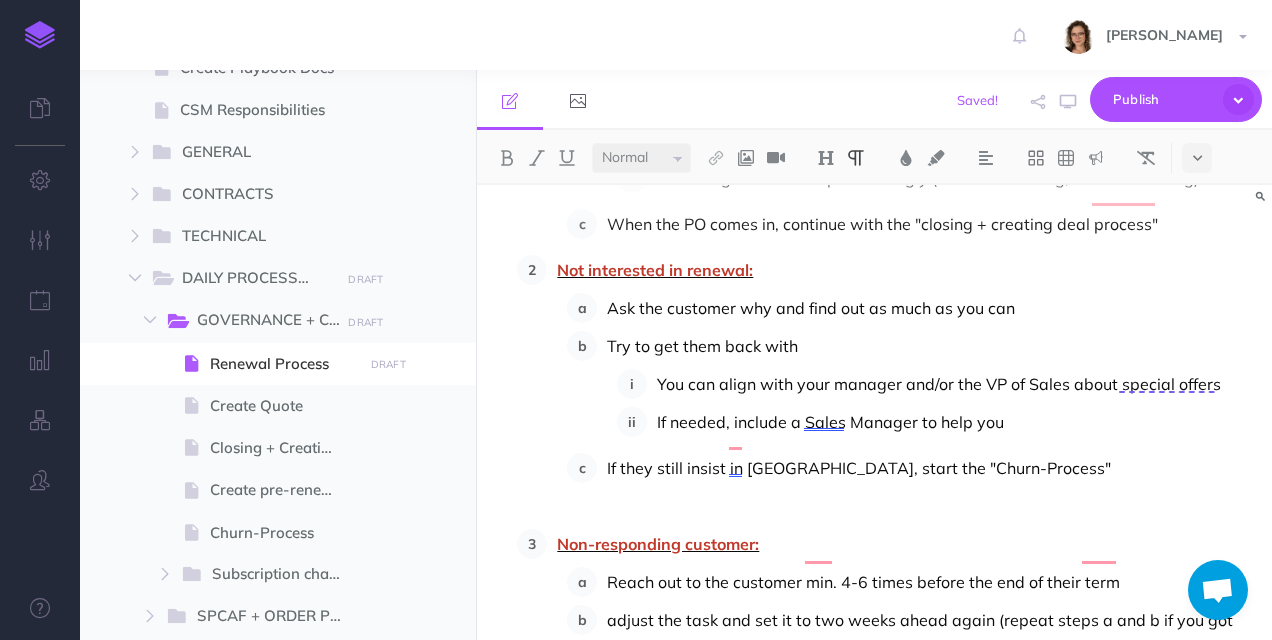 click on "If they still insist in [GEOGRAPHIC_DATA], start the "Churn-Process"" at bounding box center [927, 468] 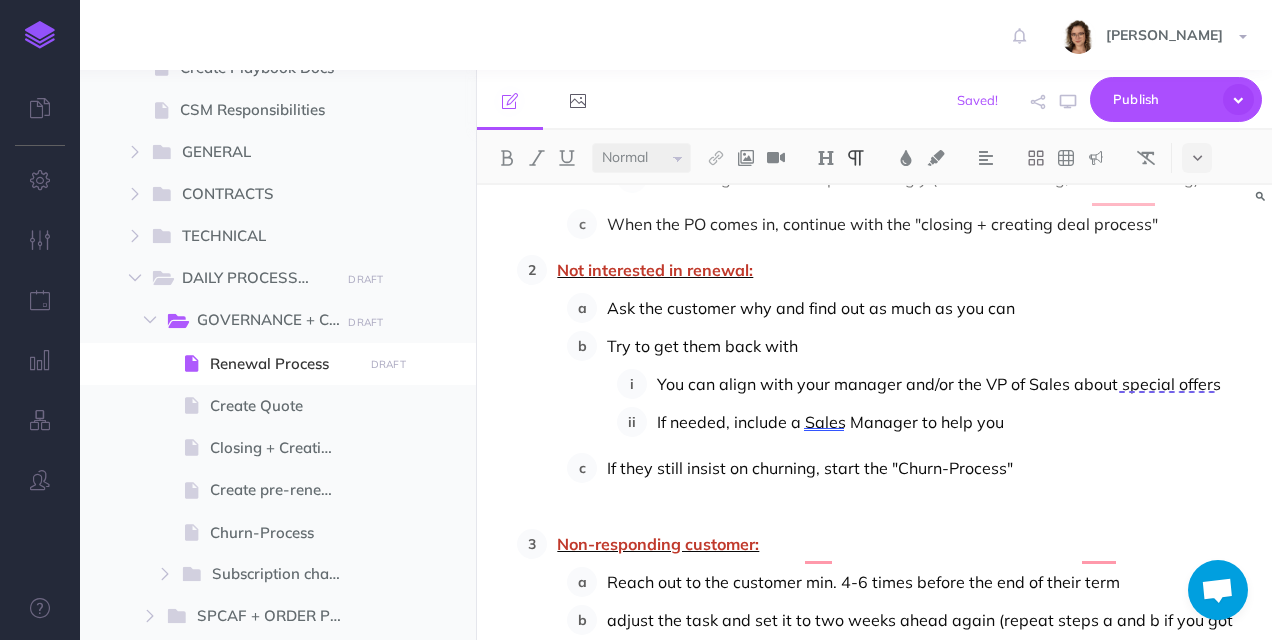 click on "If they still insist on churning, start the "Churn-Process"" at bounding box center [927, 468] 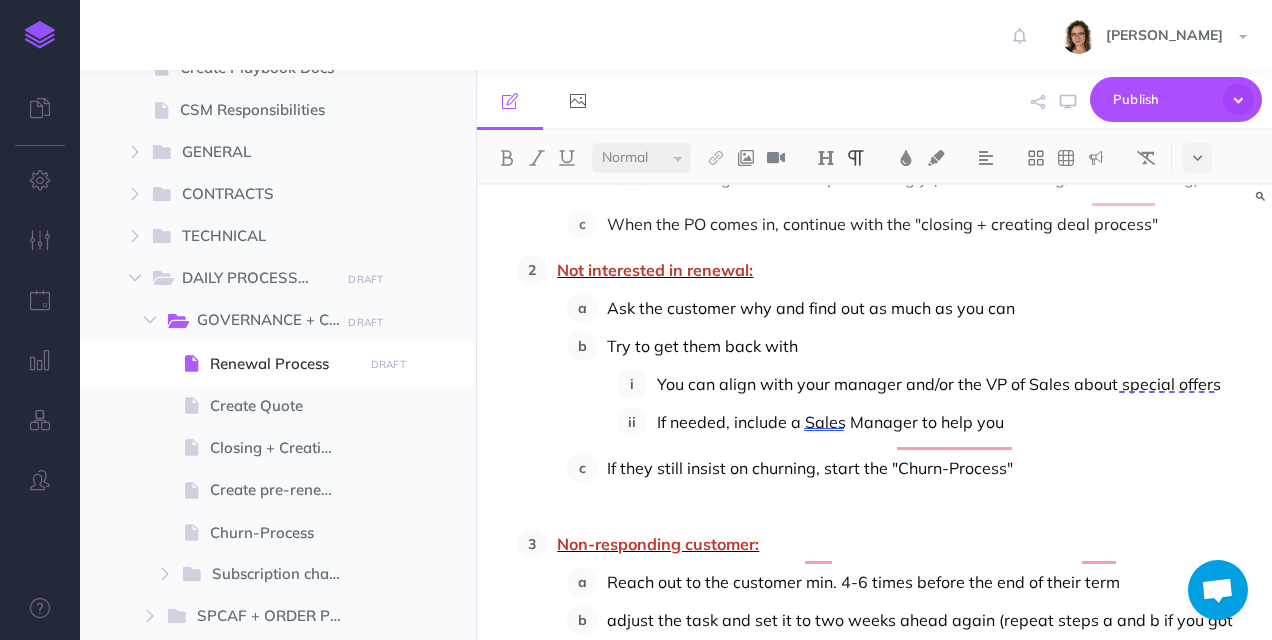 click on "If they still insist on churning, start the "Churn-Process"" at bounding box center (927, 468) 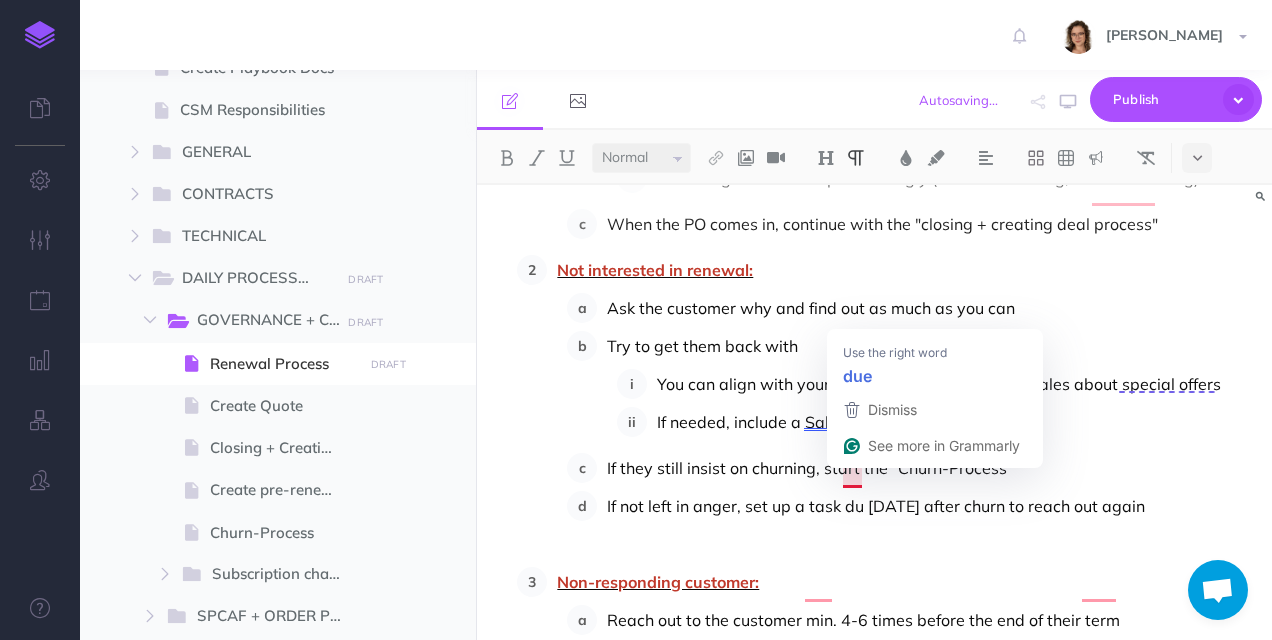 click on "If not left in anger, set up a task du [DATE] after churn to reach out again" at bounding box center (927, 506) 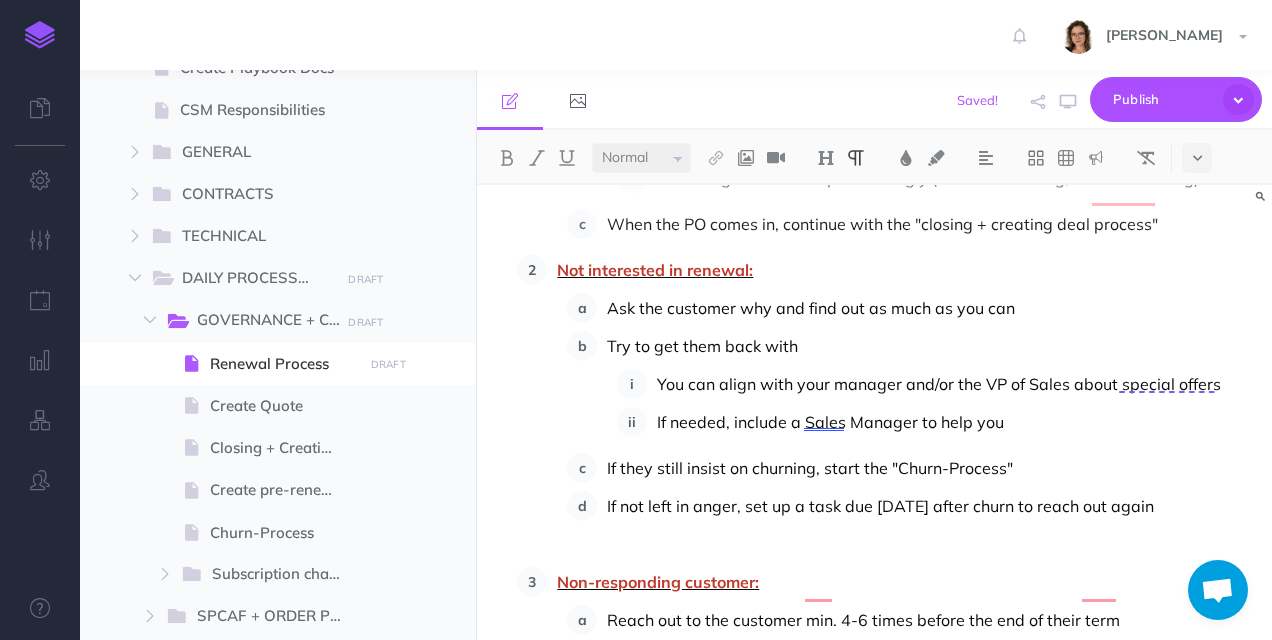 click at bounding box center [927, 536] 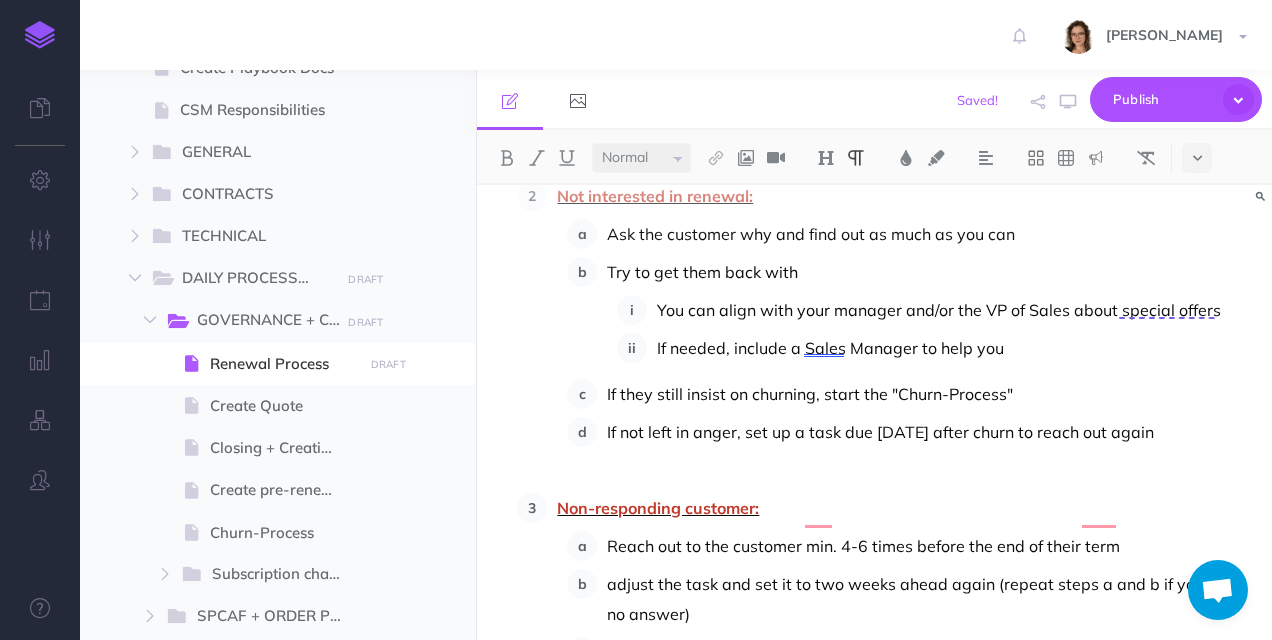scroll, scrollTop: 1643, scrollLeft: 0, axis: vertical 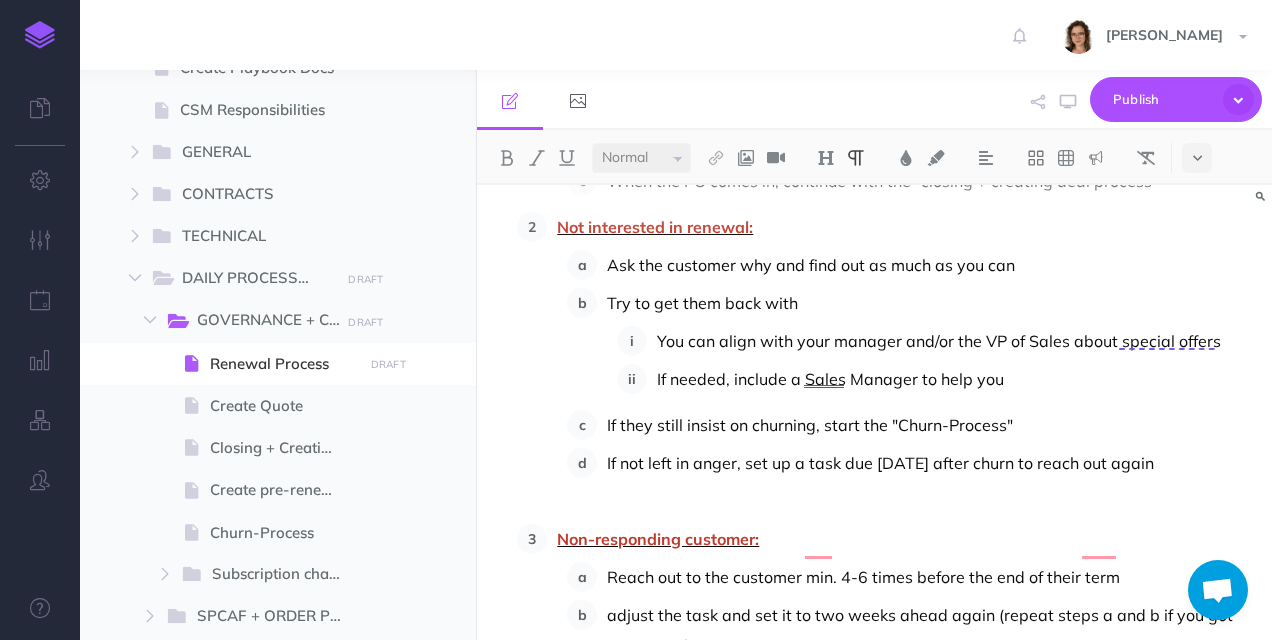 click on "Try to get them back with" at bounding box center [927, 303] 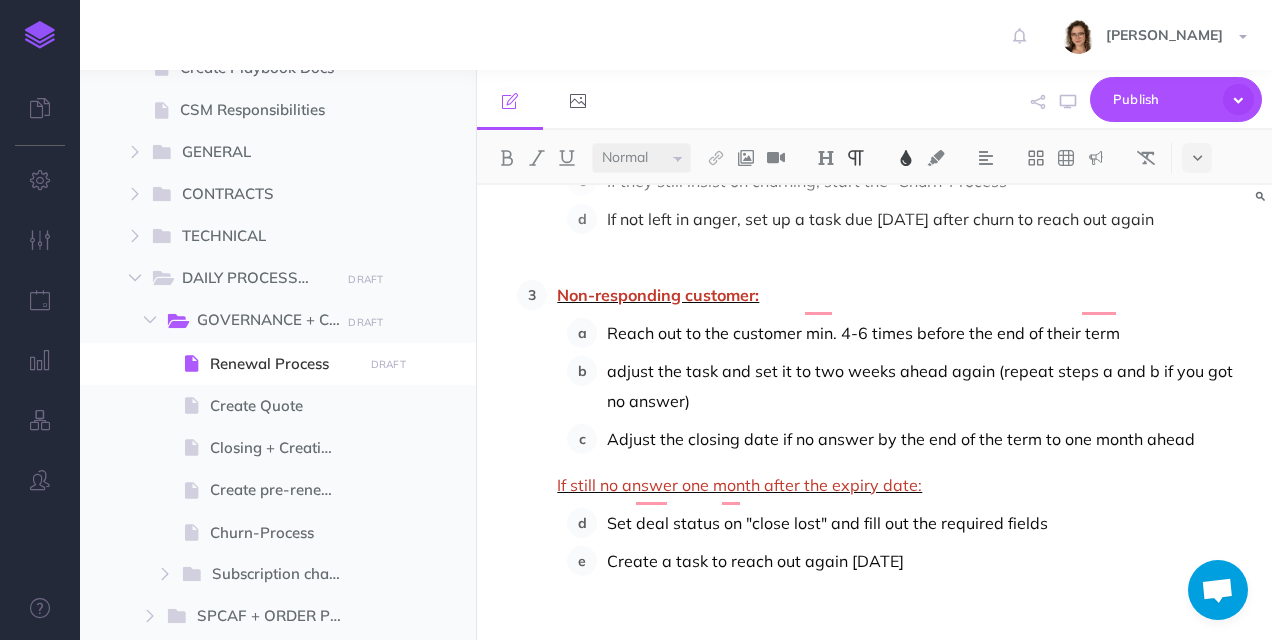click on "Reach out to the customer min. 4-6 times before the end of their term" at bounding box center (863, 333) 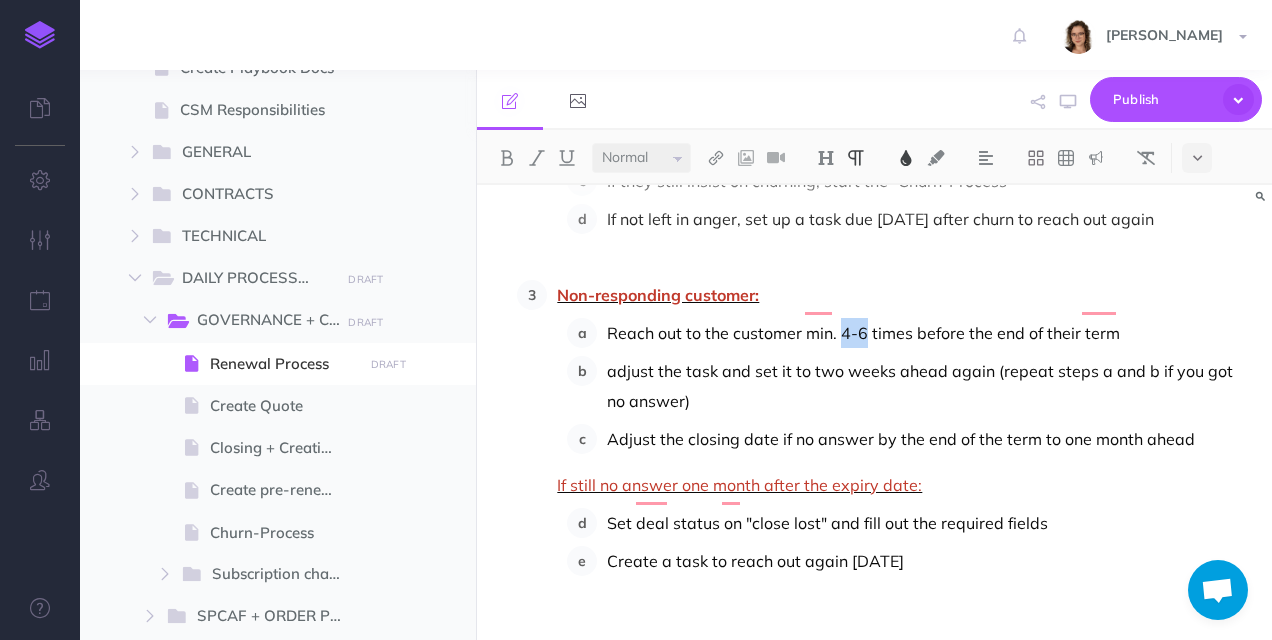 drag, startPoint x: 865, startPoint y: 303, endPoint x: 839, endPoint y: 303, distance: 26 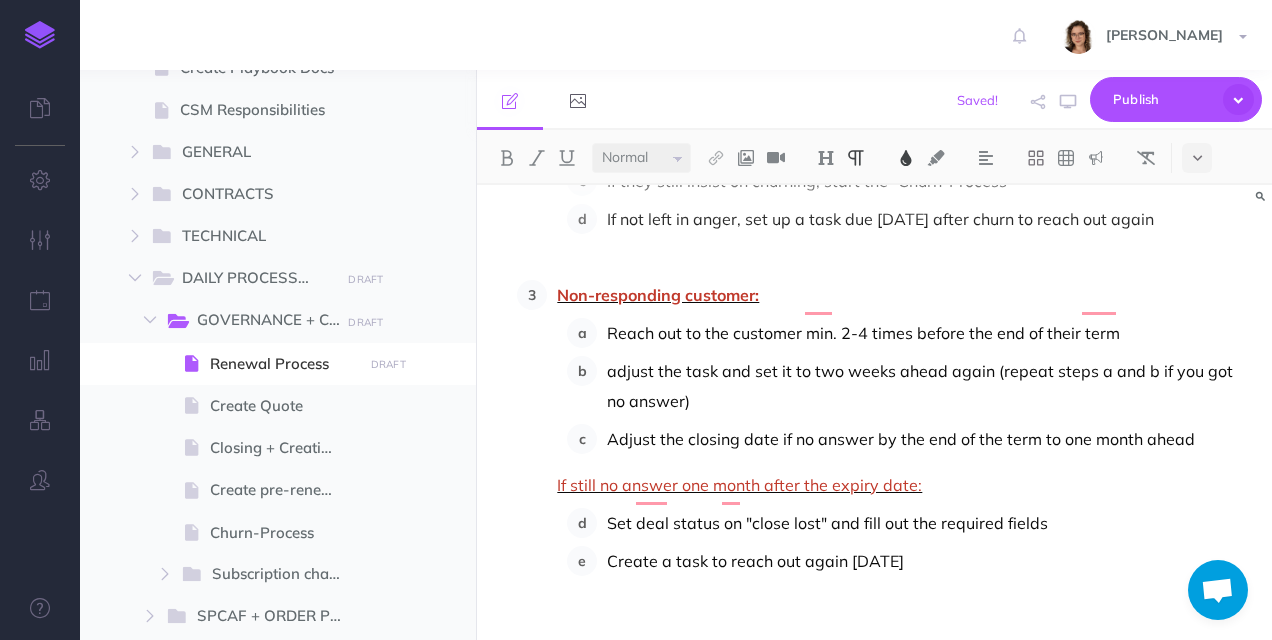 click on "adjust the task and set it to two weeks ahead again (repeat steps a and b if you got no answer)" at bounding box center (922, 386) 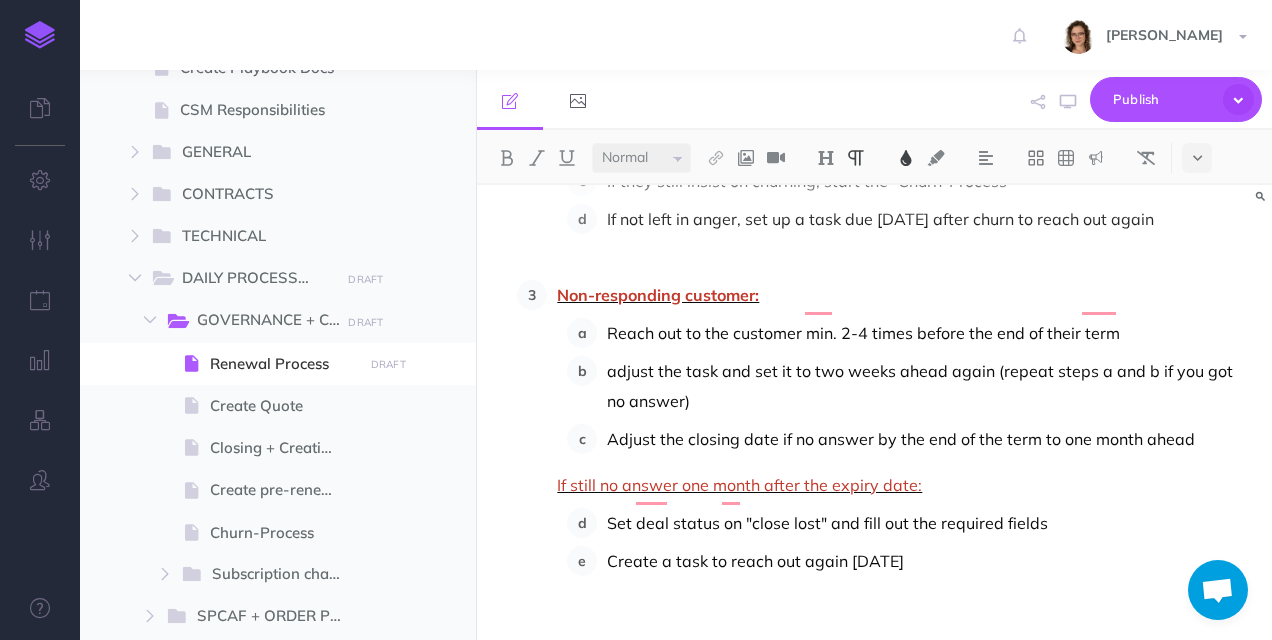 click on "adjust the task and set it to two weeks ahead again (repeat steps a and b if you got no answer)" at bounding box center [922, 386] 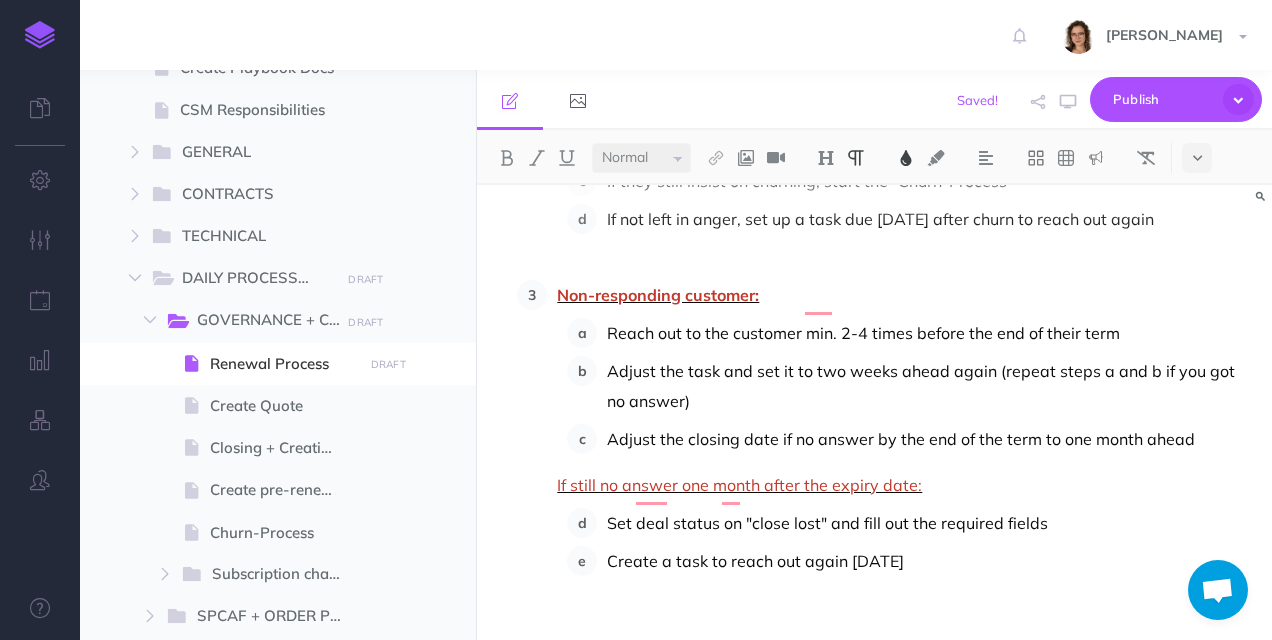 click on "Adjust the task and set it to two weeks ahead again (repeat steps a and b if you got no answer)" at bounding box center [923, 386] 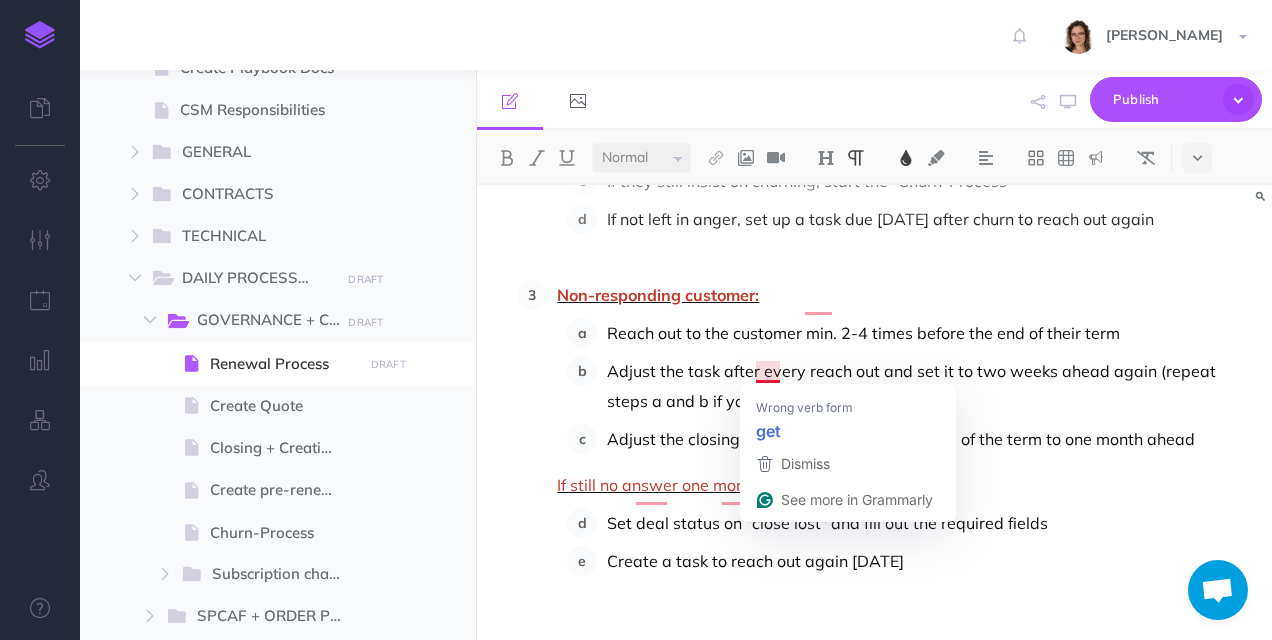 click on "Adjust the task after every reach out and set it to two weeks ahead again (repeat steps a and b if you got no answer)" at bounding box center (913, 386) 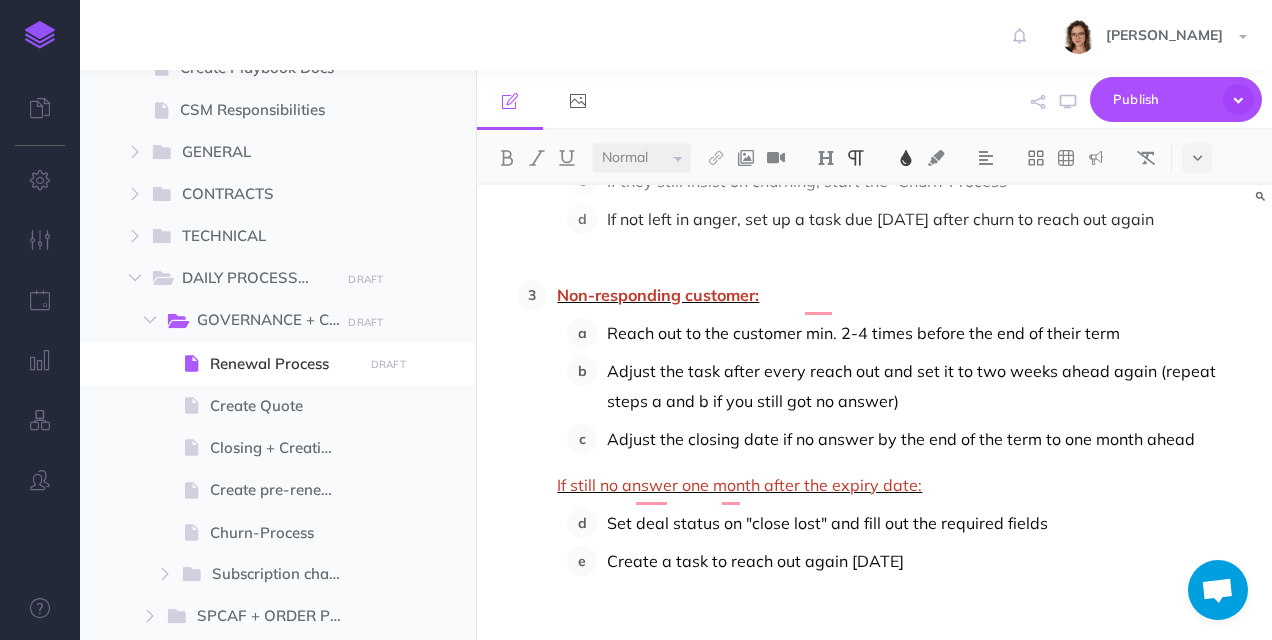 click on "Adjust the task after every reach out and set it to two weeks ahead again (repeat steps a and b if you still got no answer)" at bounding box center (927, 386) 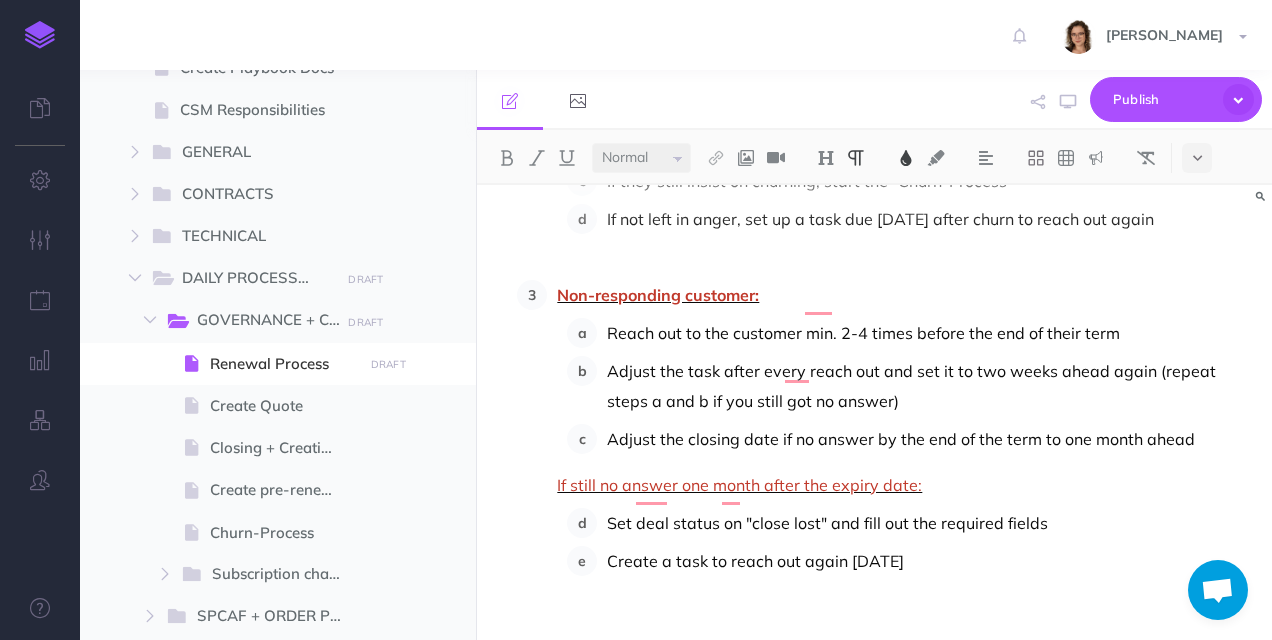 click on "Adjust the closing date if no answer by the end of the term to one month ahead" at bounding box center (927, 439) 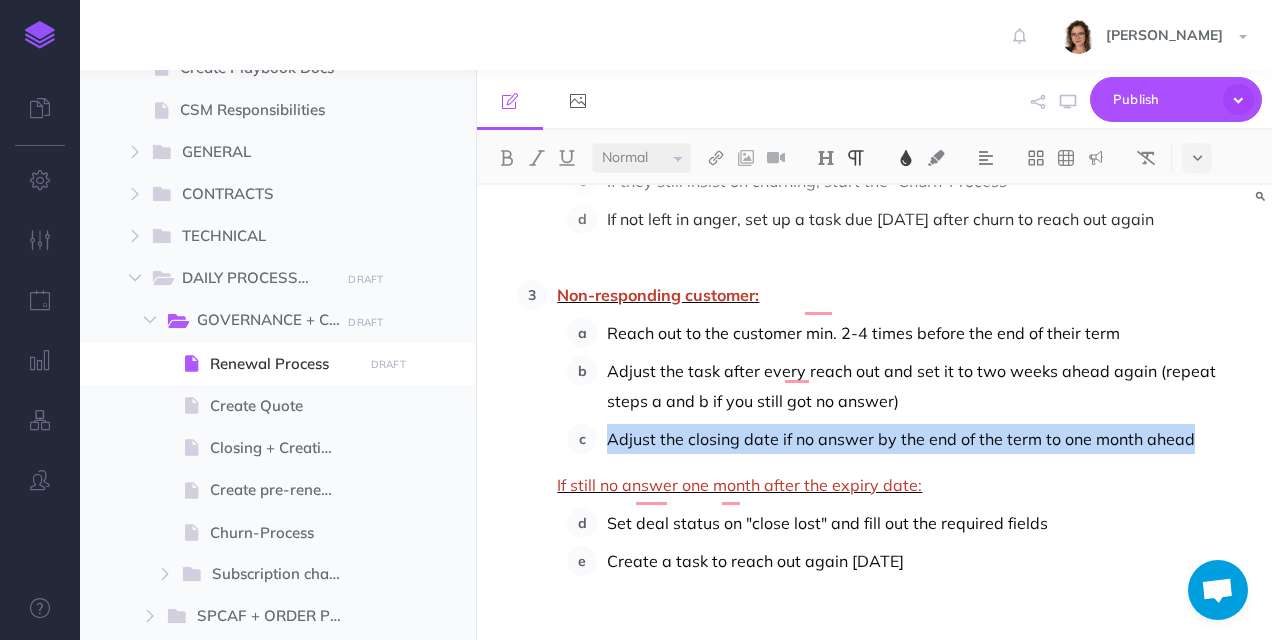 drag, startPoint x: 1198, startPoint y: 408, endPoint x: 607, endPoint y: 403, distance: 591.0212 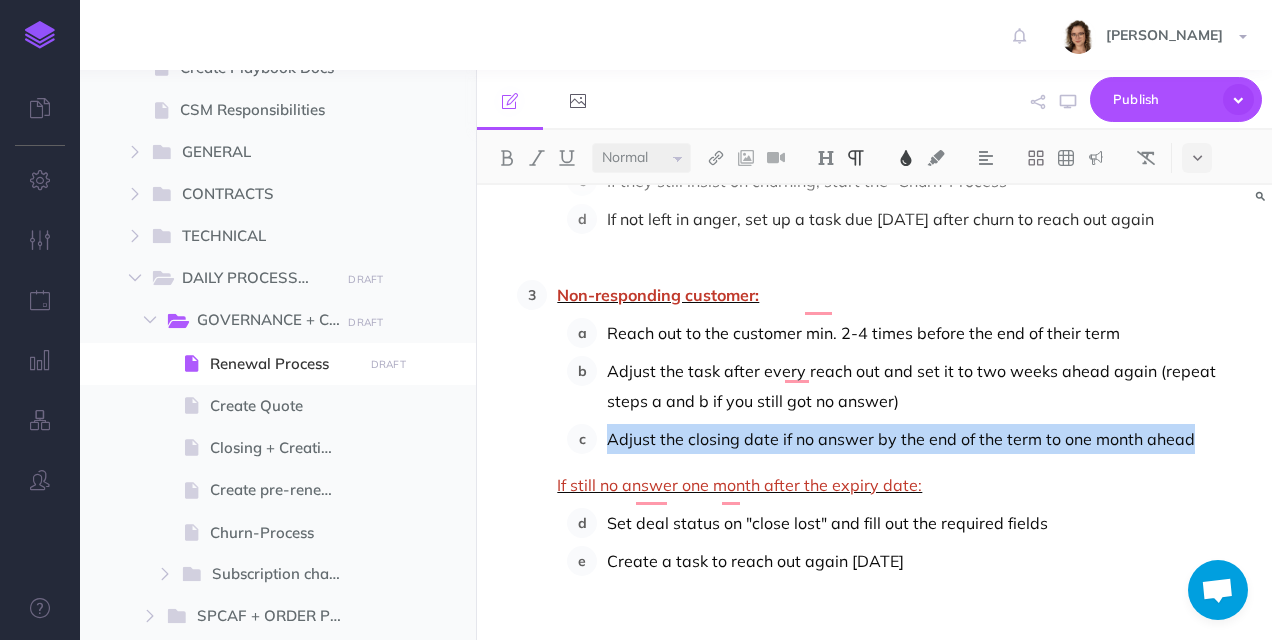 click on "Adjust the closing date if no answer by the end of the term to one month ahead" at bounding box center [927, 439] 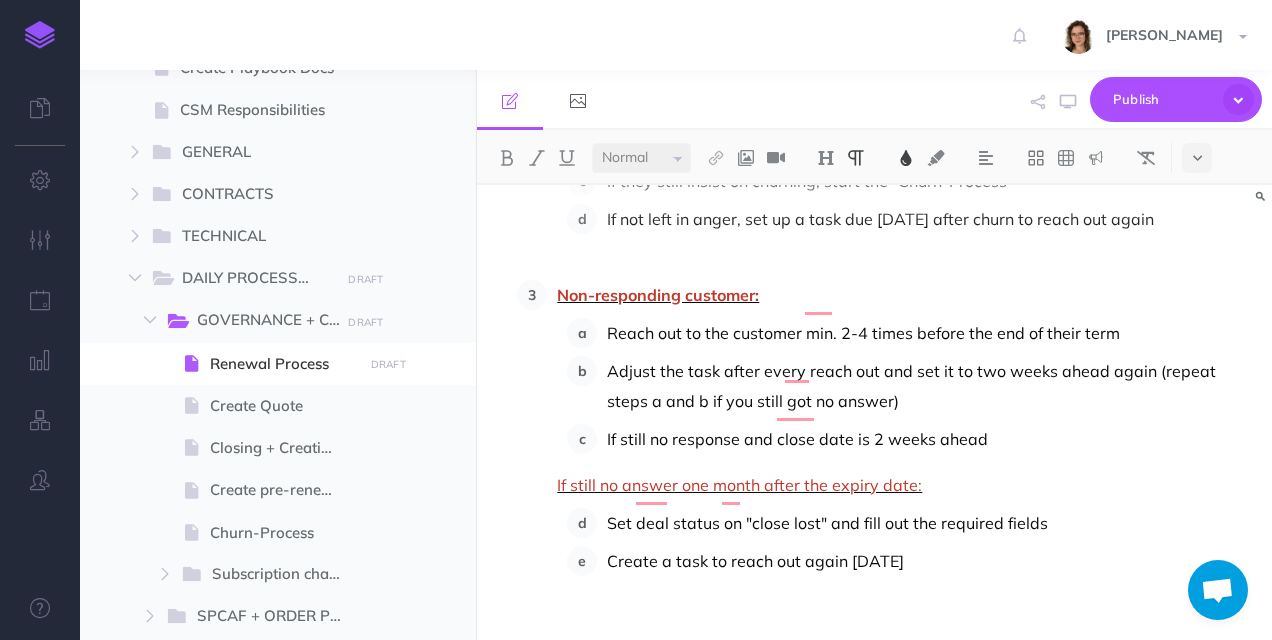 click on "Adjust the task after every reach out and set it to two weeks ahead again (repeat steps a and b if you still got no answer)" at bounding box center [913, 386] 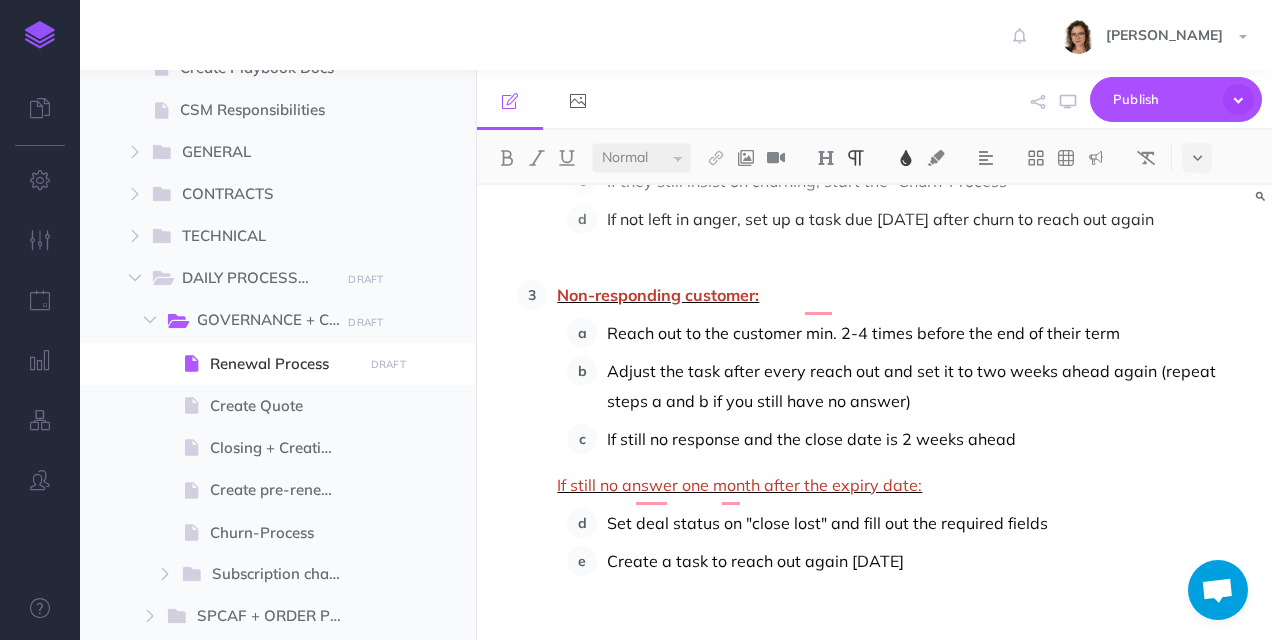 click on "Adjust the task after every reach out and set it to two weeks ahead again (repeat steps a and b if you still have no answer)" at bounding box center (913, 386) 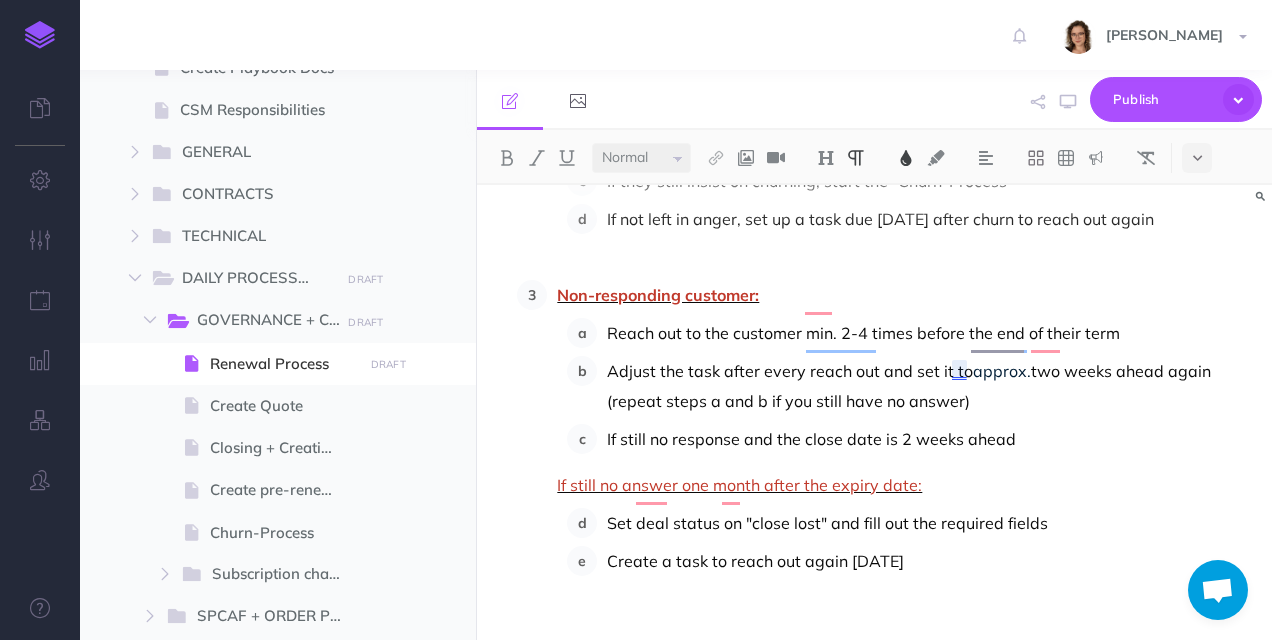 click on "Adjust the task after every reach out and set it to" at bounding box center [790, 371] 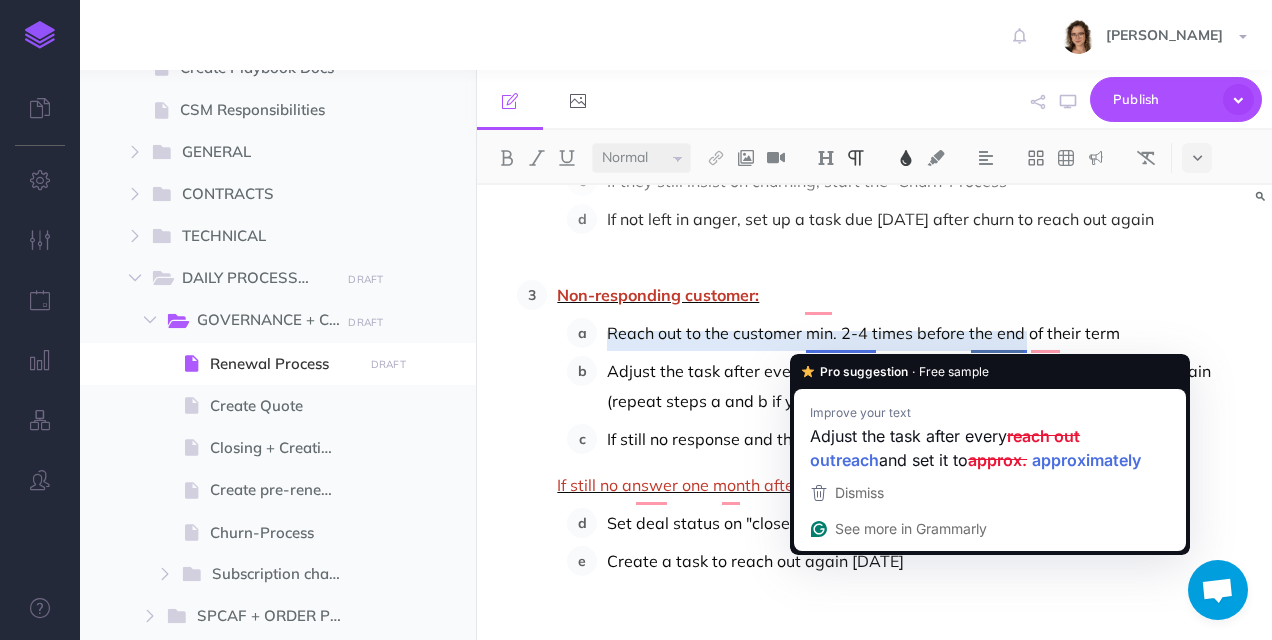 click on "Adjust the task after every reach out and set it to" at bounding box center [790, 371] 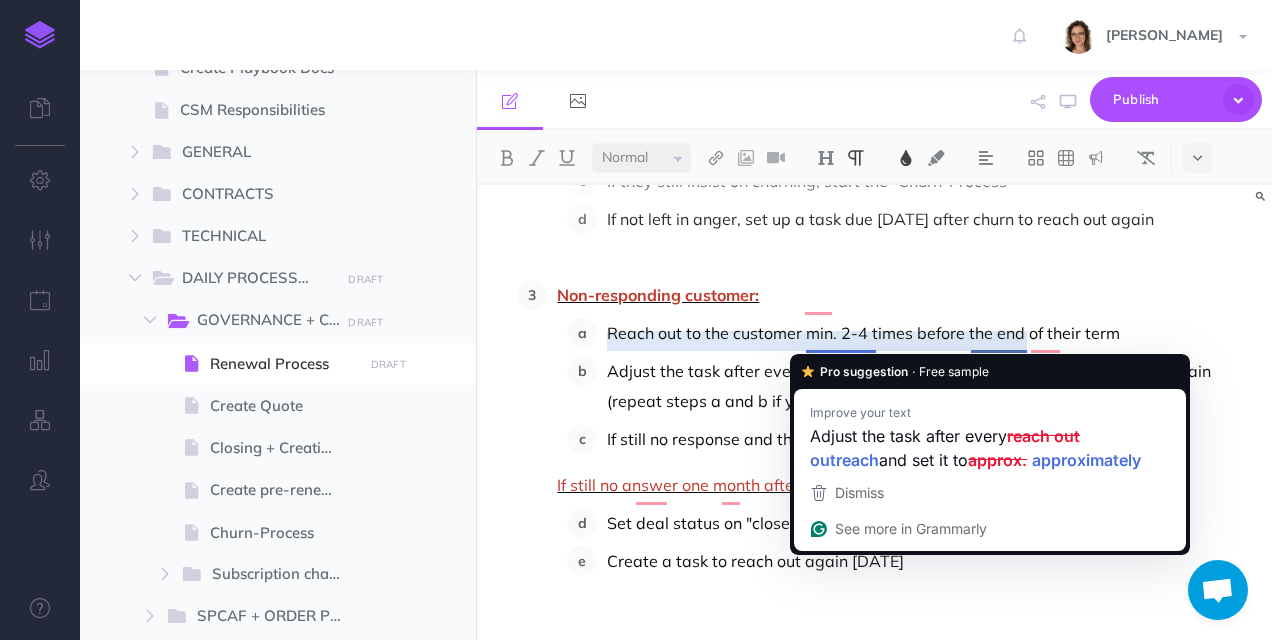 drag, startPoint x: 879, startPoint y: 342, endPoint x: 808, endPoint y: 341, distance: 71.00704 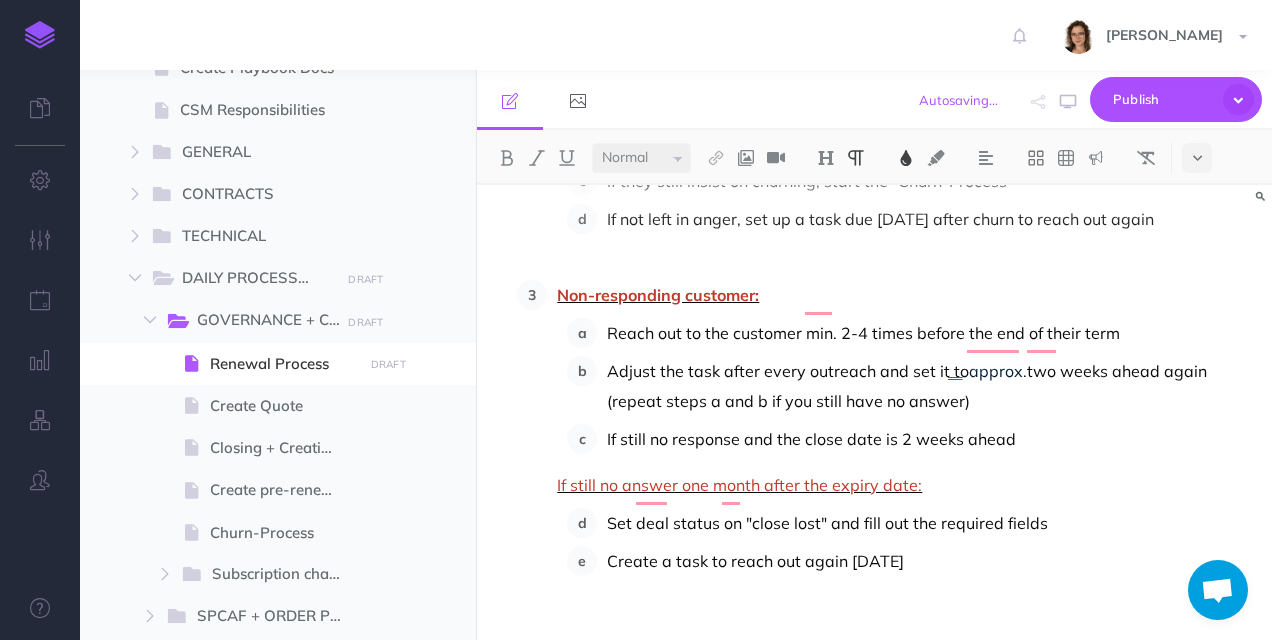 click on "Reach out to the customer min. 2-4 times before the end of their term Adjust the task after every outreach and set it to  approx.  two weeks ahead again (repeat steps a and b if you still have no answer) If still no response and the close date is 2 weeks ahead" at bounding box center (907, 386) 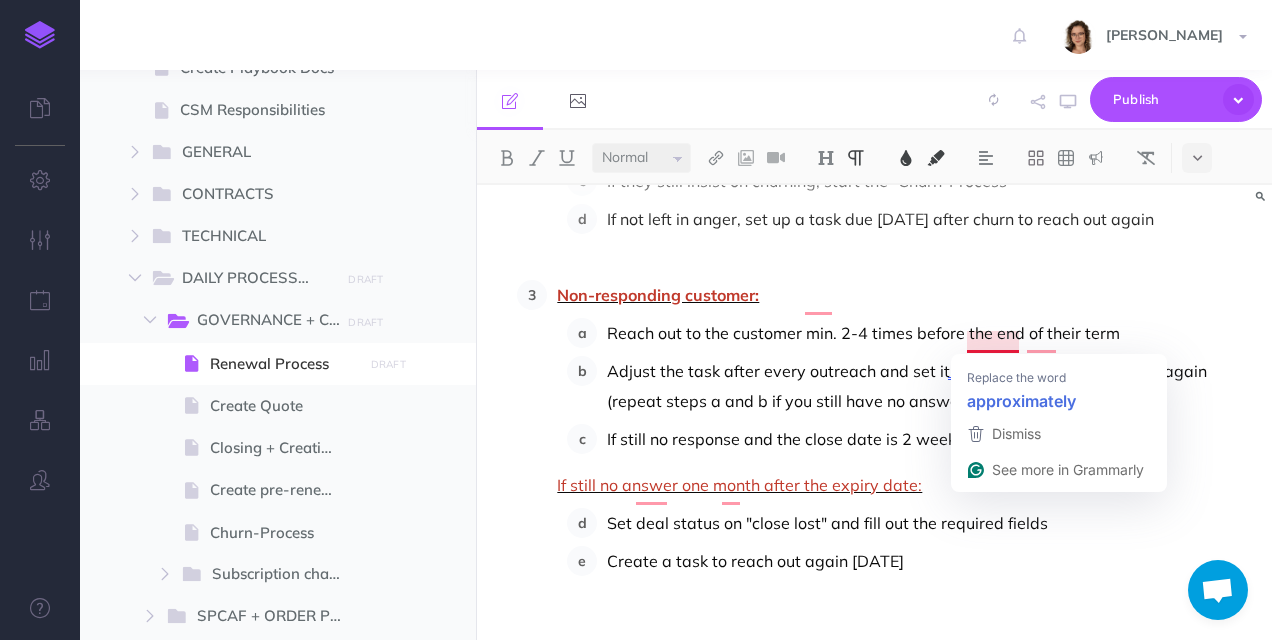 drag, startPoint x: 1024, startPoint y: 345, endPoint x: 970, endPoint y: 342, distance: 54.08327 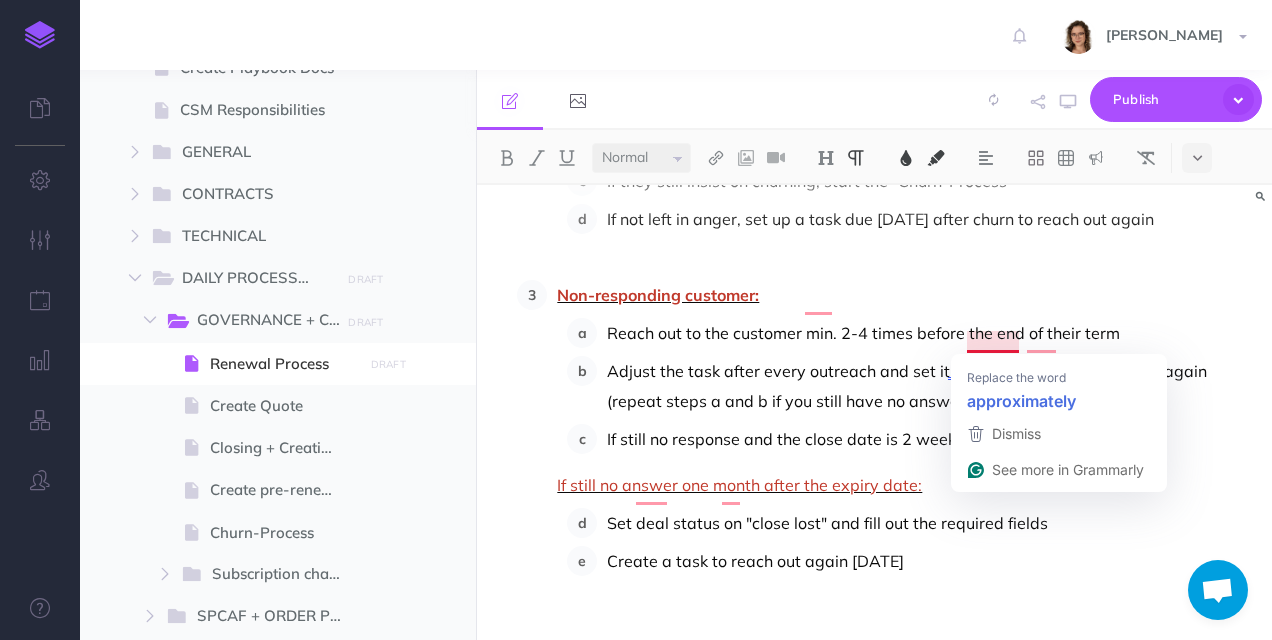 click on "approx." at bounding box center (998, 371) 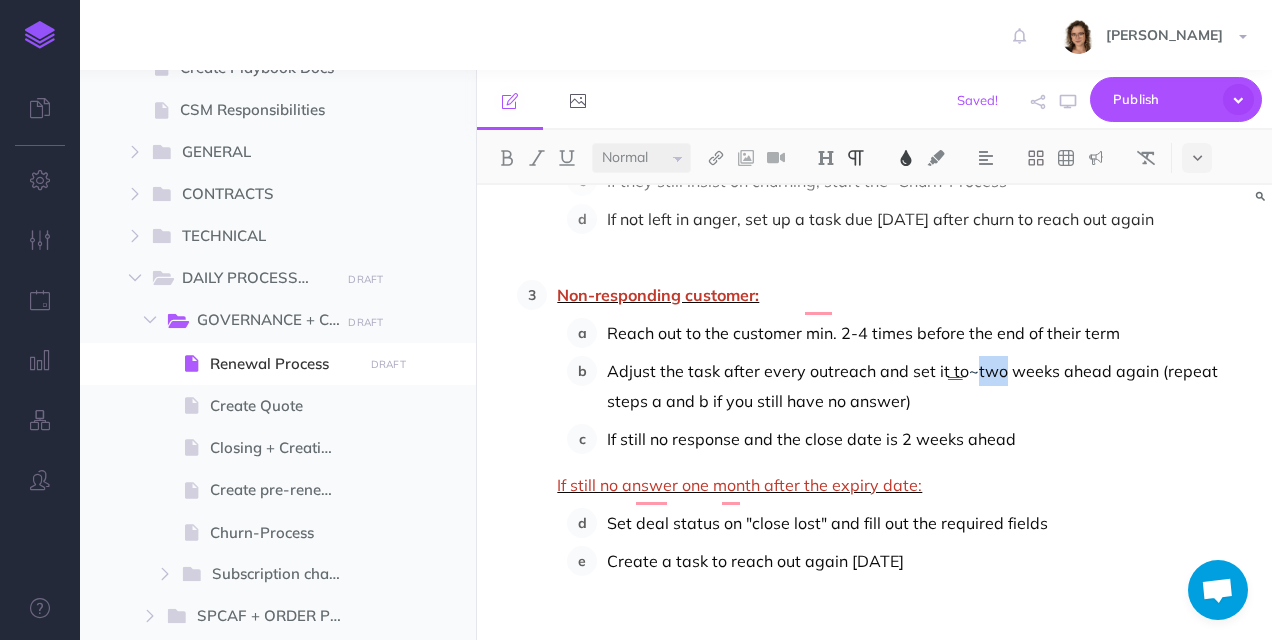 drag, startPoint x: 981, startPoint y: 340, endPoint x: 1006, endPoint y: 346, distance: 25.70992 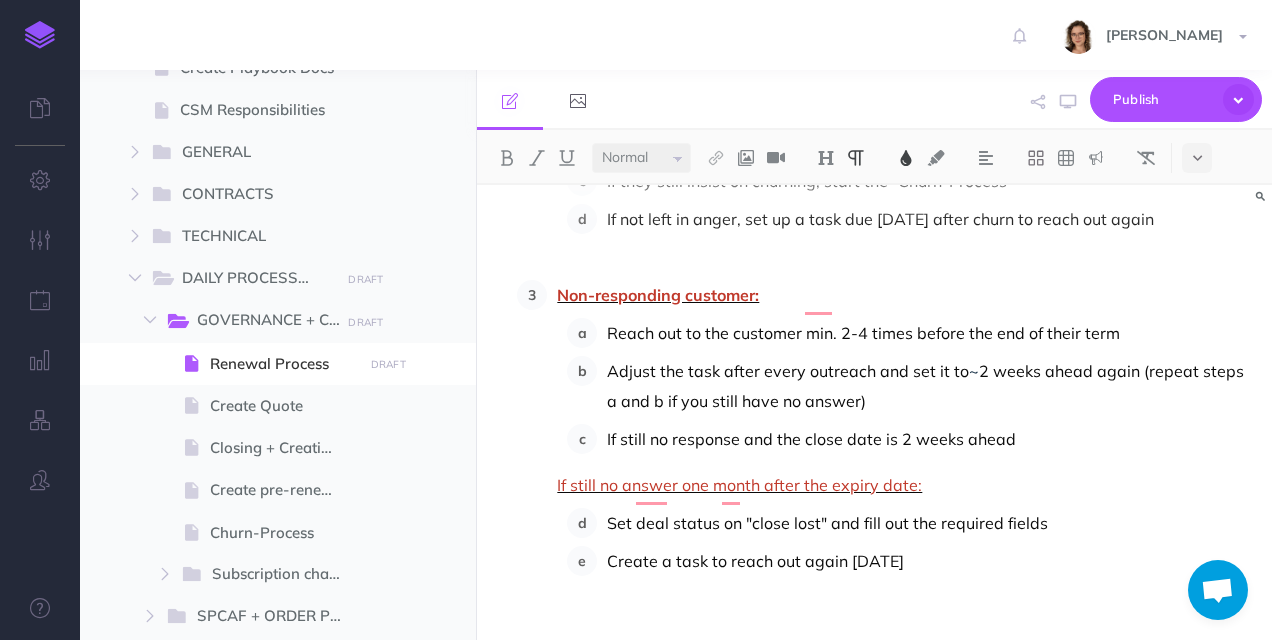 click on "If still no response and the close date is 2 weeks ahead" at bounding box center [927, 439] 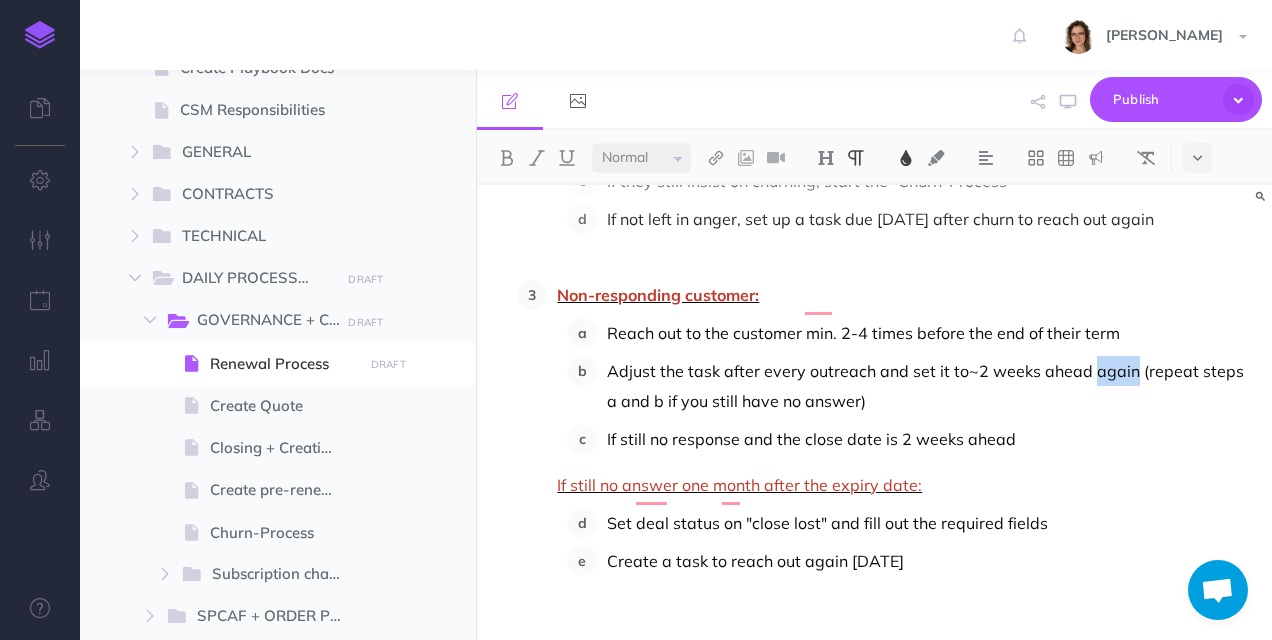 drag, startPoint x: 1098, startPoint y: 341, endPoint x: 1136, endPoint y: 345, distance: 38.209946 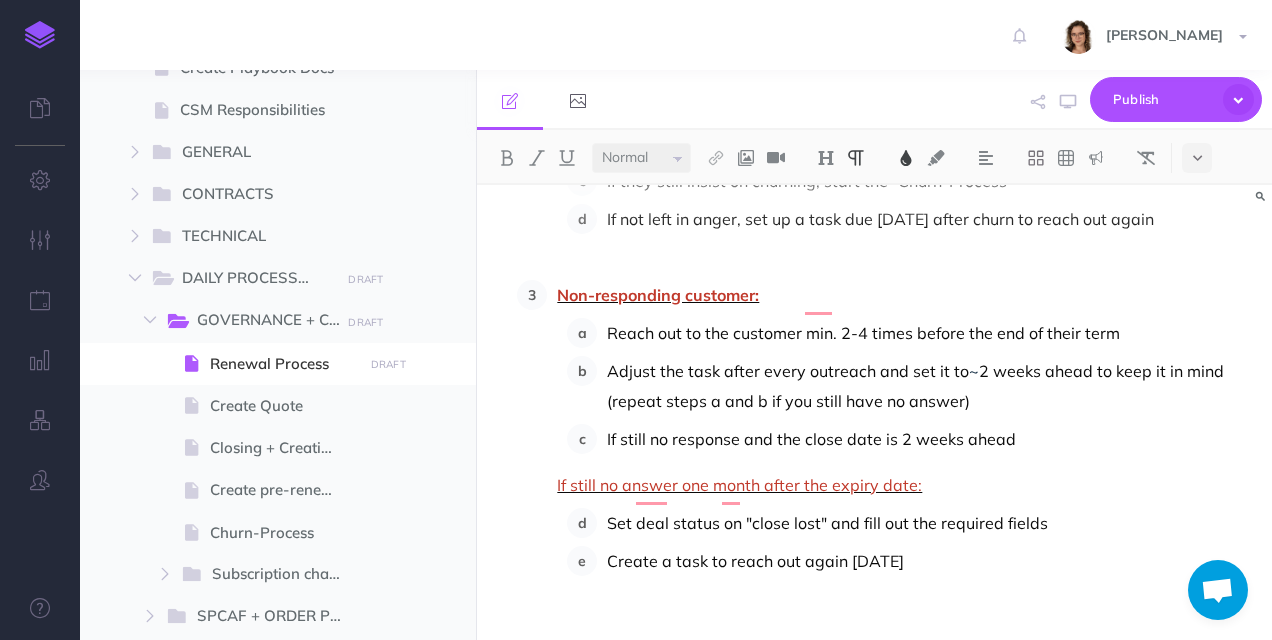 click on "If still no response and the close date is 2 weeks ahead" at bounding box center (927, 439) 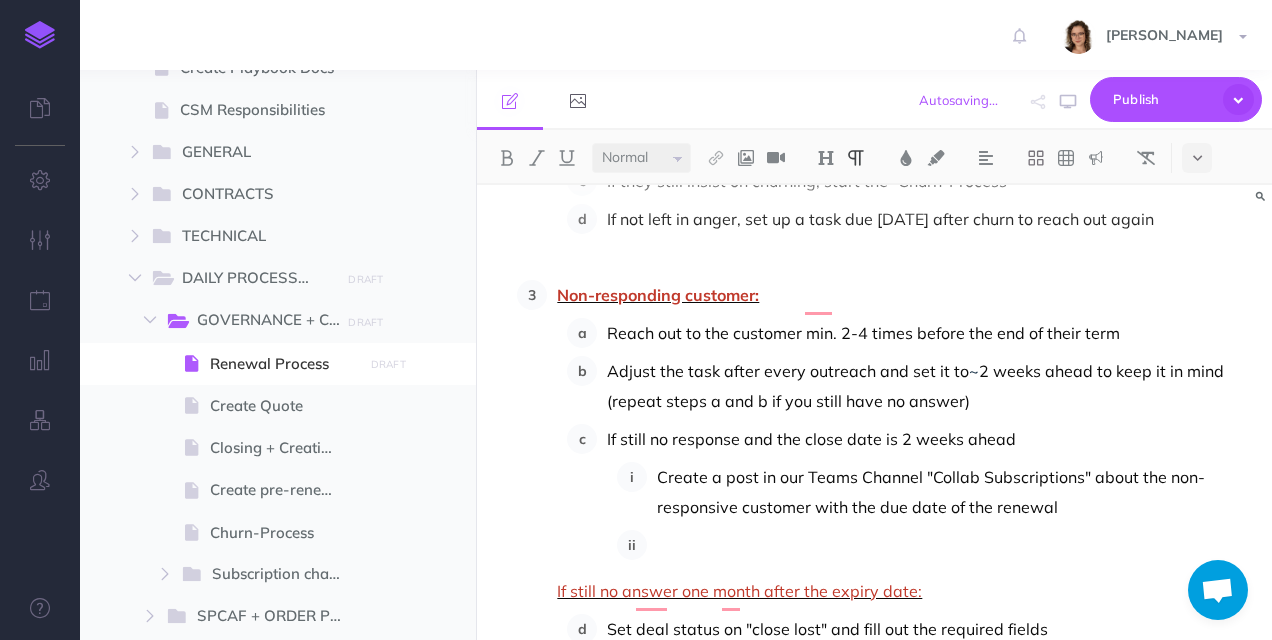 click at bounding box center (952, 545) 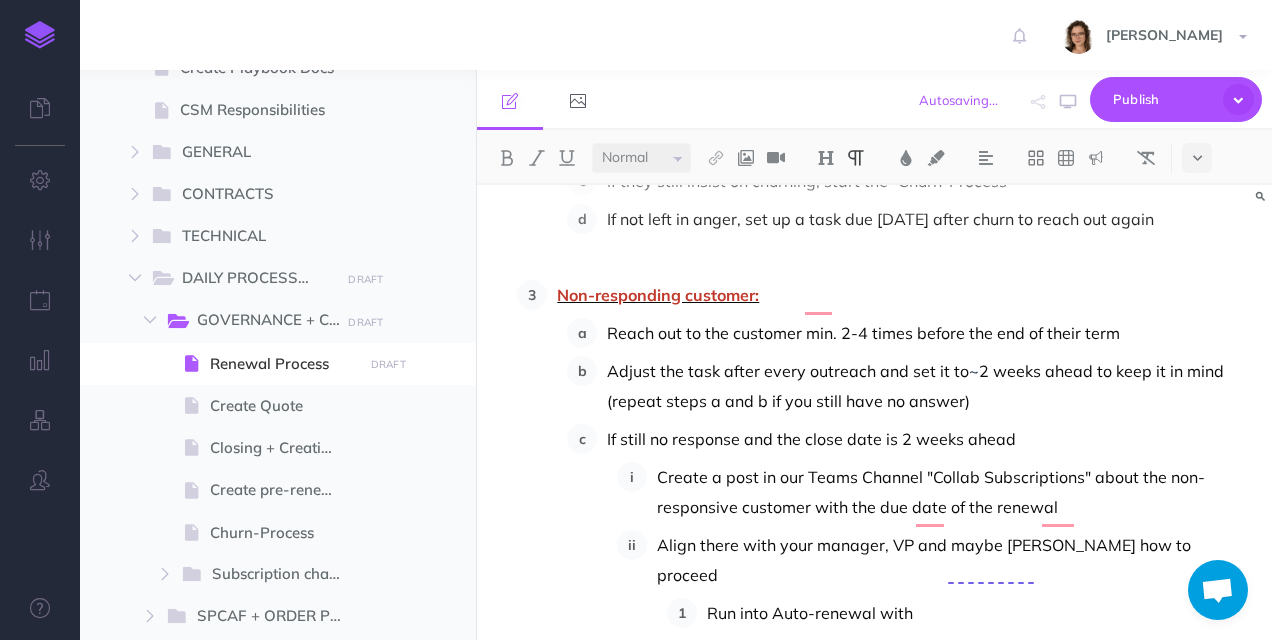 click on "Run into Auto-renewal with" at bounding box center (977, 613) 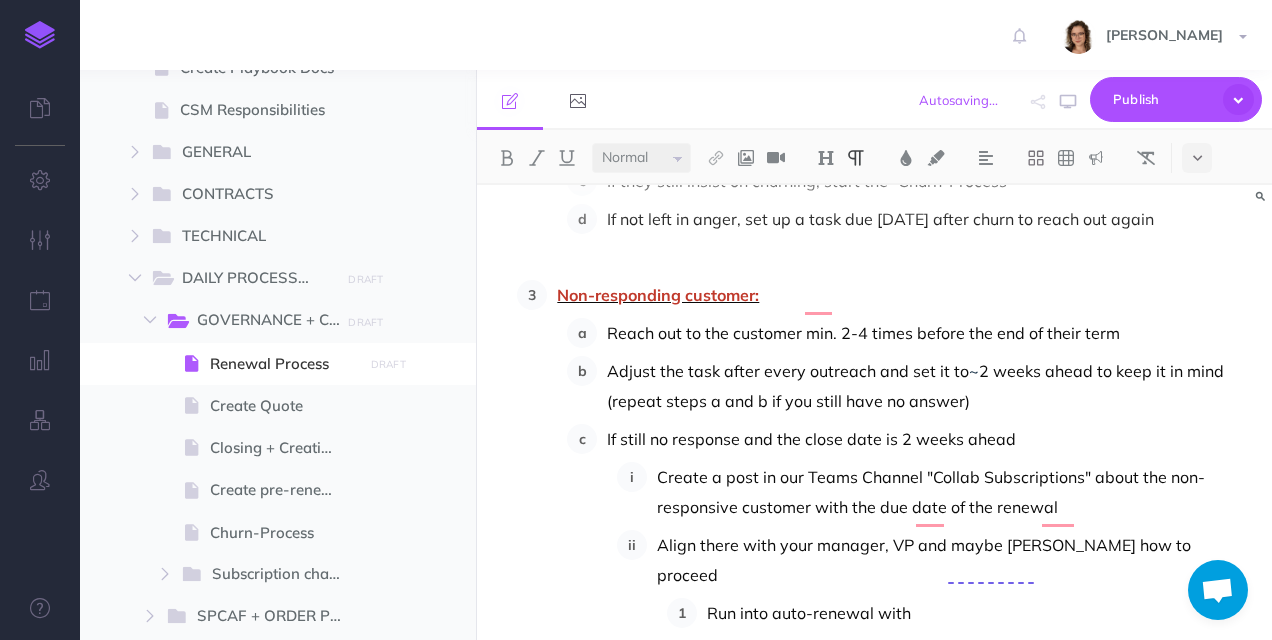 click on "Run into auto-renewal with" at bounding box center [977, 613] 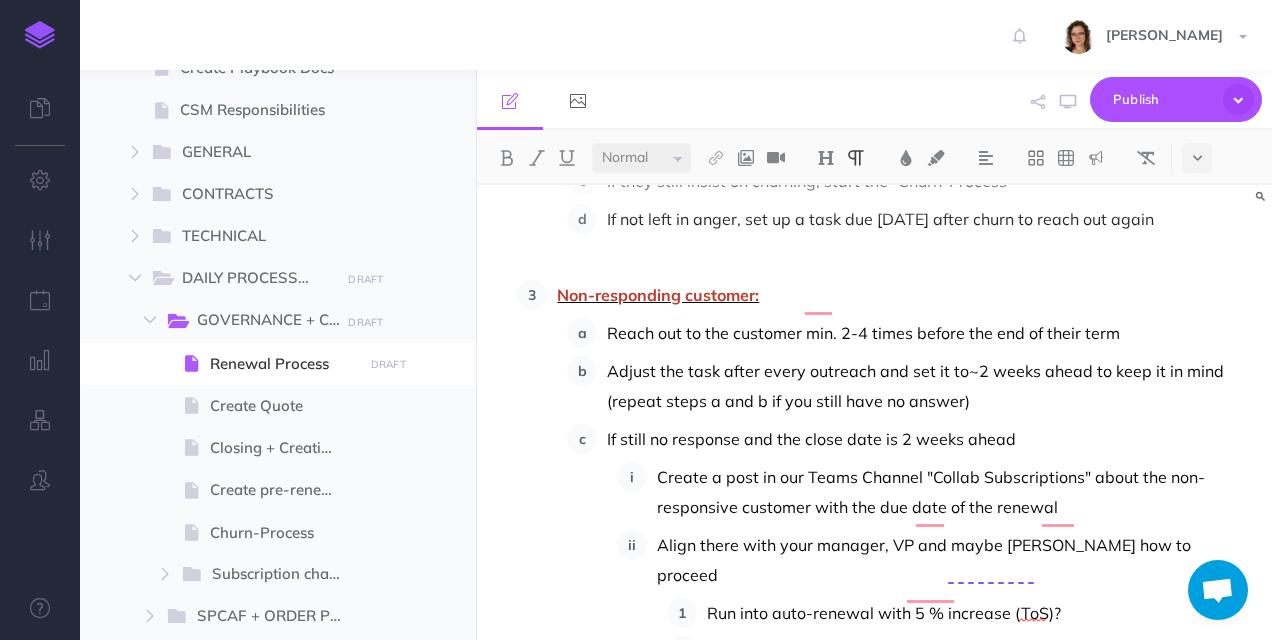scroll, scrollTop: 1954, scrollLeft: 0, axis: vertical 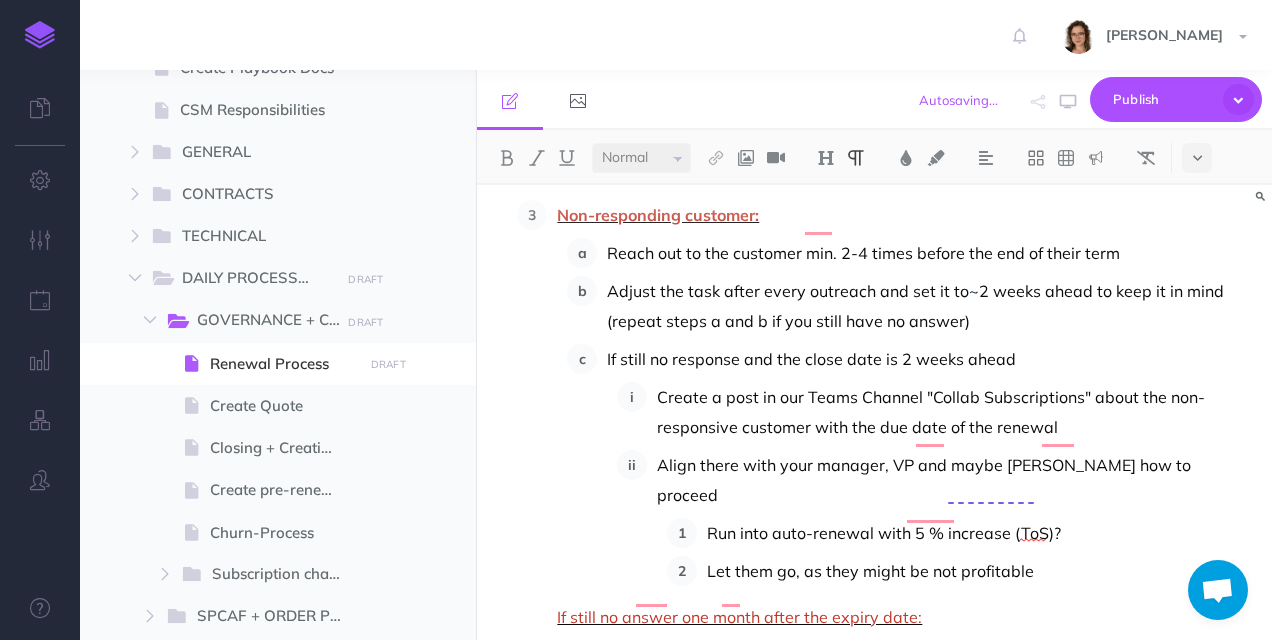 click on "Let them go, as they might be not profitable" at bounding box center (977, 571) 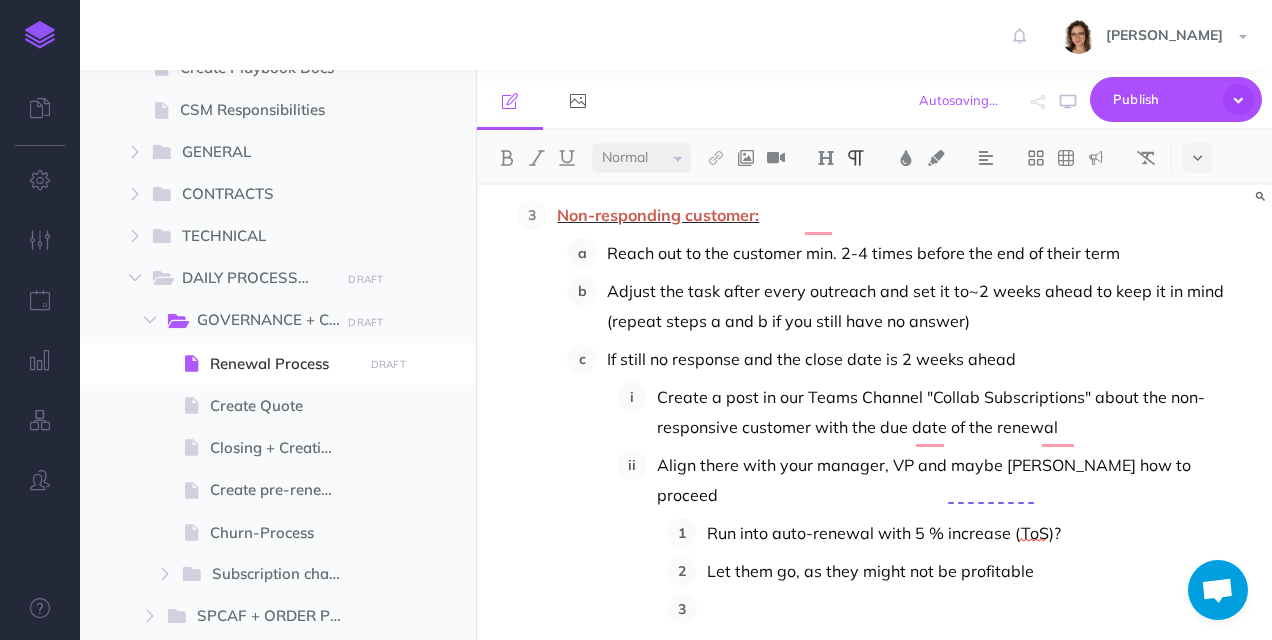 click on "Let them go, as they might not be profitable" at bounding box center (977, 571) 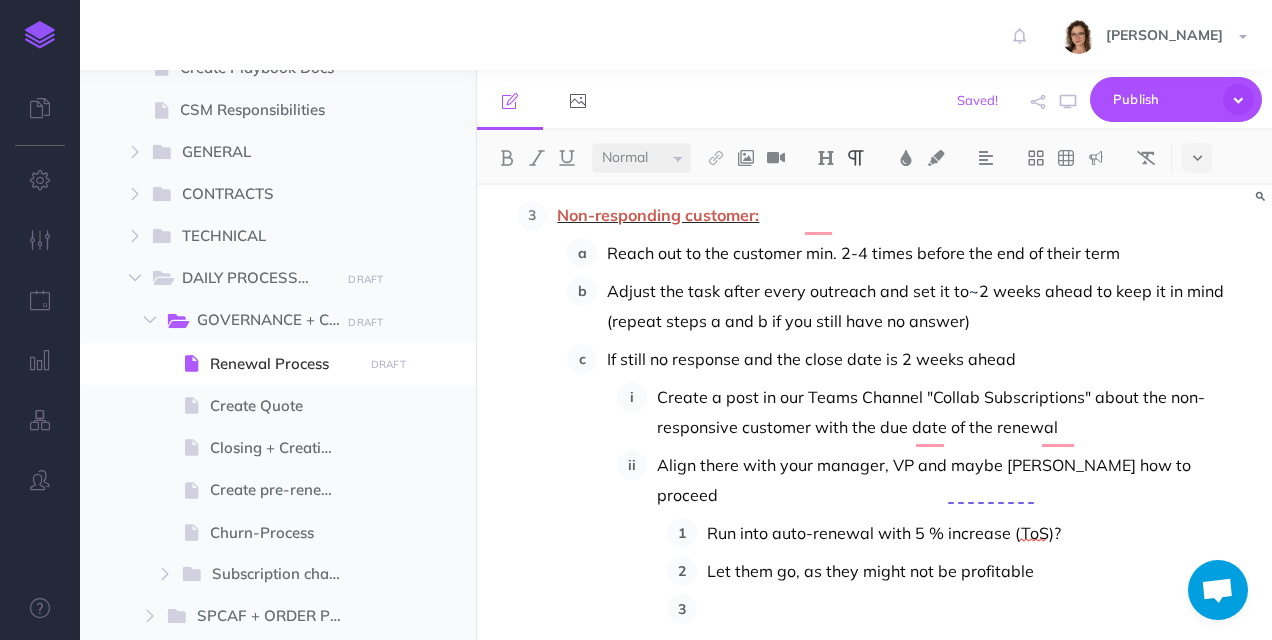 click at bounding box center [977, 609] 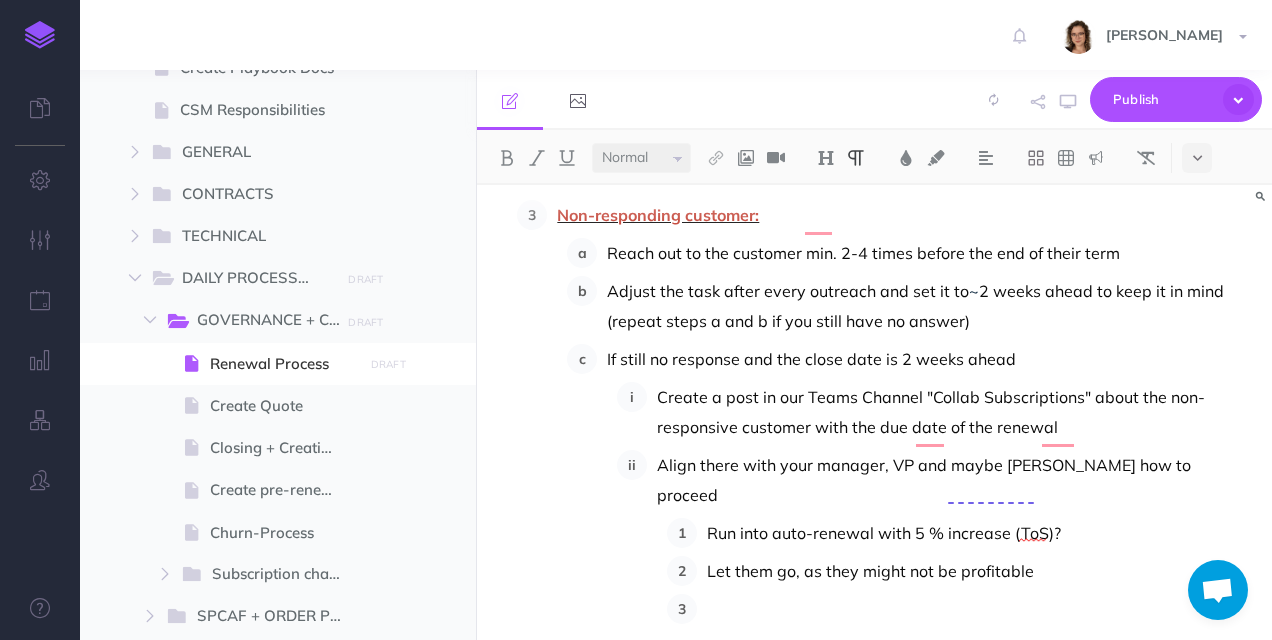 click on "Let them go, as they might not be profitable" at bounding box center [977, 571] 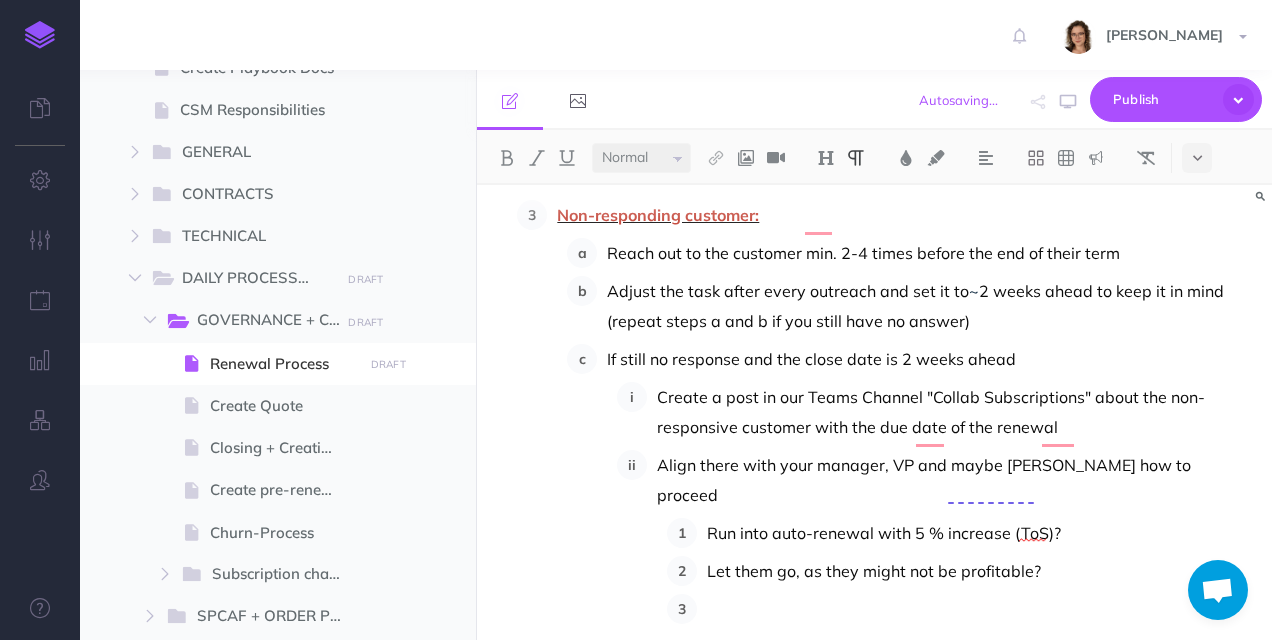 click at bounding box center (977, 609) 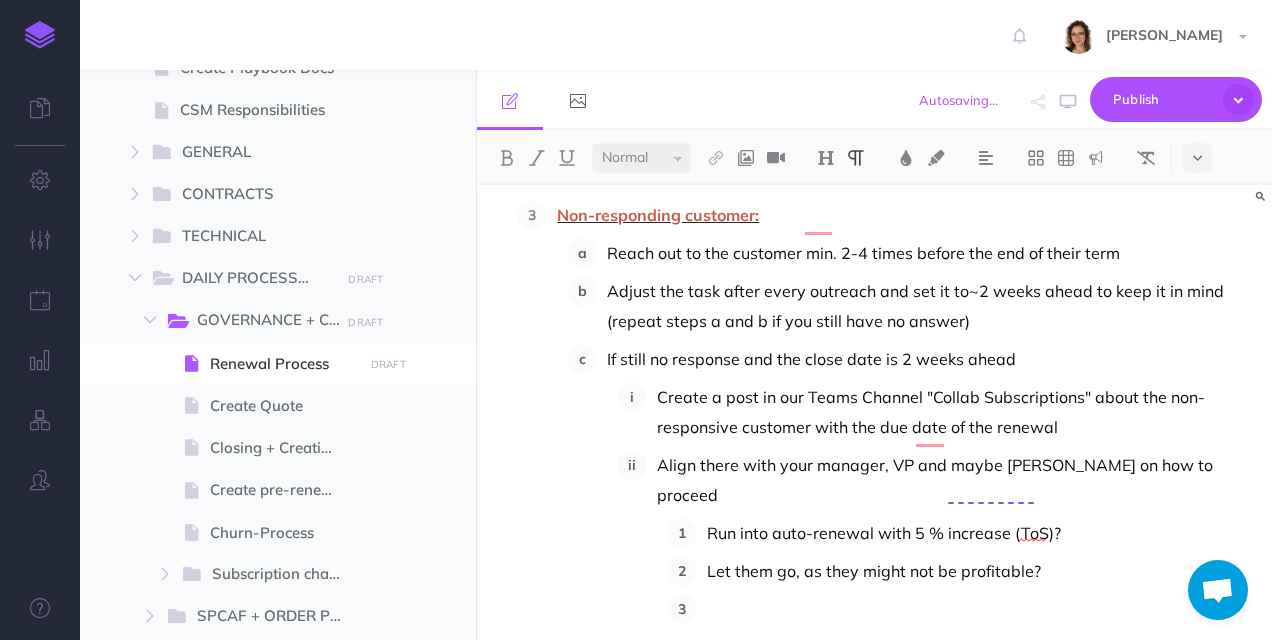 scroll, scrollTop: 2064, scrollLeft: 0, axis: vertical 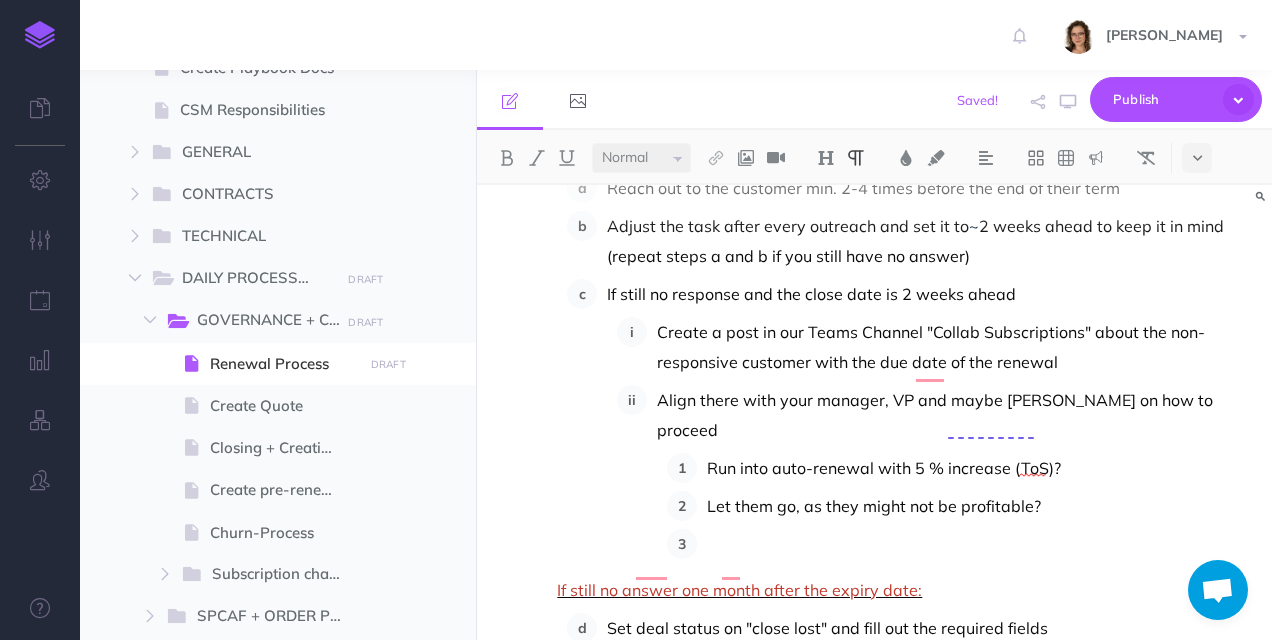 click at bounding box center [977, 544] 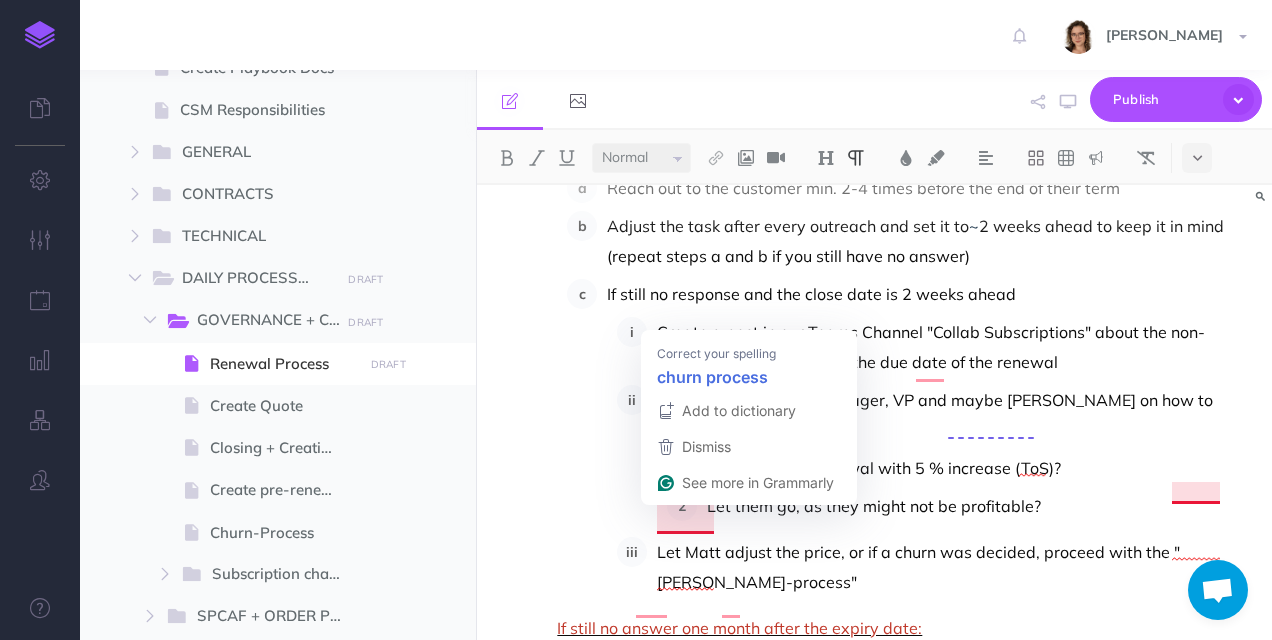 scroll, scrollTop: 1943, scrollLeft: 0, axis: vertical 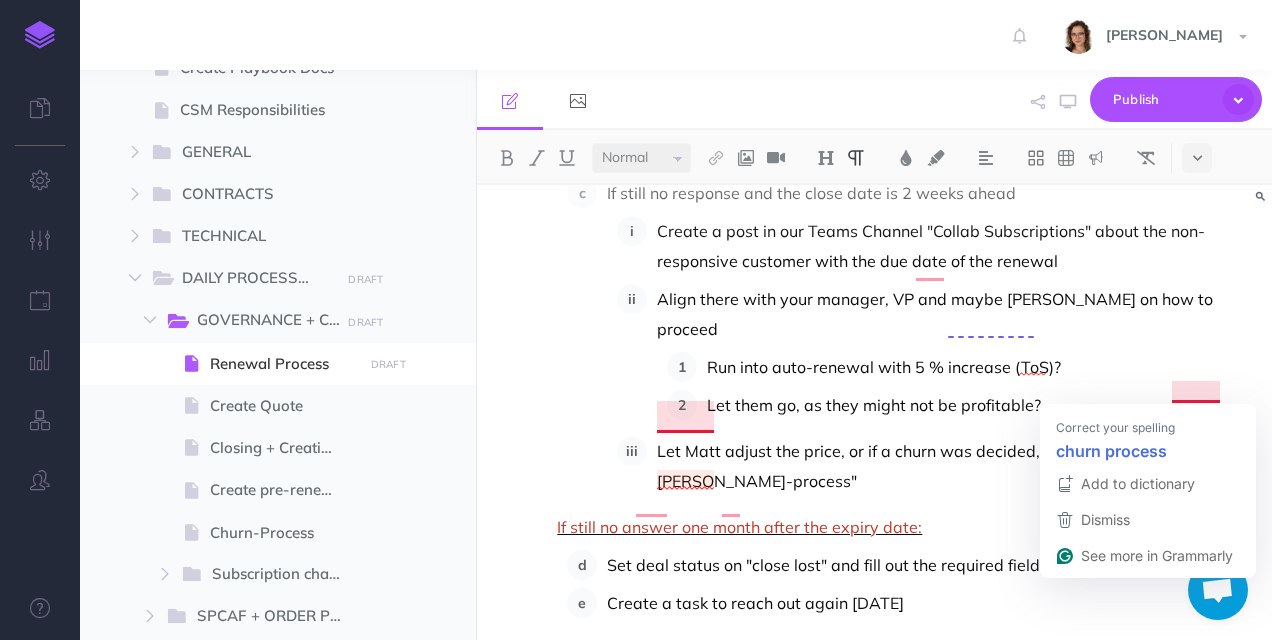 click on "Let Matt adjust the price, or if a churn was decided, proceed with the "[PERSON_NAME]-process"" at bounding box center (952, 466) 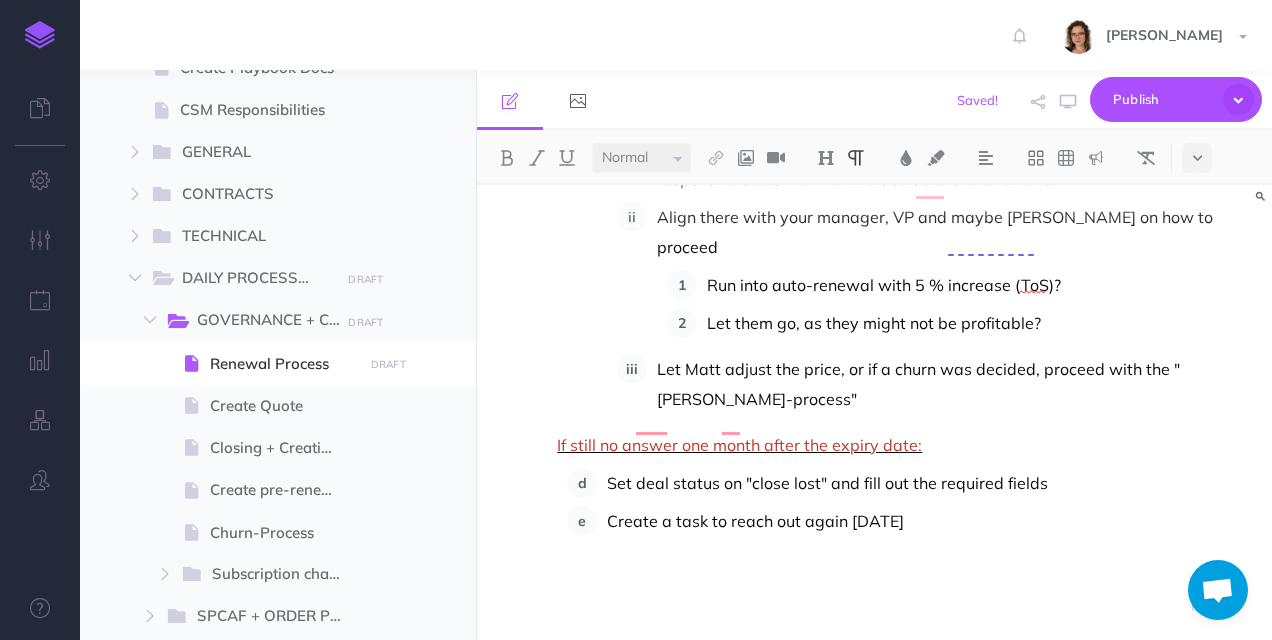 click on "Non-responding customer: Reach out to the customer min. 2-4 times before the end of their term Adjust the task after every outreach and set it to  ~  2 weeks ahead to keep it in mind (repeat steps a and b if you still have no answer) If still no response and the close date is 2 weeks ahead Create a post in our Teams Channel "Collab Subscriptions" about the non-responsive customer with the due date of the renewal Align there with your manager, VP and maybe [PERSON_NAME] on how to proceed Run into auto-renewal with 5 % increase (ToS)? Let them go, as they might not be profitable? Let [PERSON_NAME] adjust the price, or if a churn was decided, proceed with the "[PERSON_NAME]-process" If still no answer one month after the expiry date: Set deal status on "close lost" and fill out the required fields Create a task to reach out again [DATE]" at bounding box center [897, 282] 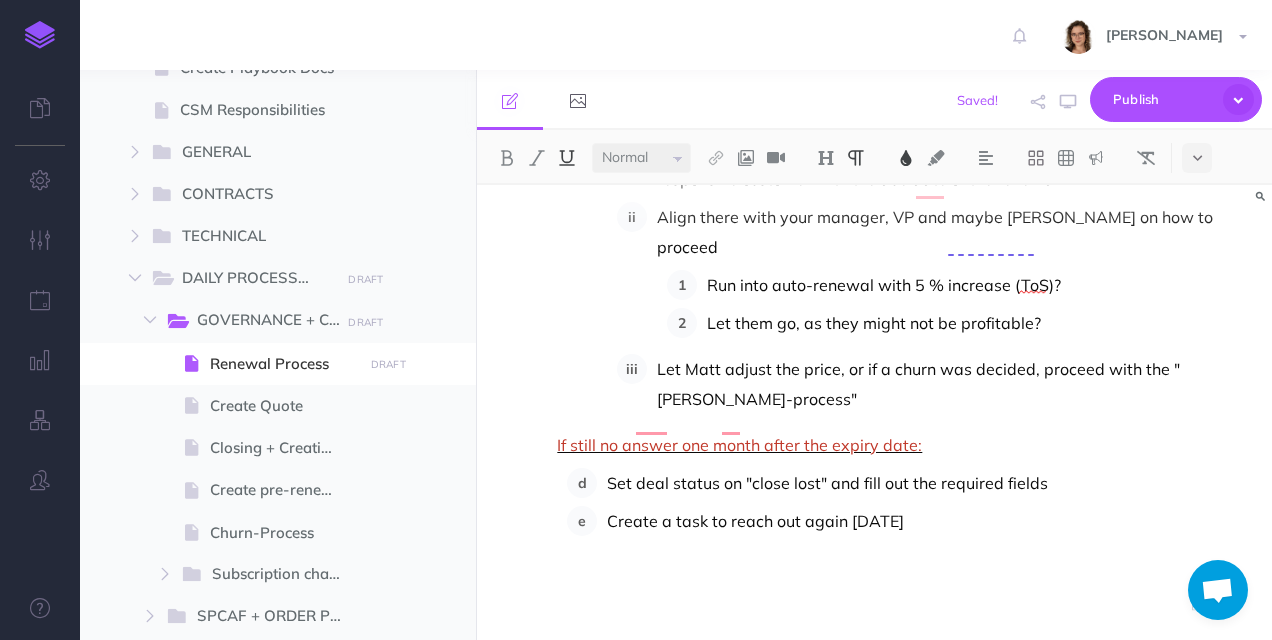 click on "If still no answer one month after the expiry date:" at bounding box center (902, 445) 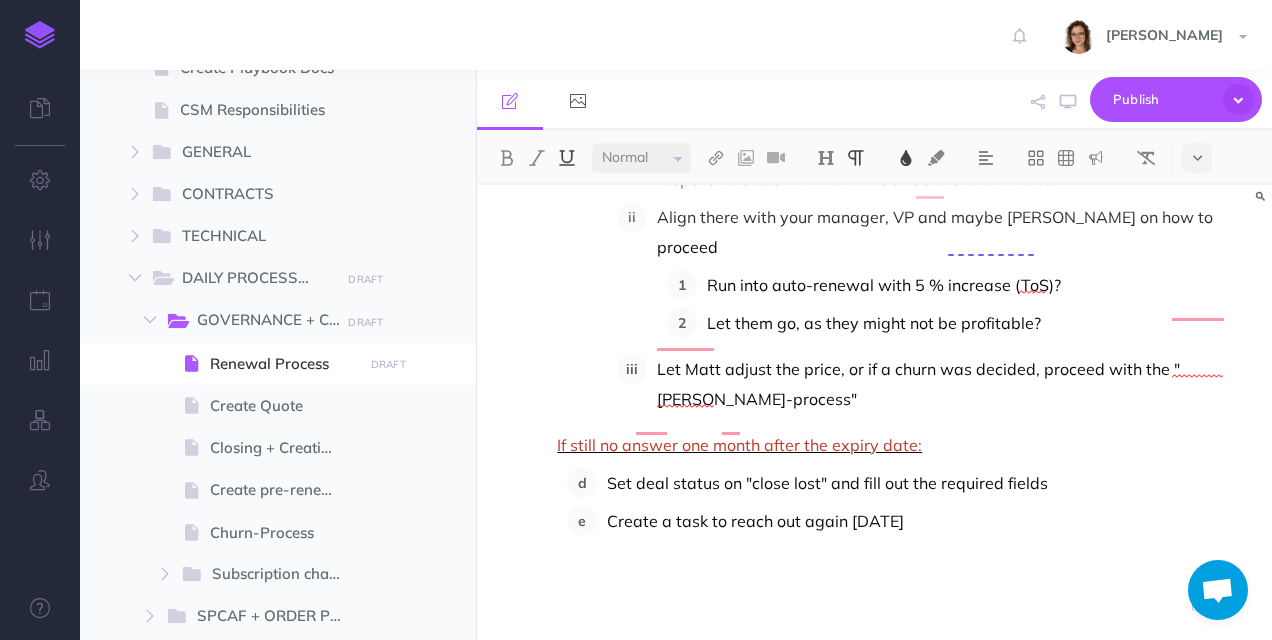 drag, startPoint x: 996, startPoint y: 465, endPoint x: 558, endPoint y: 387, distance: 444.891 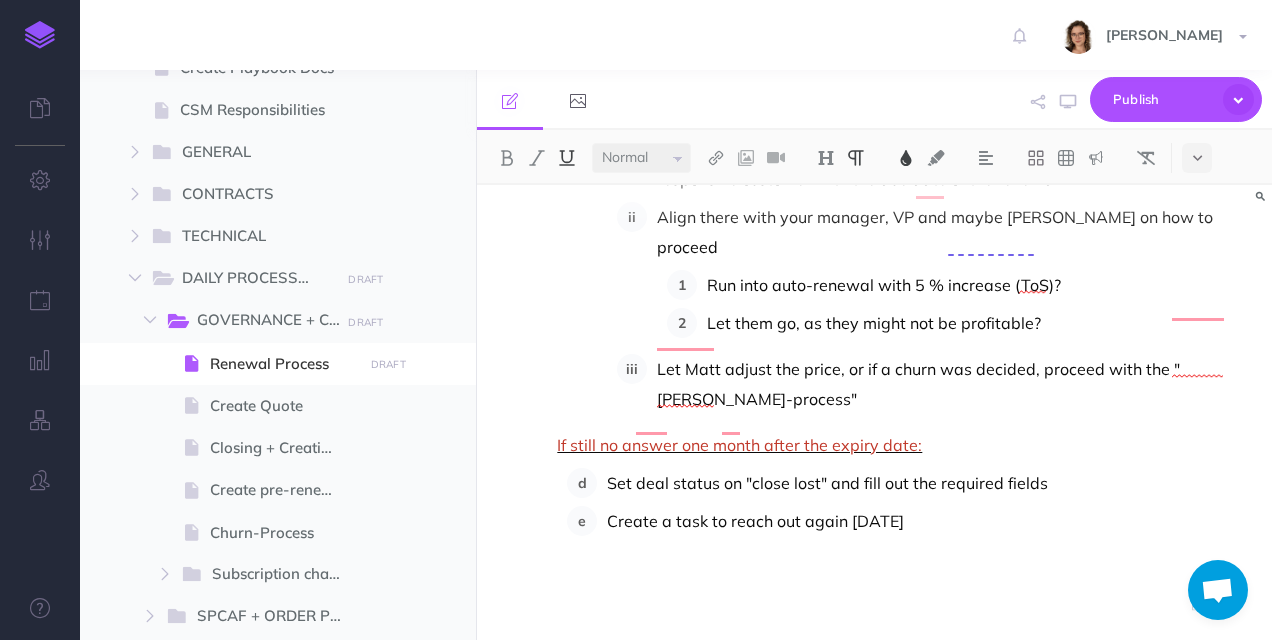 click on "Non-responding customer: Reach out to the customer min. 2-4 times before the end of their term Adjust the task after every outreach and set it to  ~  2 weeks ahead to keep it in mind (repeat steps a and b if you still have no answer) If still no response and the close date is 2 weeks ahead Create a post in our Teams Channel "Collab Subscriptions" about the non-responsive customer with the due date of the renewal Align there with your manager, VP and maybe [PERSON_NAME] on how to proceed Run into auto-renewal with 5 % increase (ToS)? Let them go, as they might not be profitable? Let [PERSON_NAME] adjust the price, or if a churn was decided, proceed with the "[PERSON_NAME]-process" If still no answer one month after the expiry date: Set deal status on "close lost" and fill out the required fields Create a task to reach out again [DATE]" at bounding box center [897, 282] 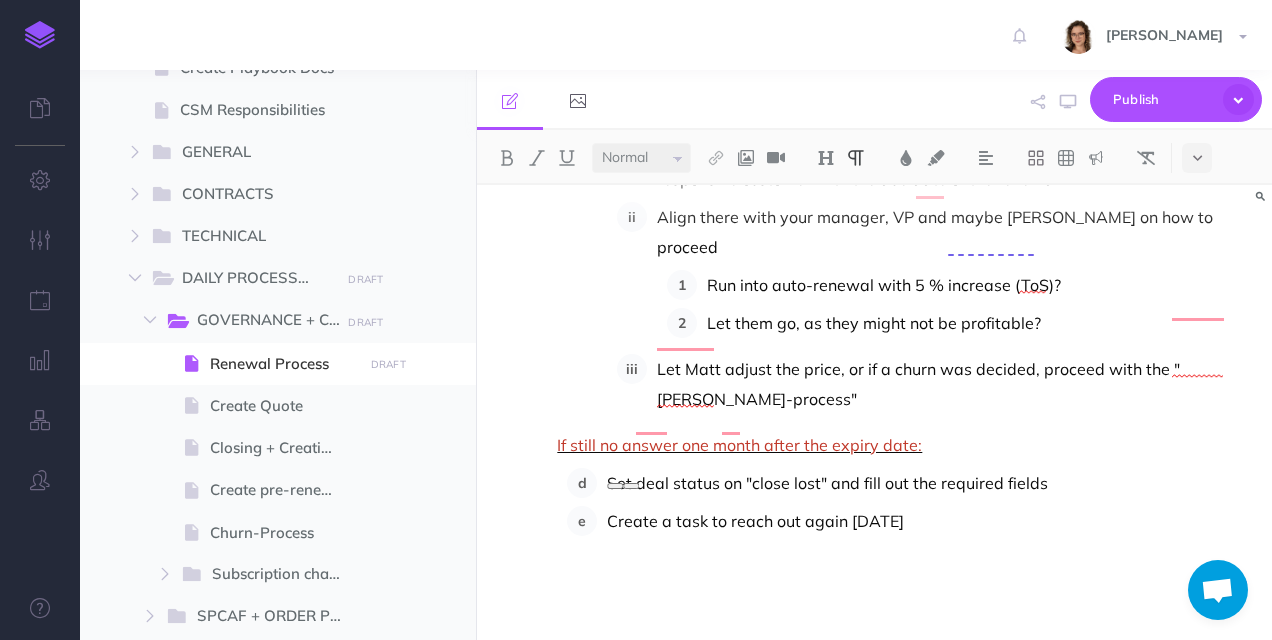 click at bounding box center (927, 551) 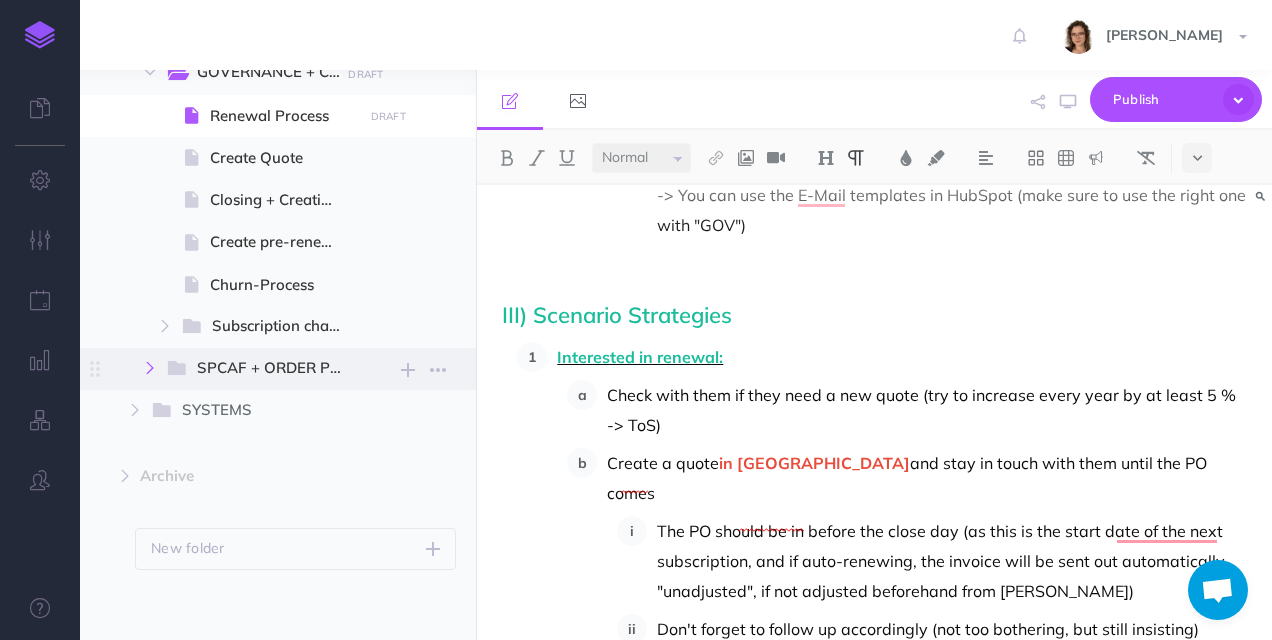 click at bounding box center (150, 368) 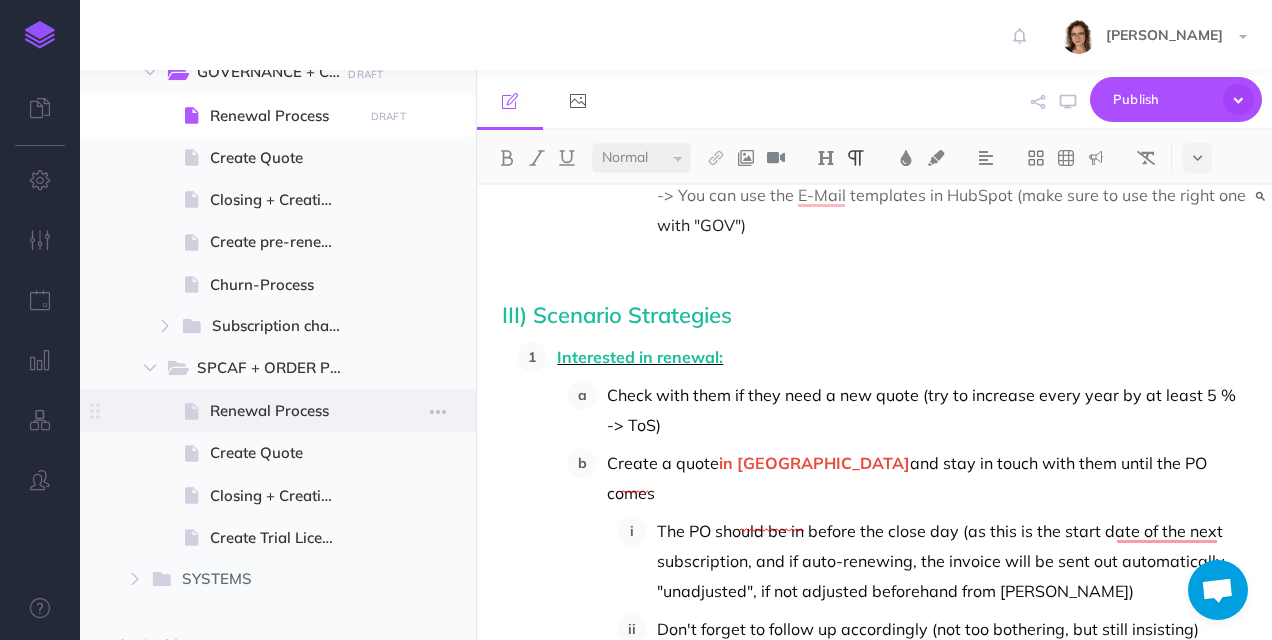 click on "Renewal Process" at bounding box center [283, 411] 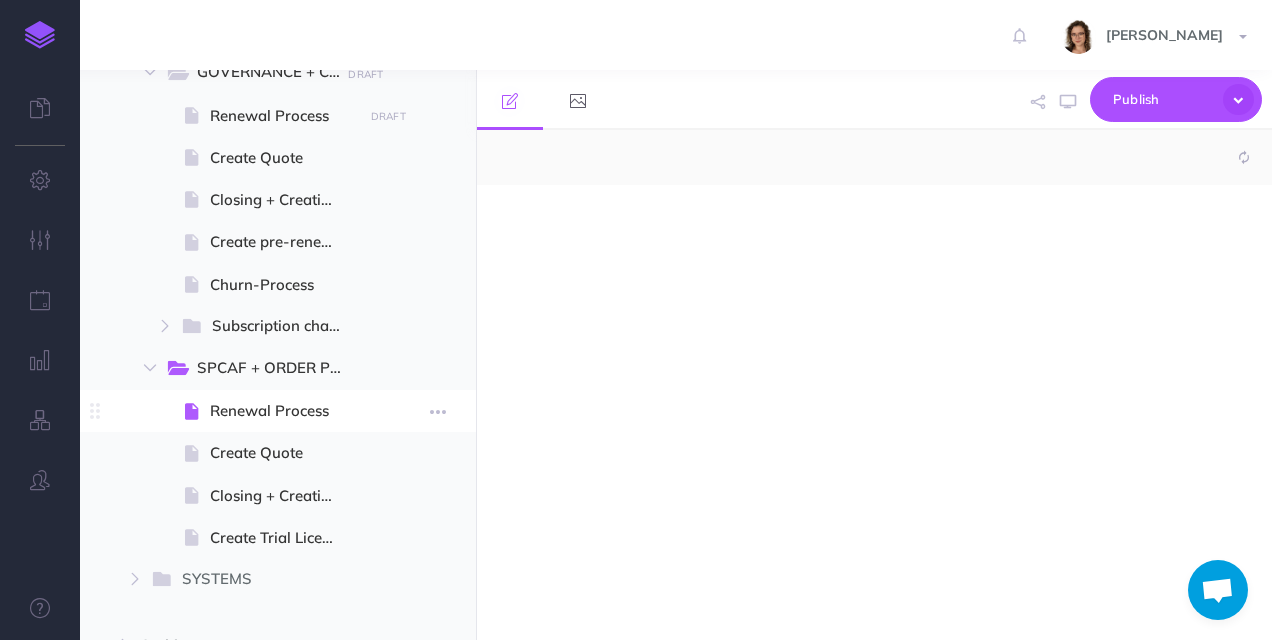 select on "null" 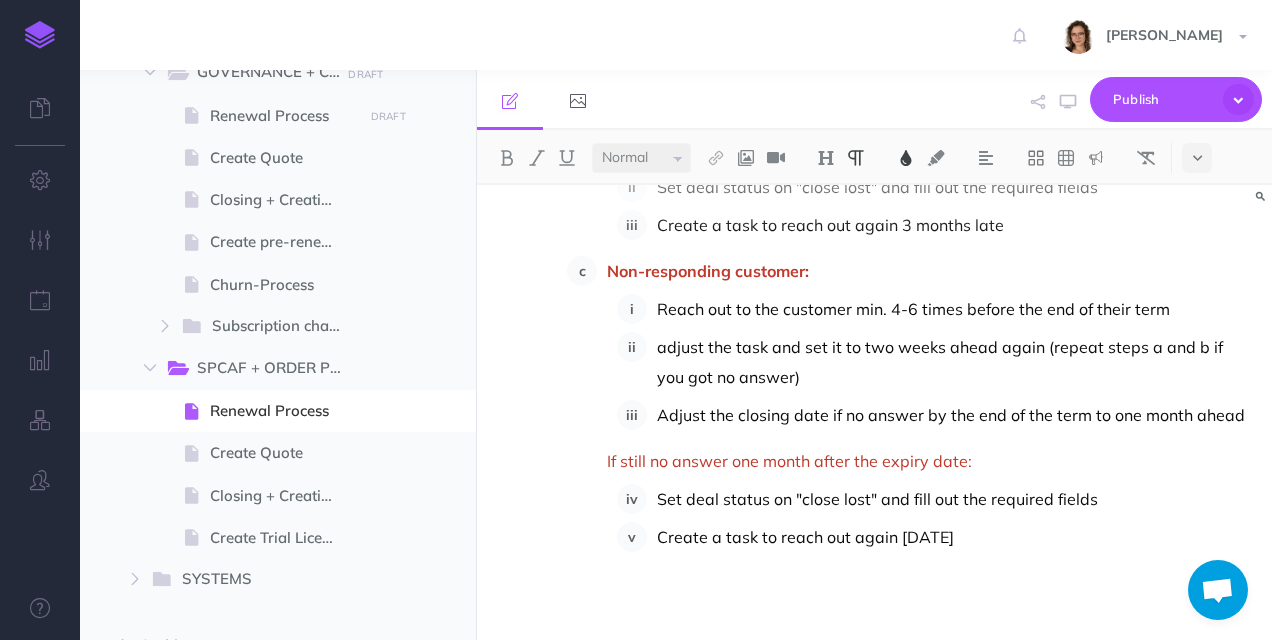 click on "Create a task to reach out again [DATE]" at bounding box center [952, 537] 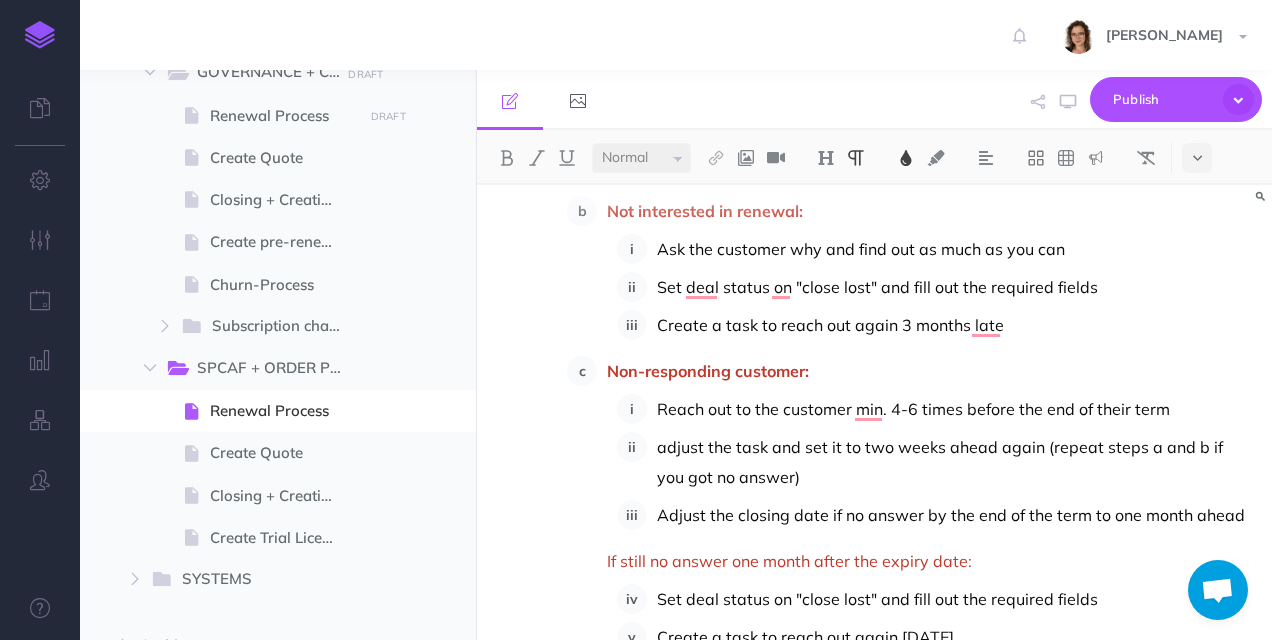 click on "adjust the task and set it to two weeks ahead again (repeat steps a and b if you got no answer)" at bounding box center (942, 462) 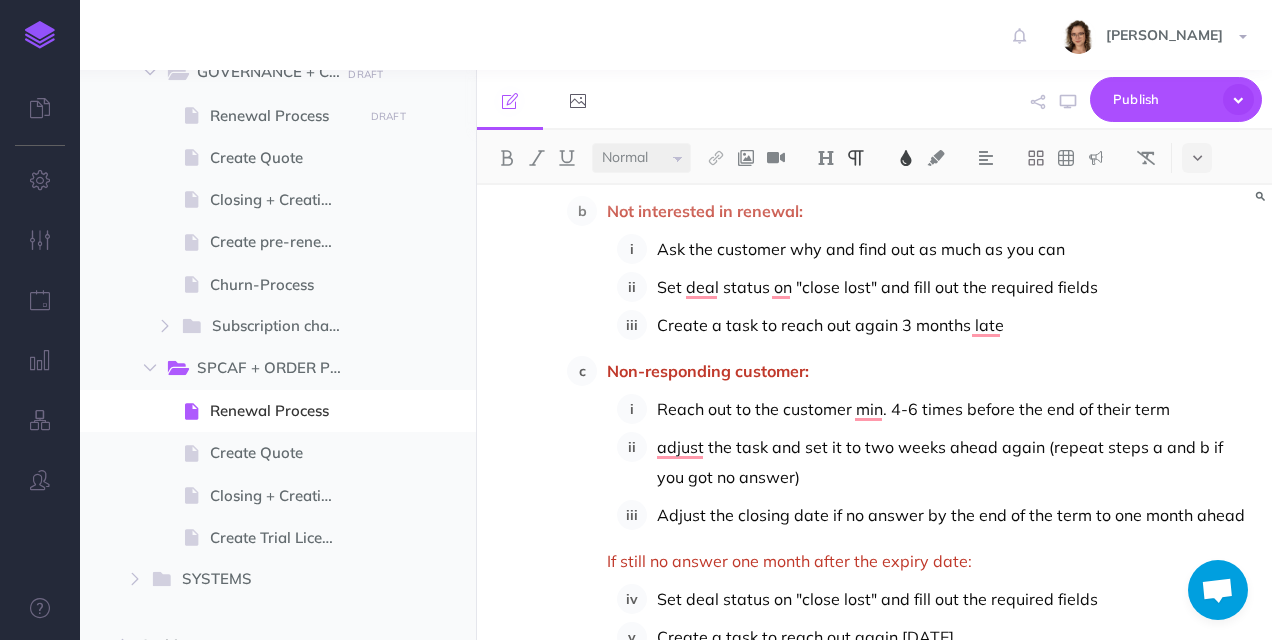 type 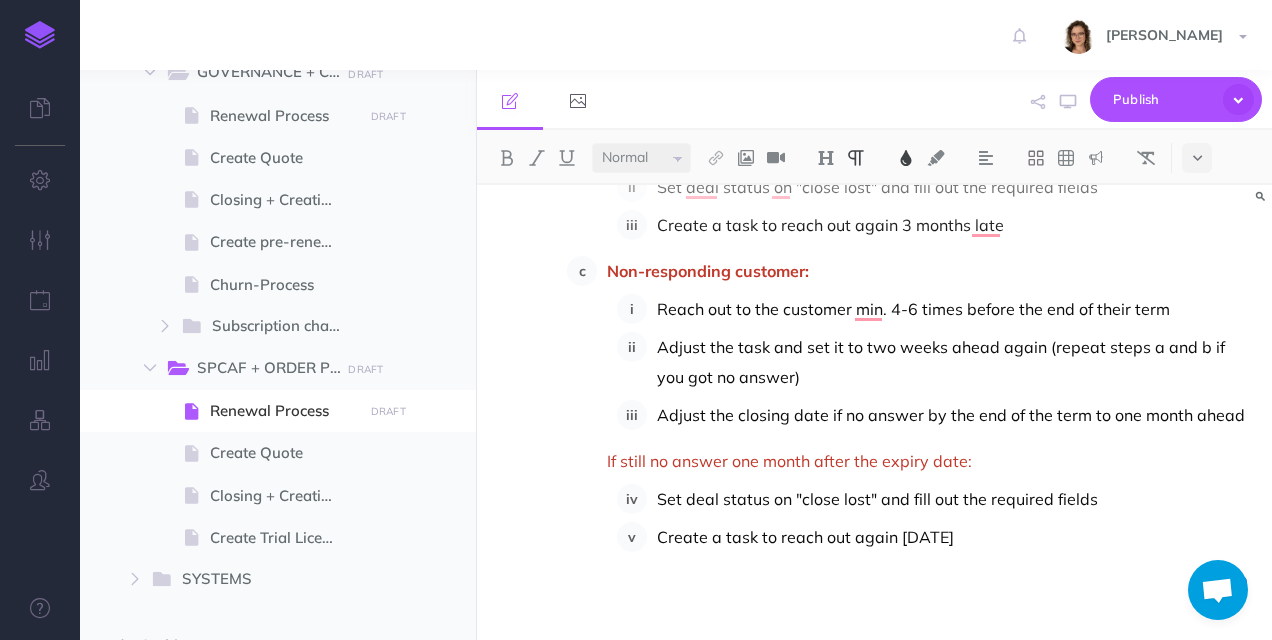 scroll, scrollTop: 900, scrollLeft: 0, axis: vertical 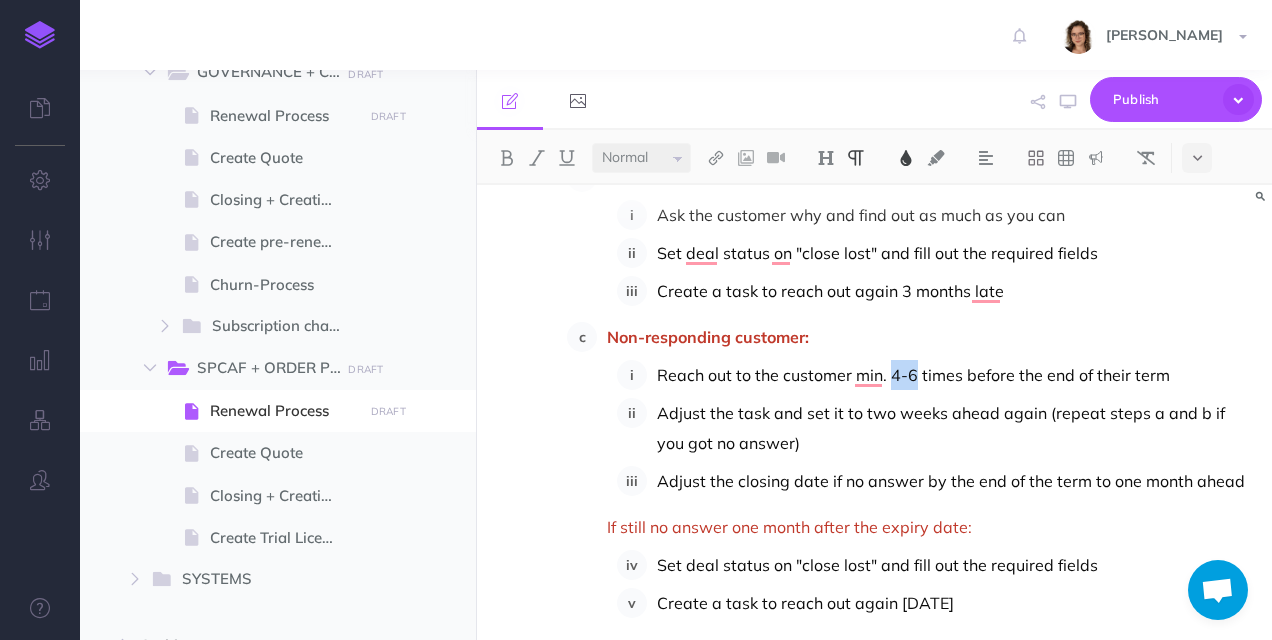 drag, startPoint x: 914, startPoint y: 376, endPoint x: 890, endPoint y: 376, distance: 24 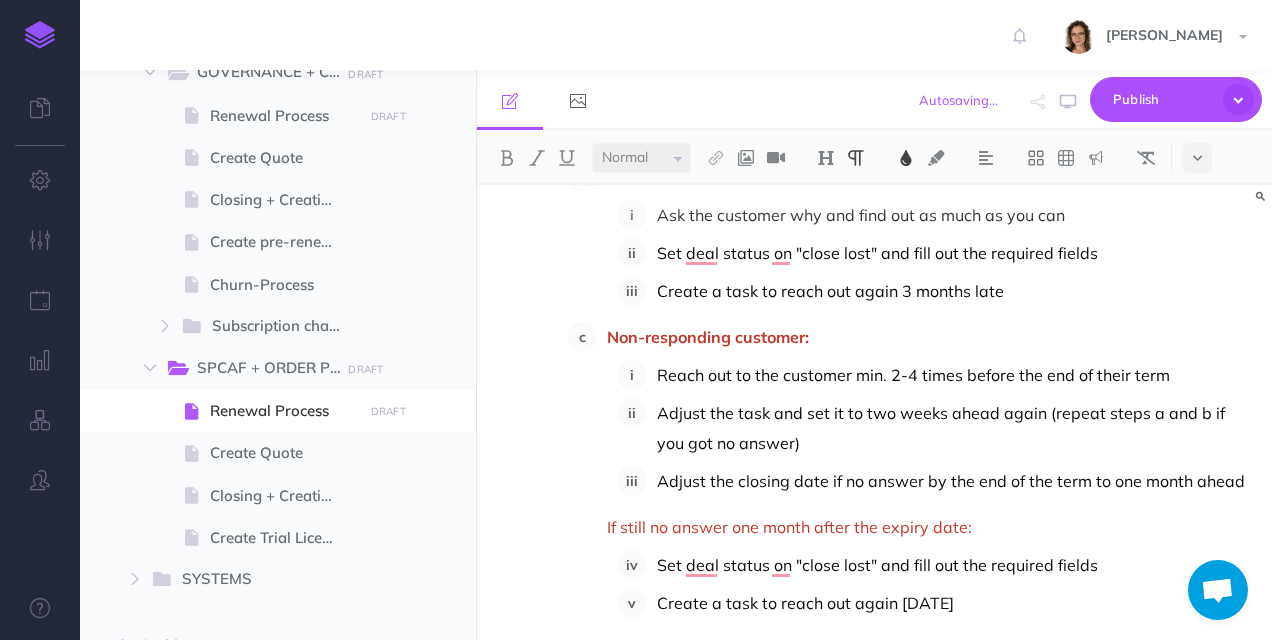 scroll, scrollTop: 857, scrollLeft: 0, axis: vertical 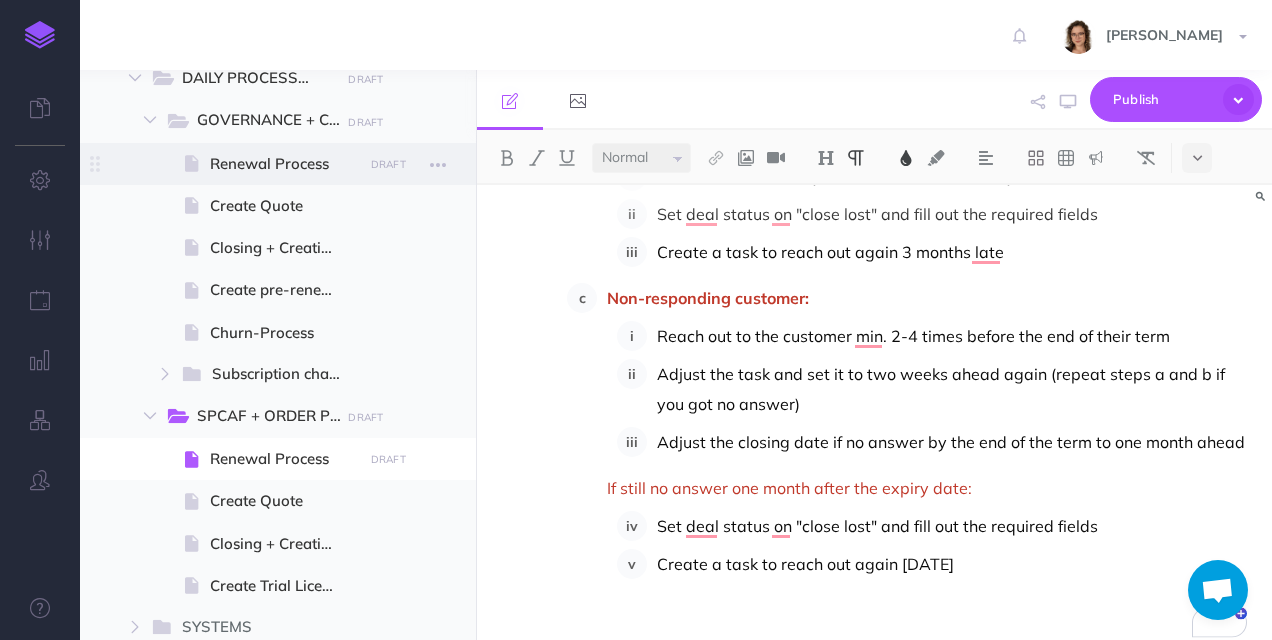 click on "Renewal Process" at bounding box center [283, 164] 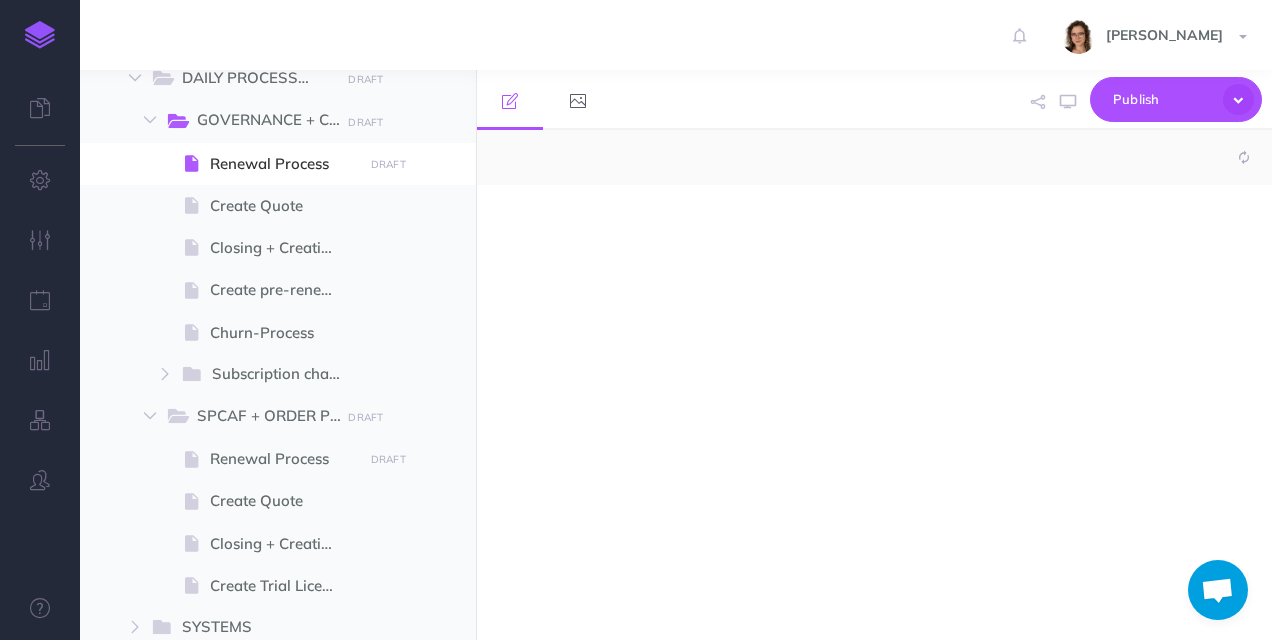 select on "null" 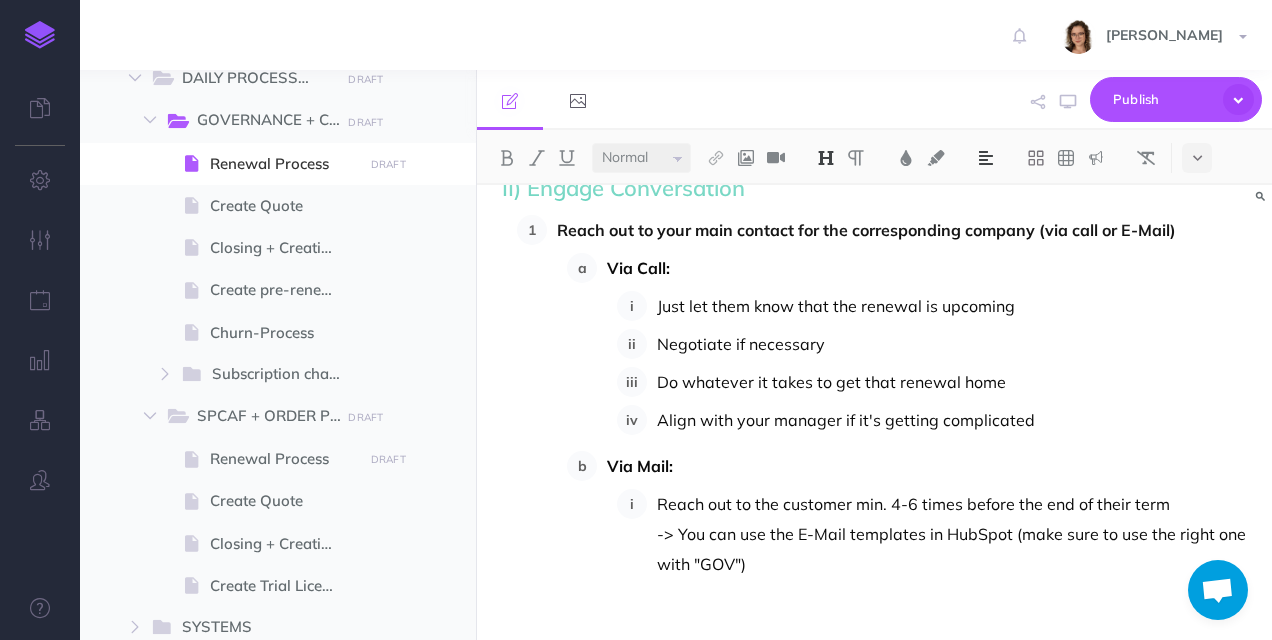 scroll, scrollTop: 843, scrollLeft: 0, axis: vertical 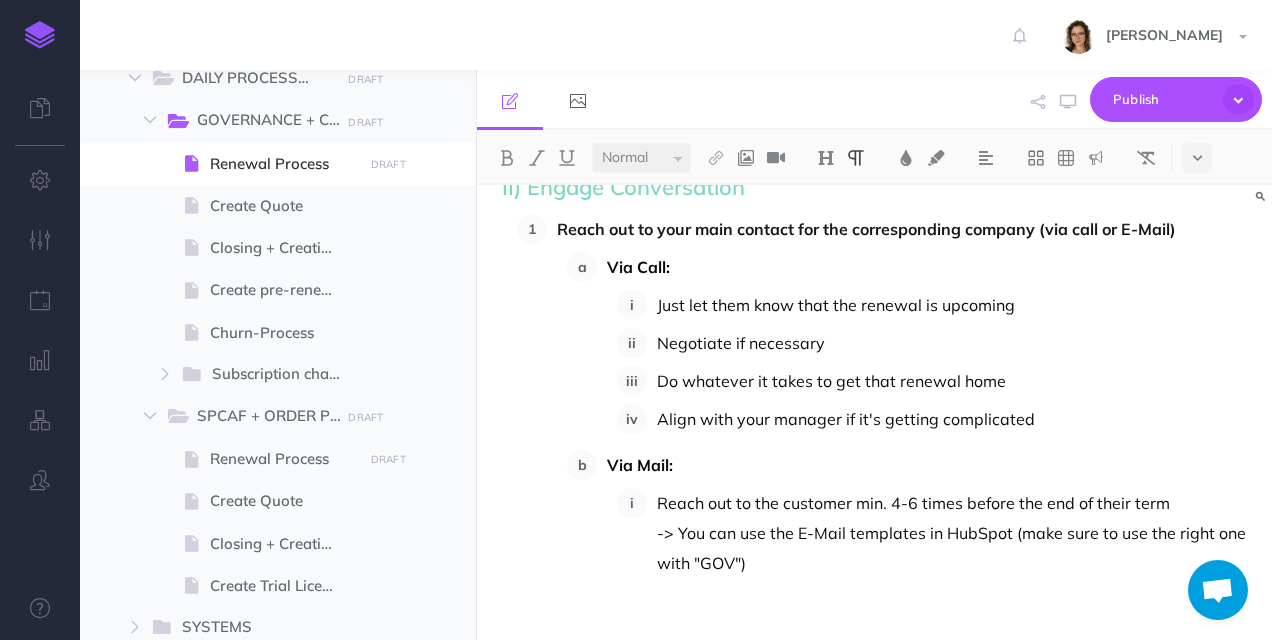 click on "Align with your manager if it's getting complicated" at bounding box center (952, 419) 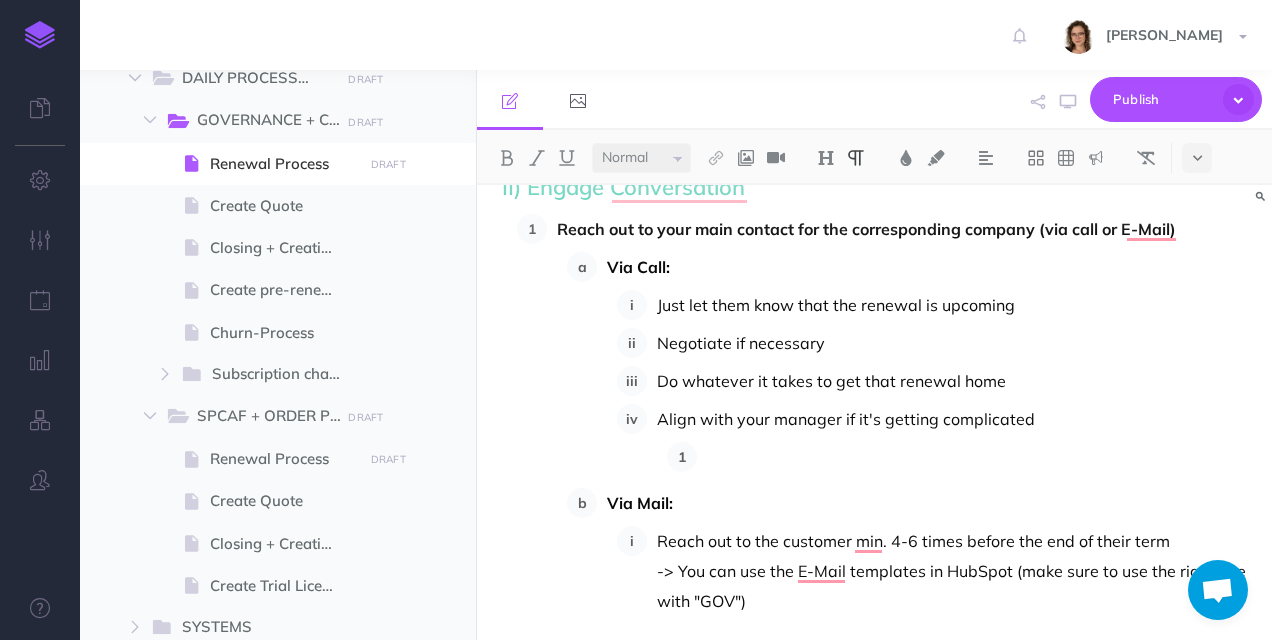 type 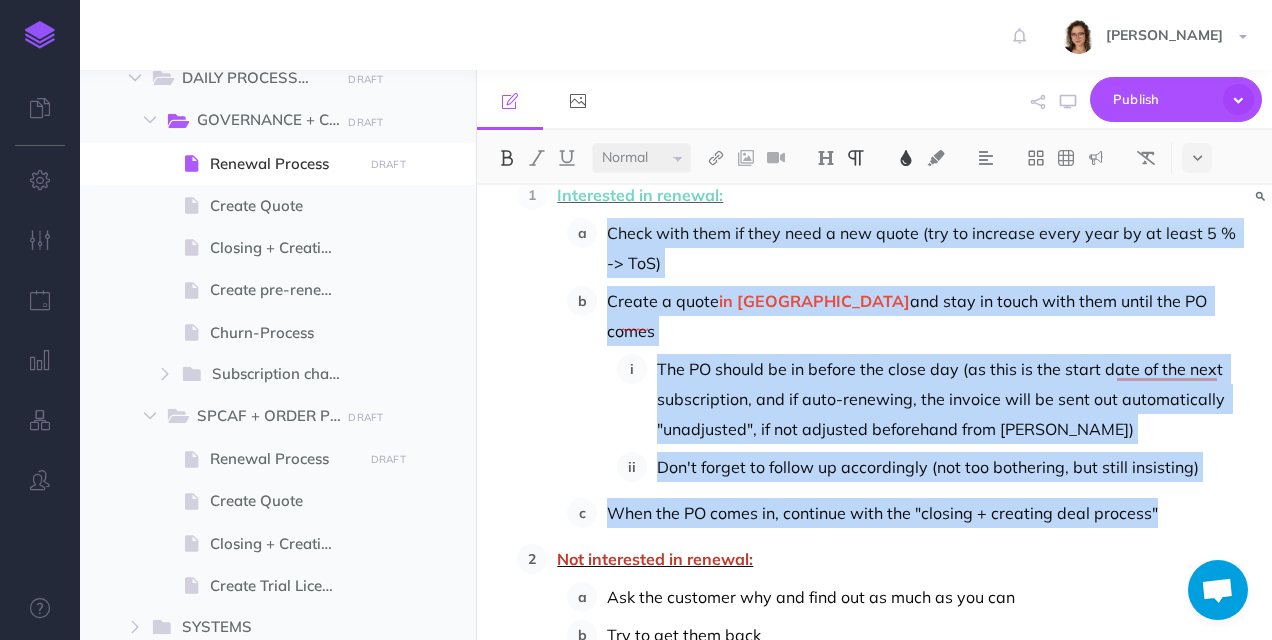 drag, startPoint x: 610, startPoint y: 229, endPoint x: 1168, endPoint y: 479, distance: 611.4442 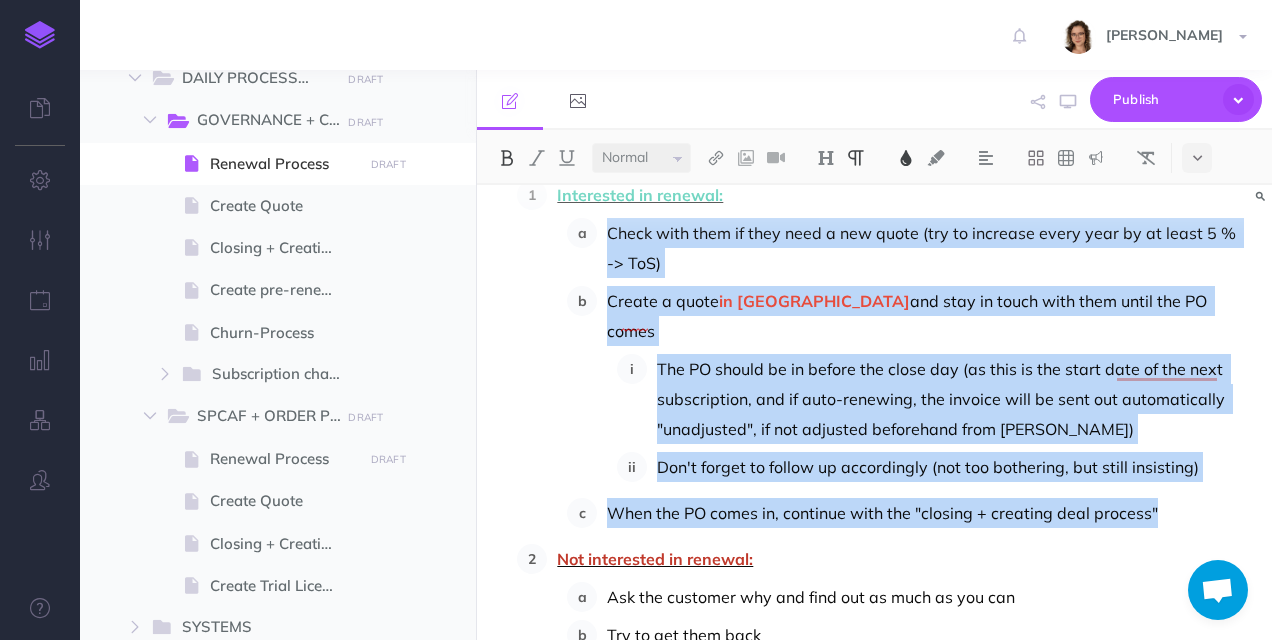 click on "Check with them if they need a new quote (try to increase every year by at least 5 % -> ToS) Create a quote  in Hubspot  and stay in touch with them until the PO comes The PO should be in before the close day (as this is the start date of the next subscription, and if auto-renewing, the invoice will be sent out automatically "unadjusted", if not adjusted beforehand from Matt) Don't forget to follow up accordingly (not too bothering, but still insisting) When the PO comes in, continue with the "closing + creating deal process"" at bounding box center [907, 373] 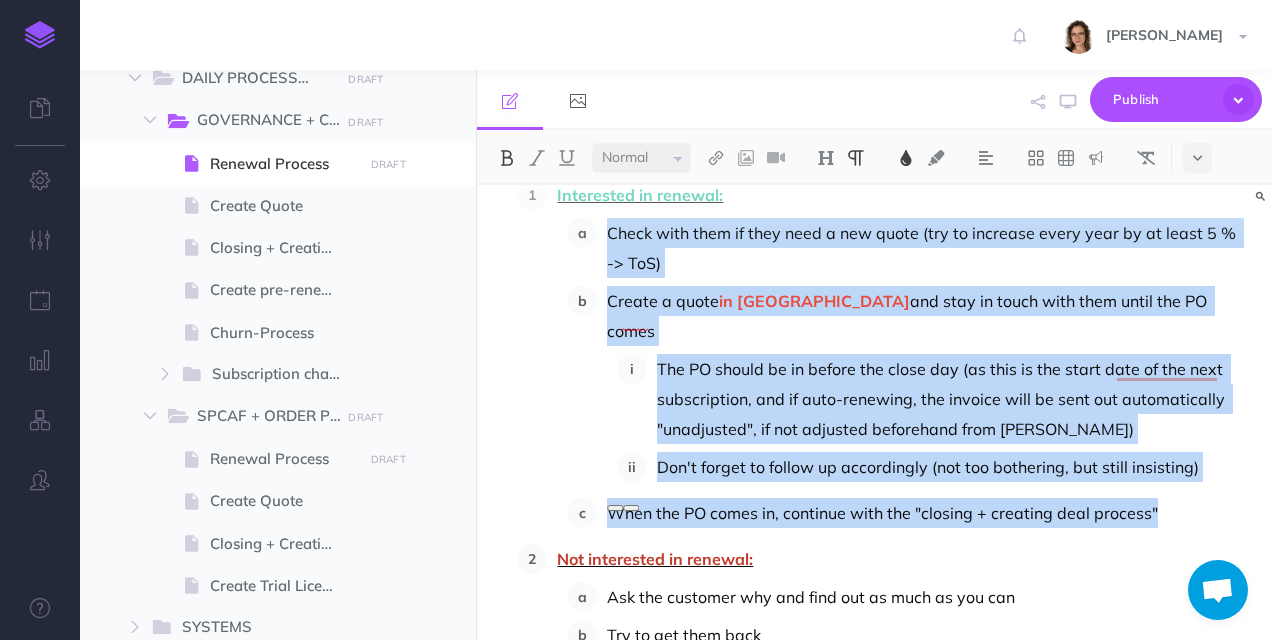 copy on "Check with them if they need a new quote (try to increase every year by at least 5 % -> ToS) Create a quote  in Hubspot  and stay in touch with them until the PO comes The PO should be in before the close day (as this is the start date of the next subscription, and if auto-renewing, the invoice will be sent out automatically "unadjusted", if not adjusted beforehand from Matt) Don't forget to follow up accordingly (not too bothering, but still insisting) When the PO comes in, continue with the "closing + creating deal process"" 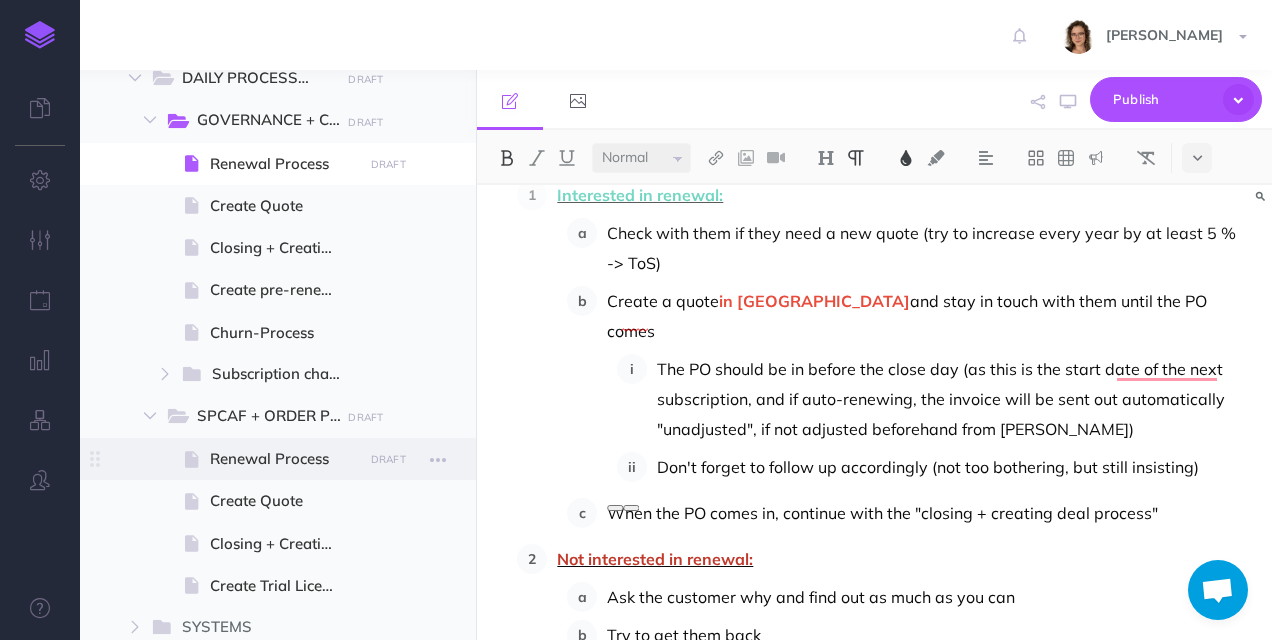 click on "Renewal Process" at bounding box center (283, 459) 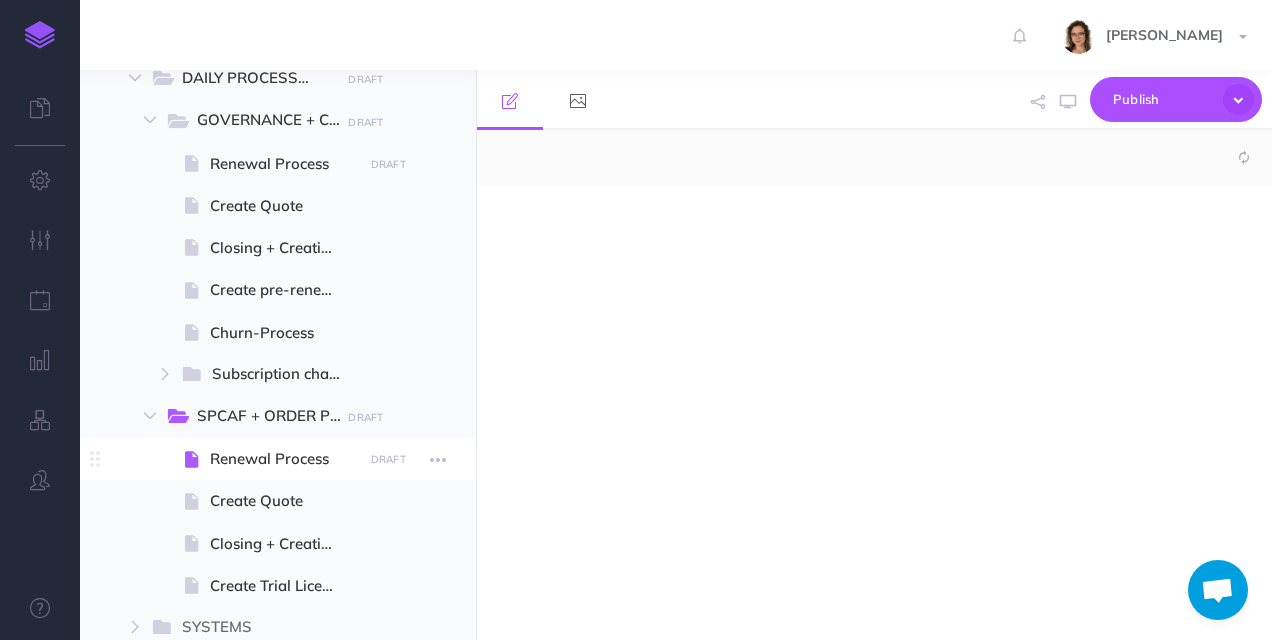 select on "null" 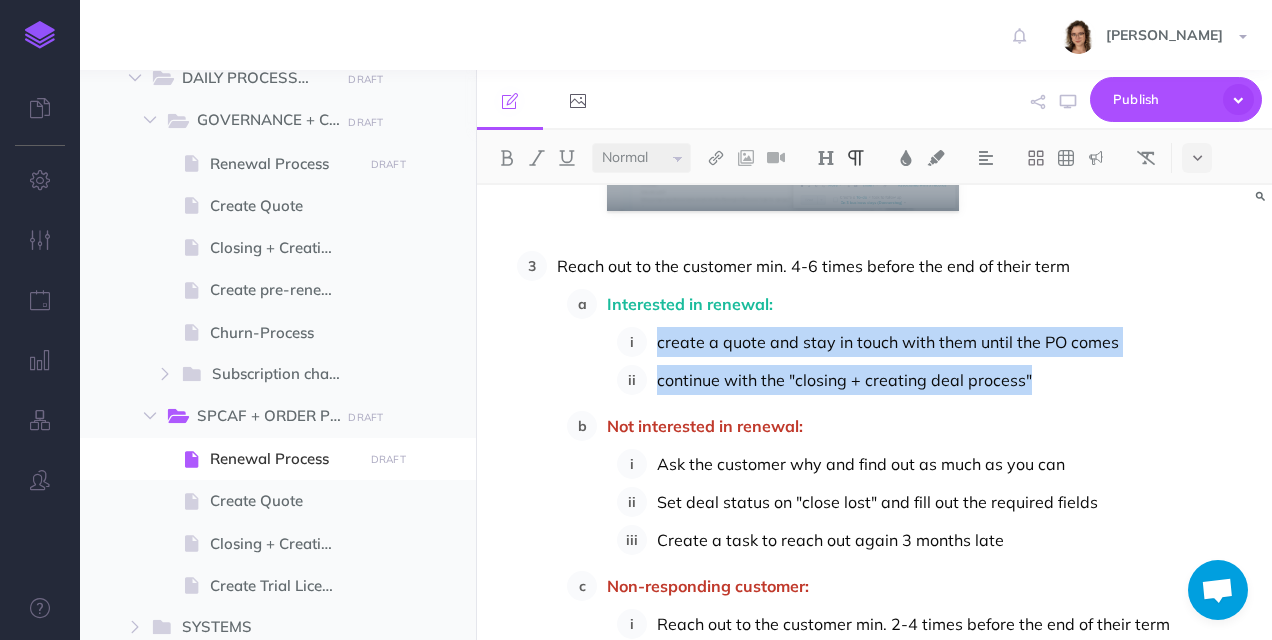 drag, startPoint x: 1035, startPoint y: 382, endPoint x: 659, endPoint y: 348, distance: 377.53412 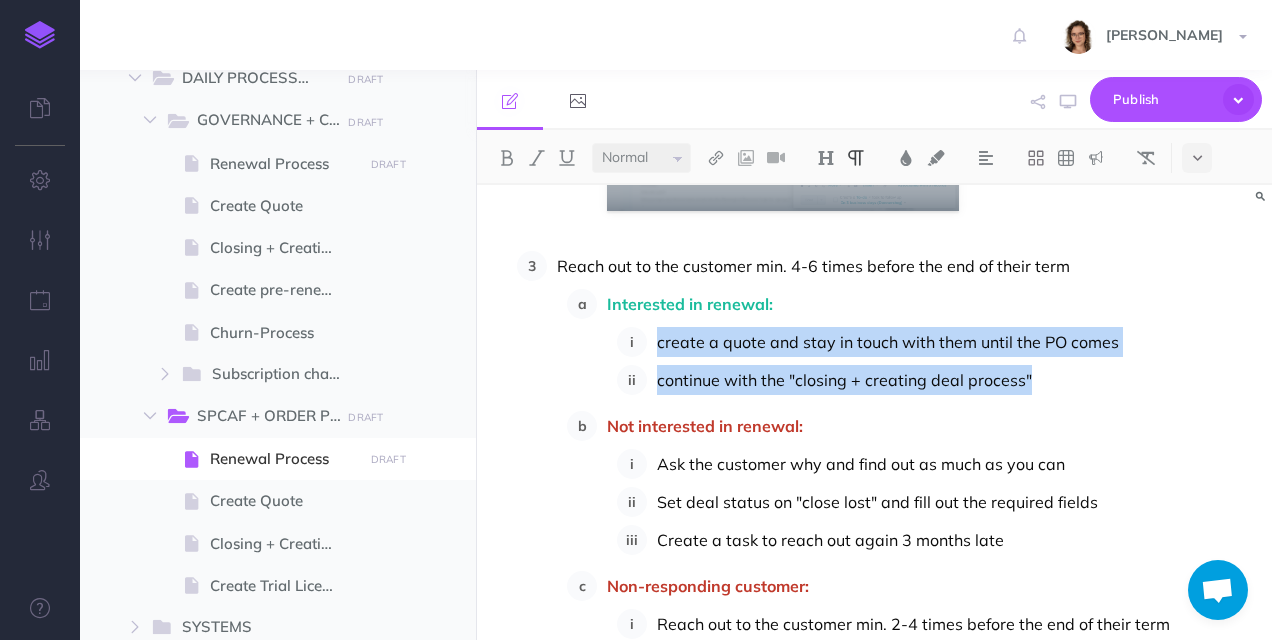 click on "create a quote and stay in touch with them until the PO comes continue with the "closing + creating deal process"" at bounding box center (932, 361) 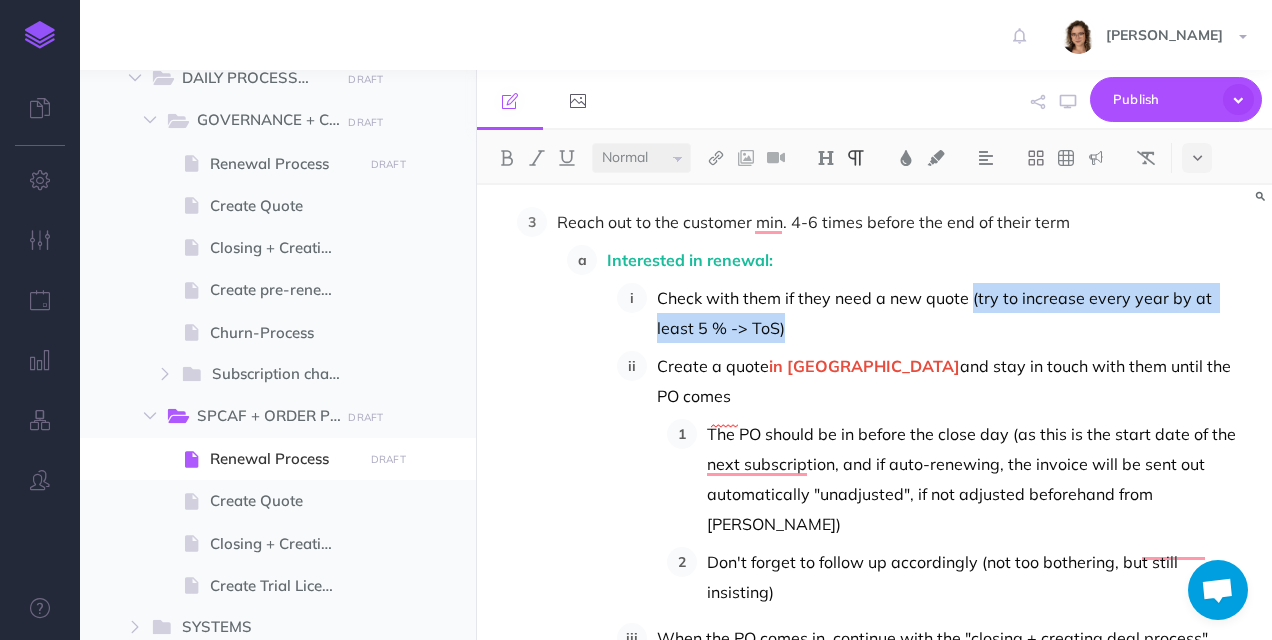 drag, startPoint x: 972, startPoint y: 292, endPoint x: 964, endPoint y: 323, distance: 32.01562 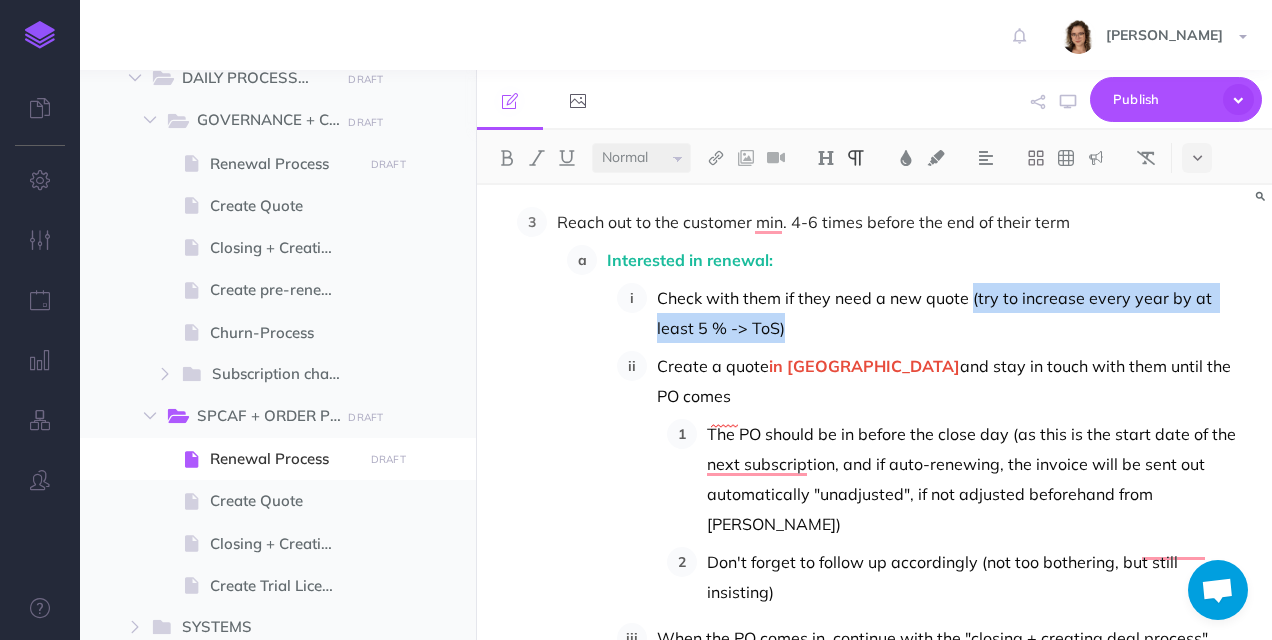 click on "Check with them if they need a new quote (try to increase every year by at least 5 % -> ToS)" at bounding box center (952, 313) 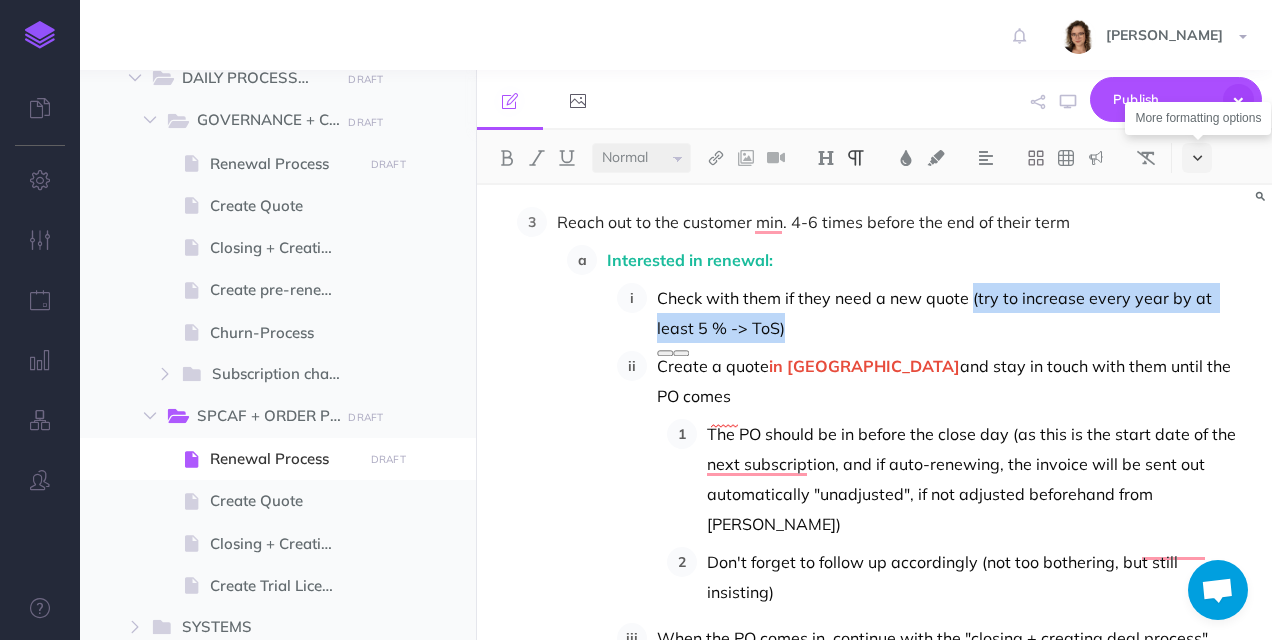 click at bounding box center (1197, 158) 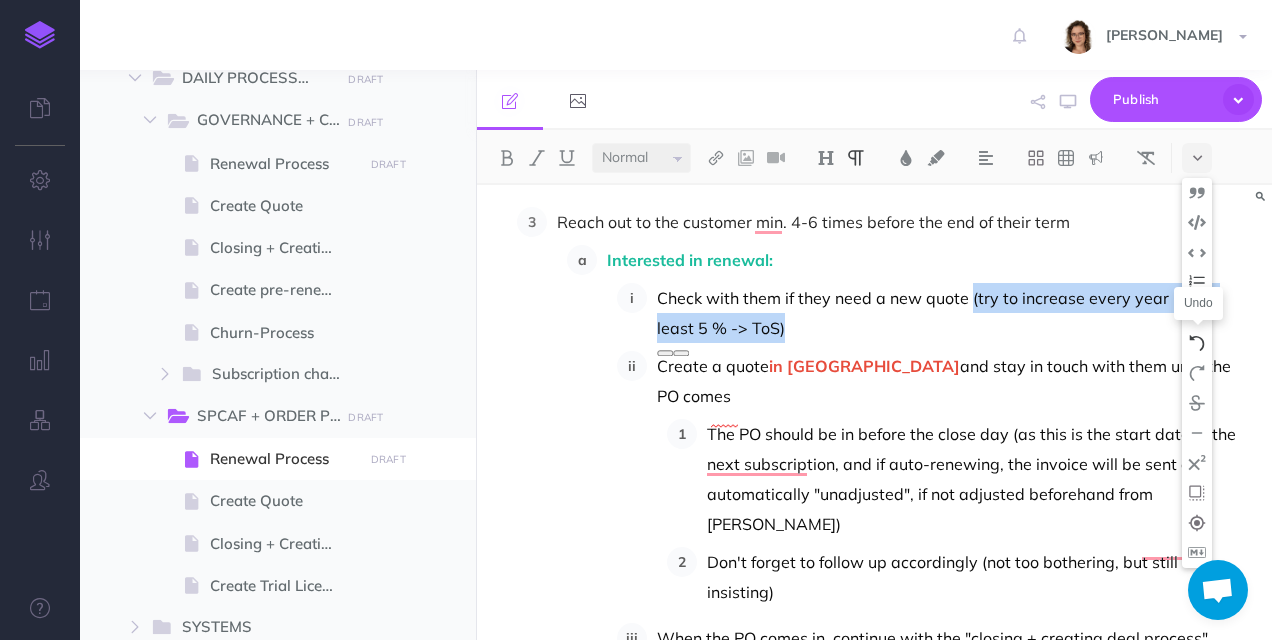 click at bounding box center (1197, 343) 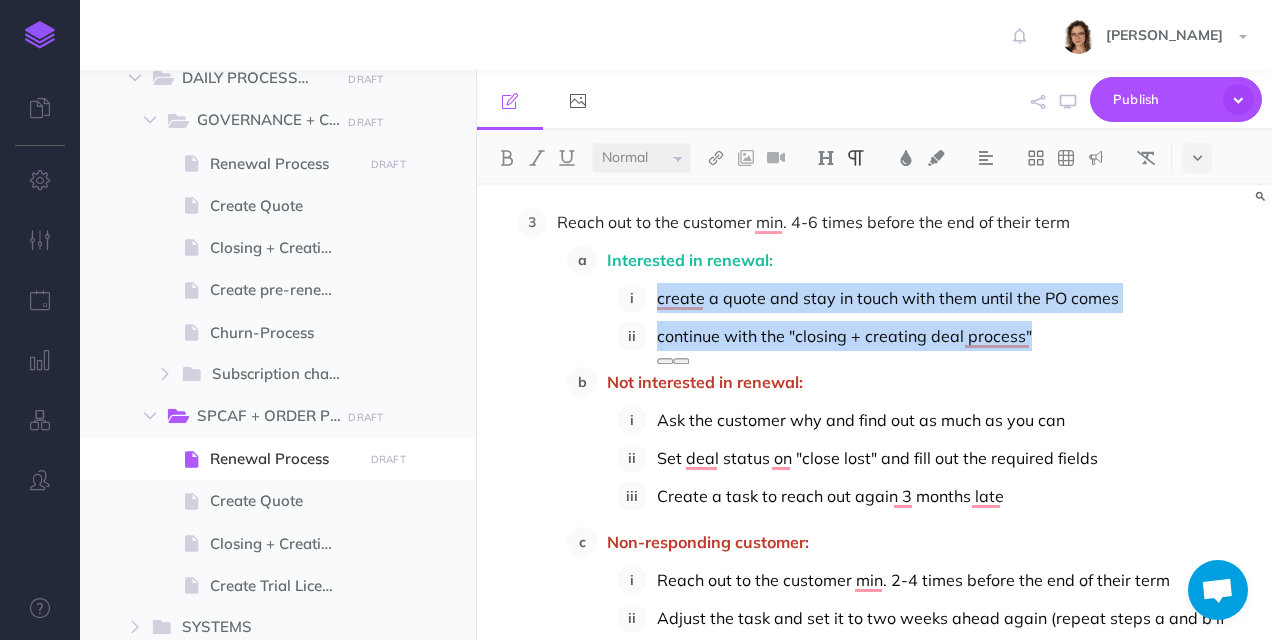 click on "create a quote and stay in touch with them until the PO comes" at bounding box center (952, 298) 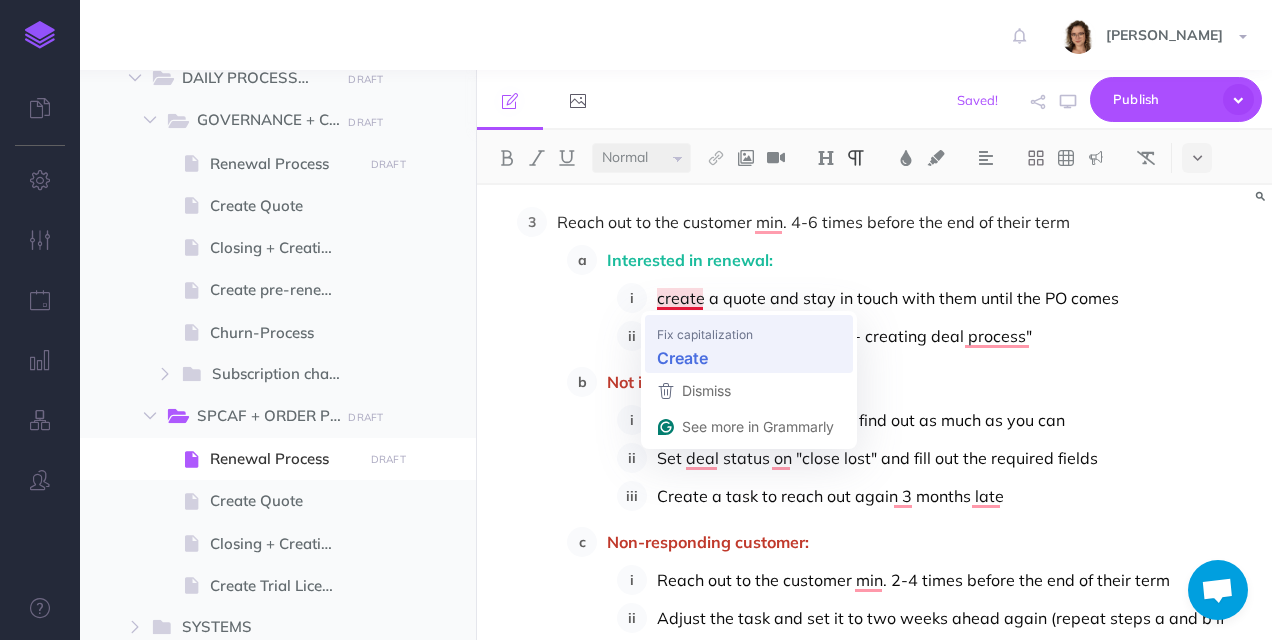 type 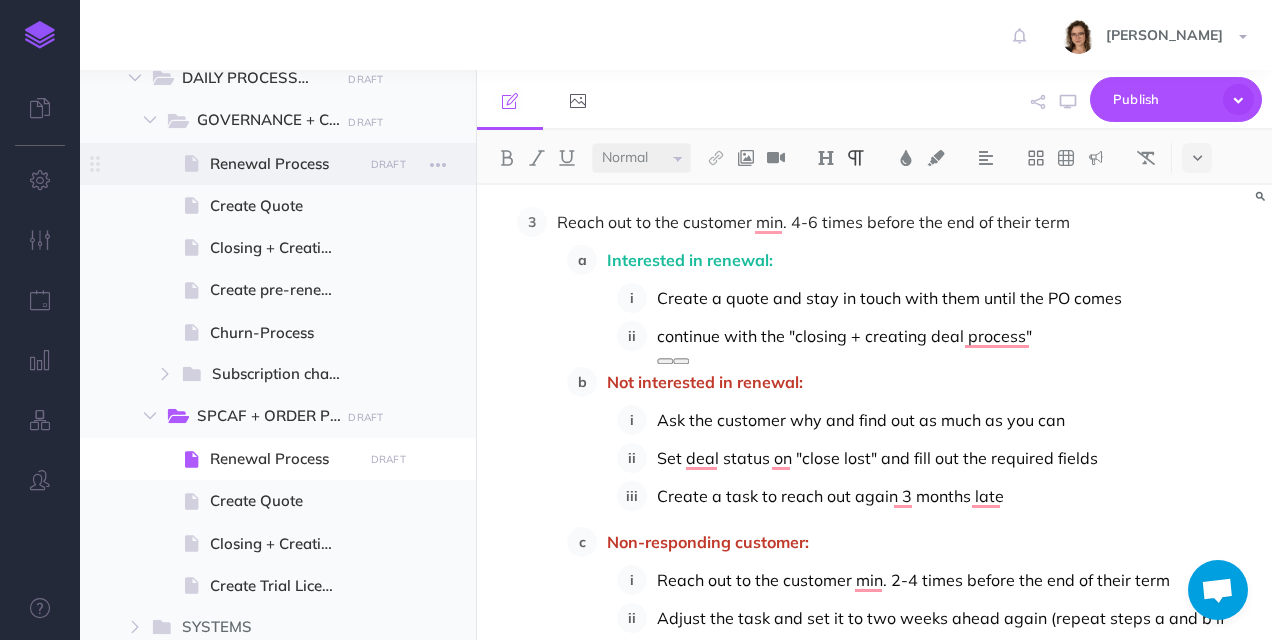 click on "Renewal Process" at bounding box center [283, 164] 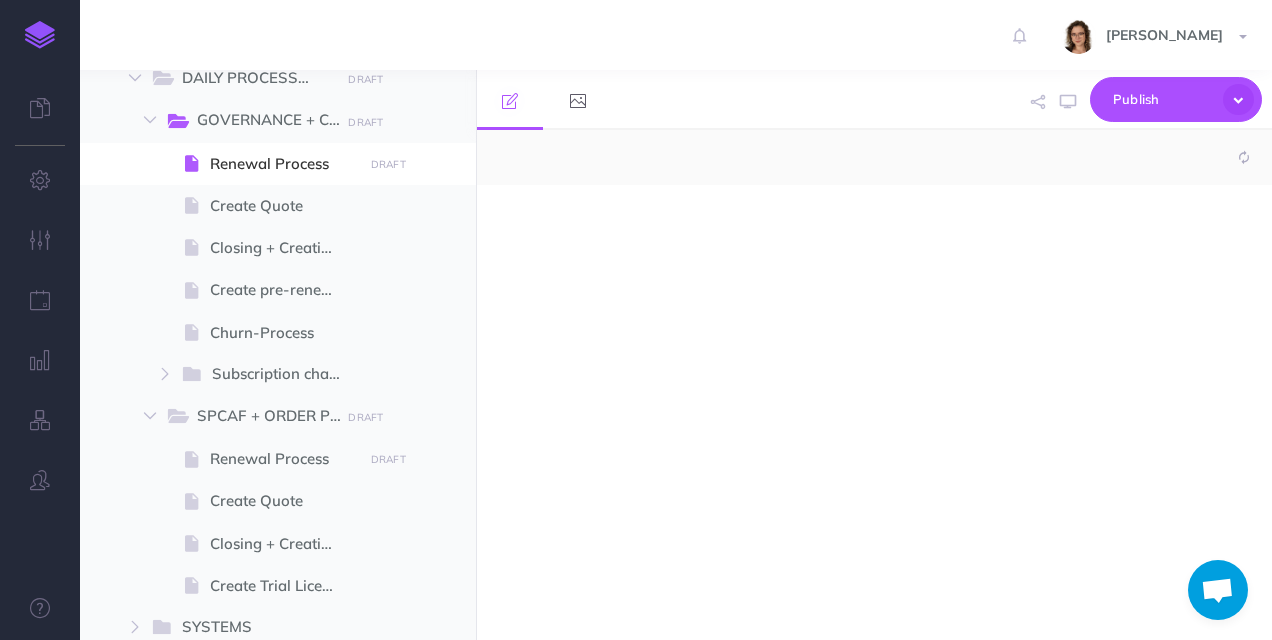 select on "null" 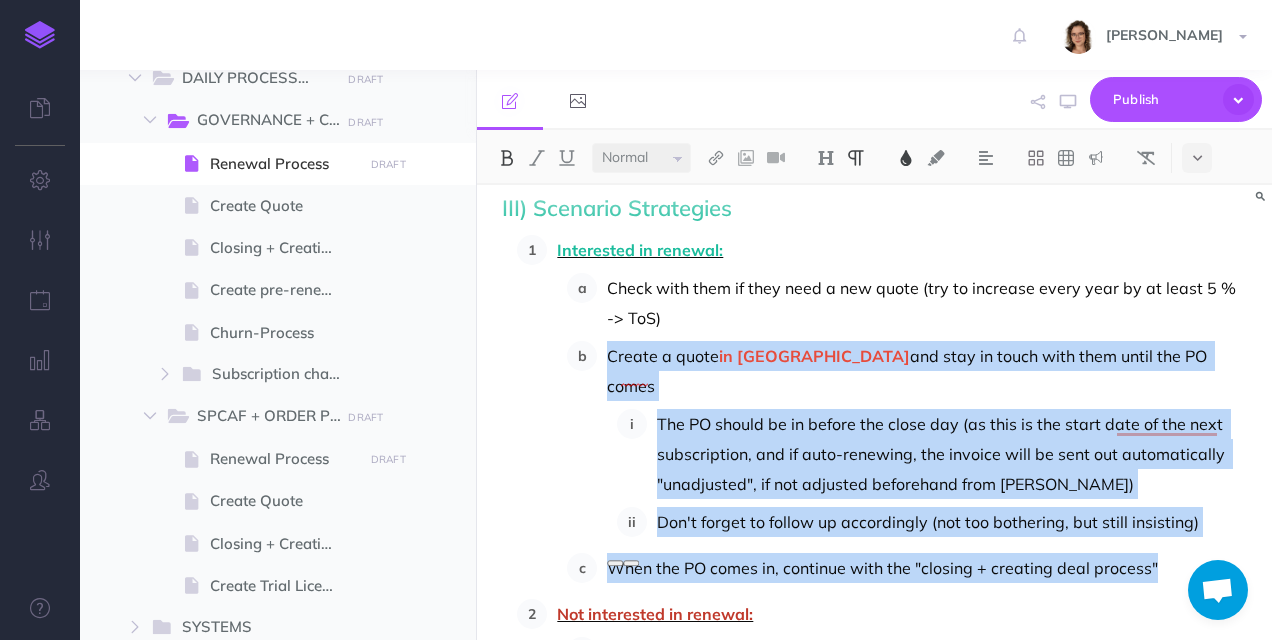 drag, startPoint x: 609, startPoint y: 356, endPoint x: 1157, endPoint y: 540, distance: 578.06573 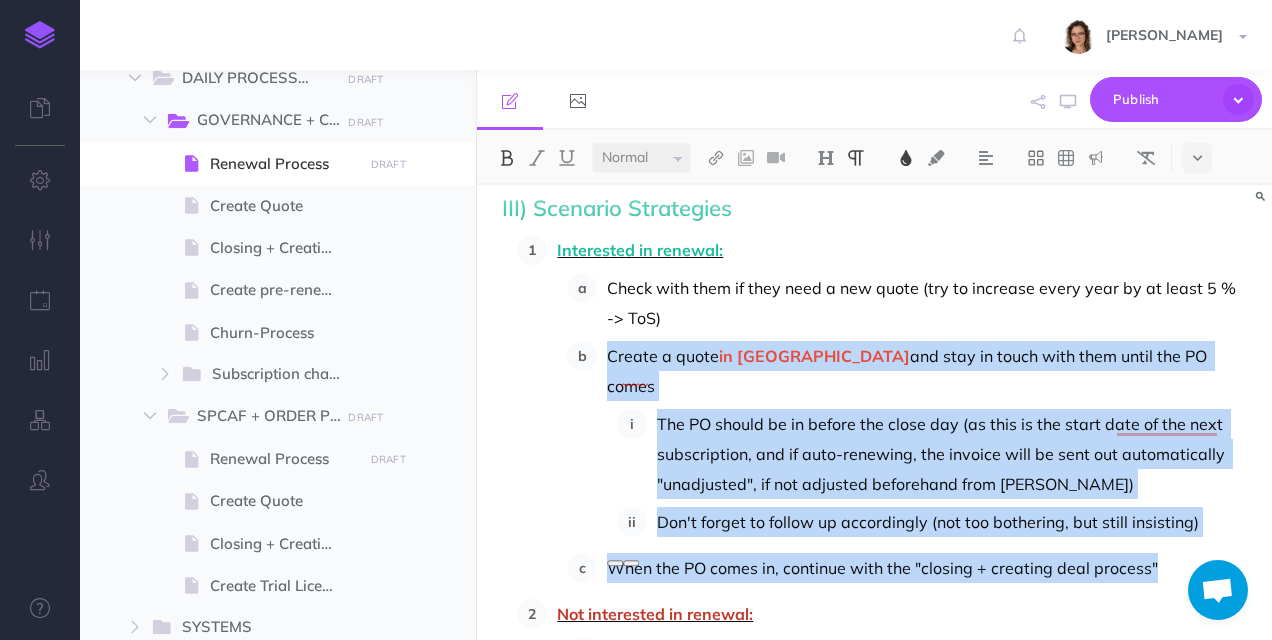 click on "Check with them if they need a new quote (try to increase every year by at least 5 % -> ToS) Create a quote  in Hubspot  and stay in touch with them until the PO comes The PO should be in before the close day (as this is the start date of the next subscription, and if auto-renewing, the invoice will be sent out automatically "unadjusted", if not adjusted beforehand from Matt) Don't forget to follow up accordingly (not too bothering, but still insisting) When the PO comes in, continue with the "closing + creating deal process"" at bounding box center (907, 428) 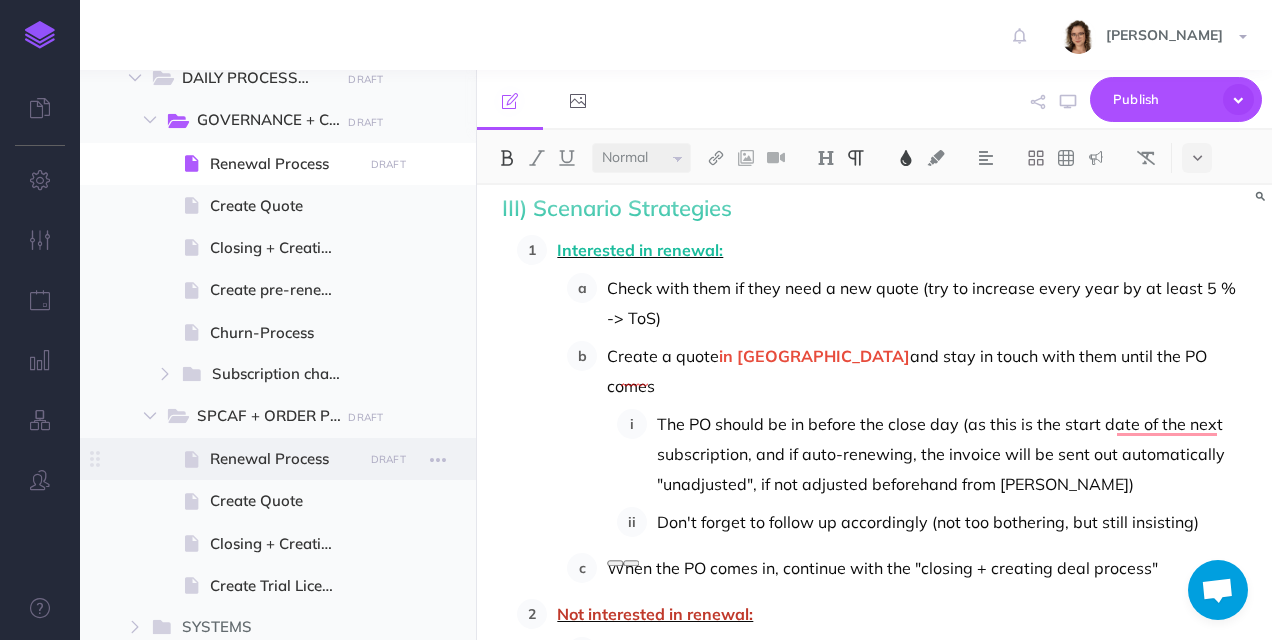 click on "Renewal Process" at bounding box center (283, 459) 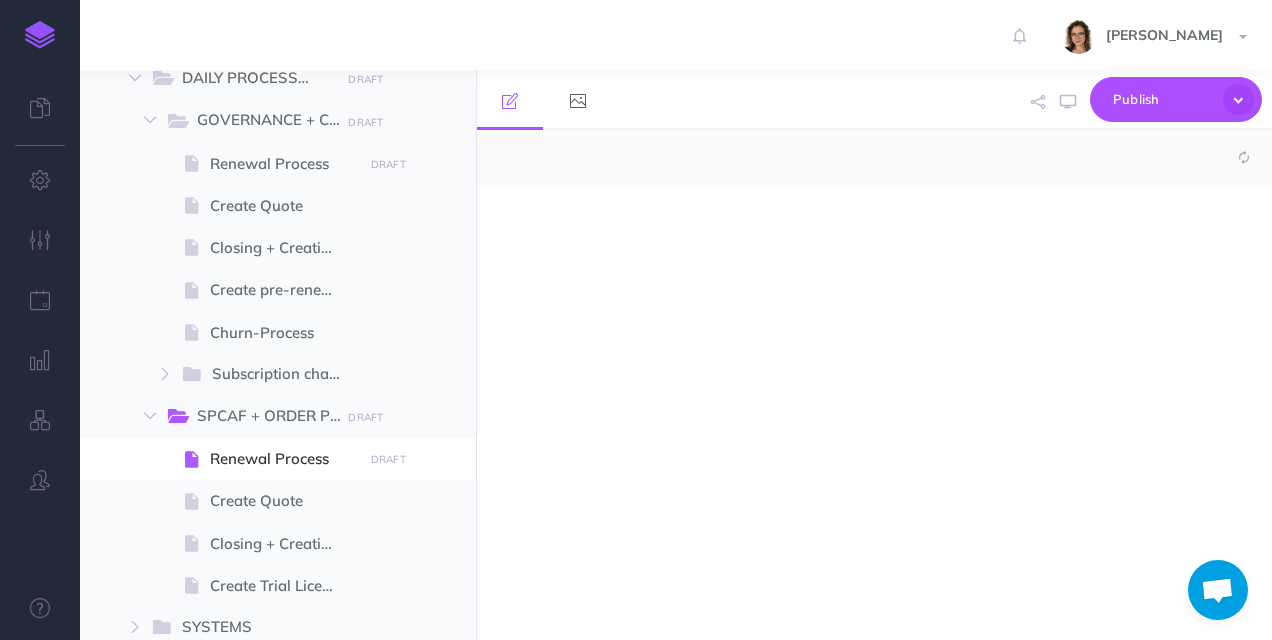 select on "null" 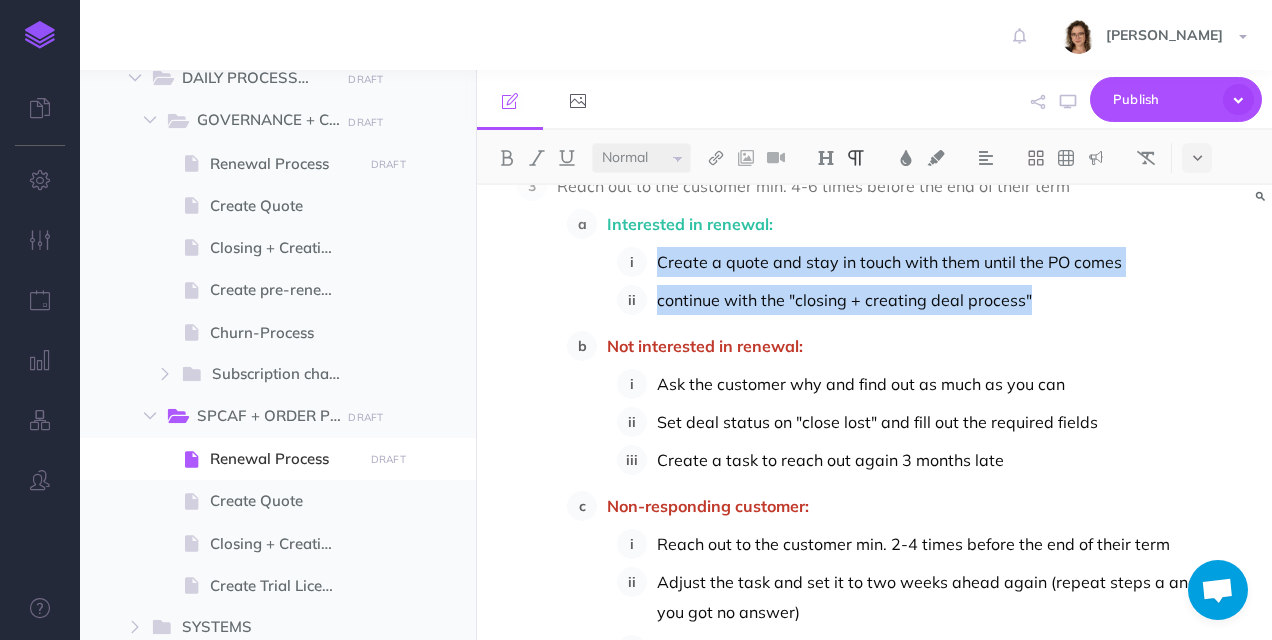 drag, startPoint x: 1048, startPoint y: 300, endPoint x: 656, endPoint y: 264, distance: 393.6496 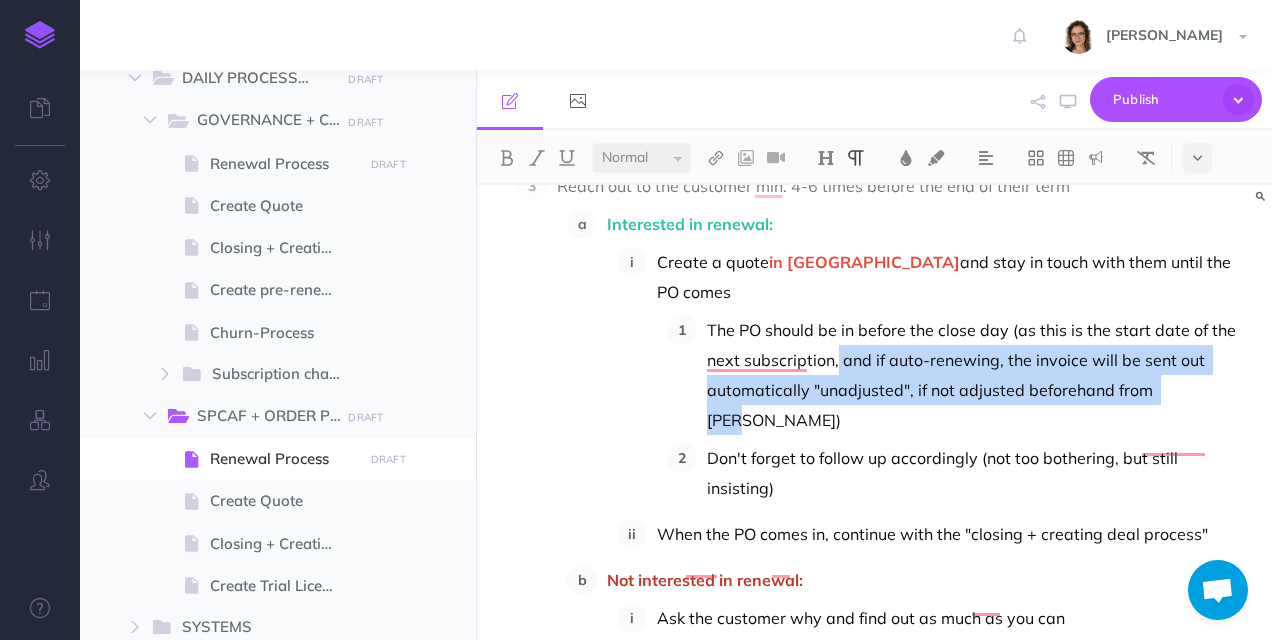 drag, startPoint x: 836, startPoint y: 334, endPoint x: 1187, endPoint y: 364, distance: 352.27972 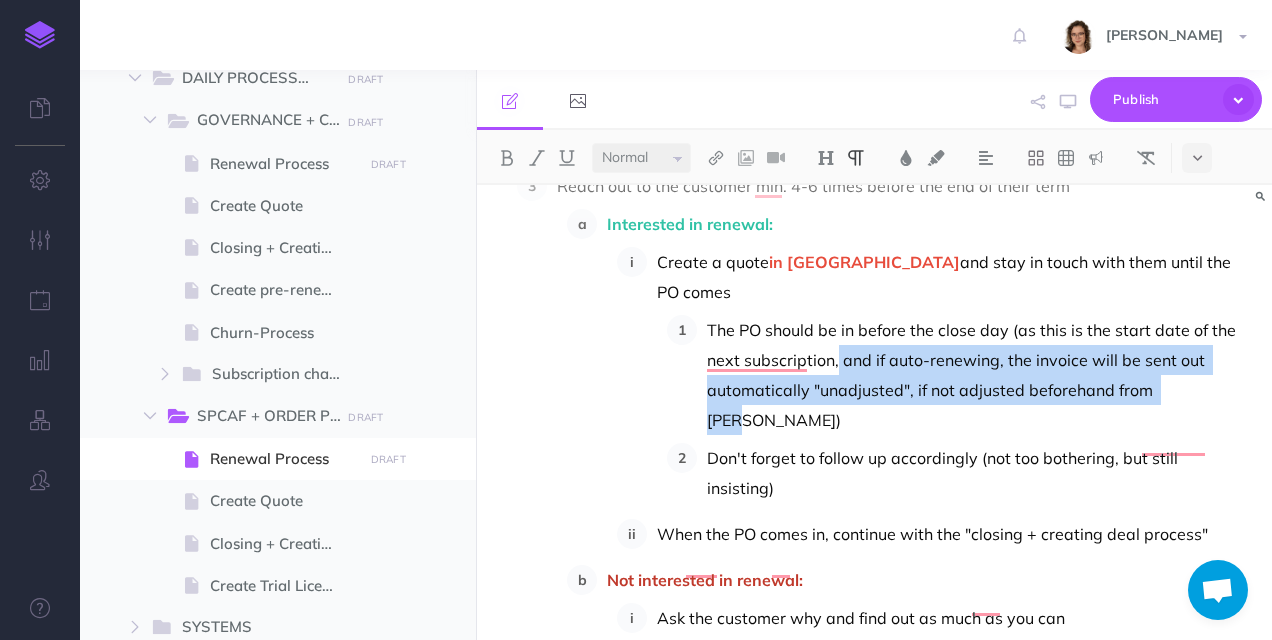 click on "The PO should be in before the close day (as this is the start date of the next subscription, and if auto-renewing, the invoice will be sent out automatically "unadjusted", if not adjusted beforehand from [PERSON_NAME])" at bounding box center (977, 375) 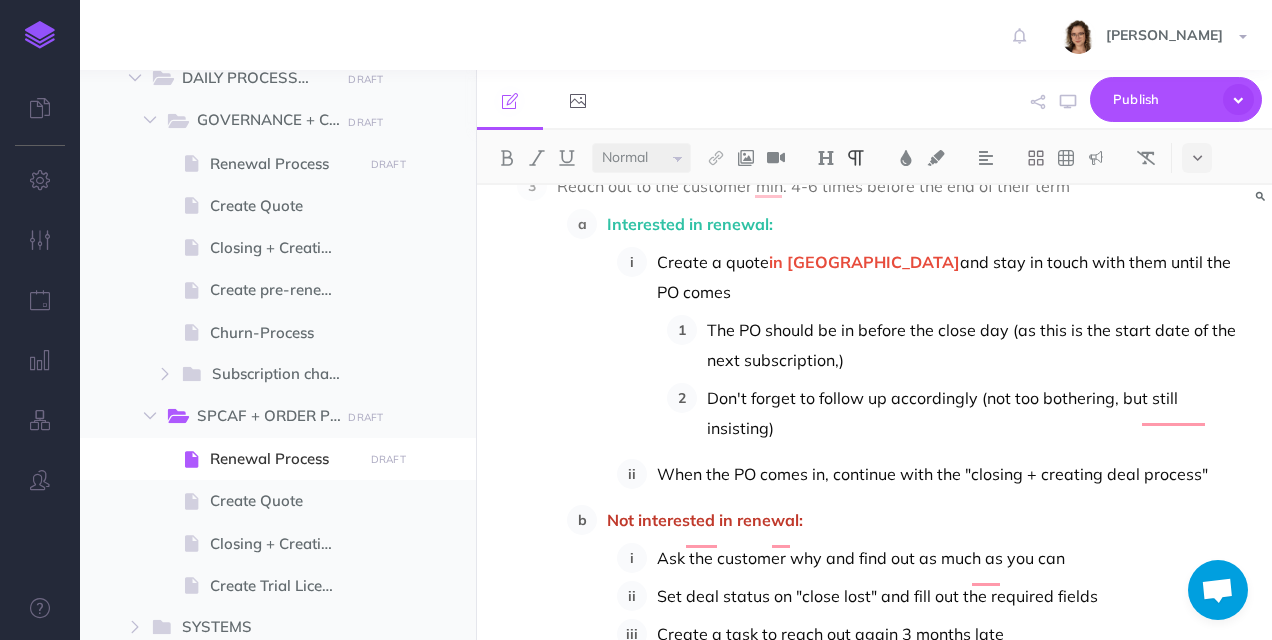 type 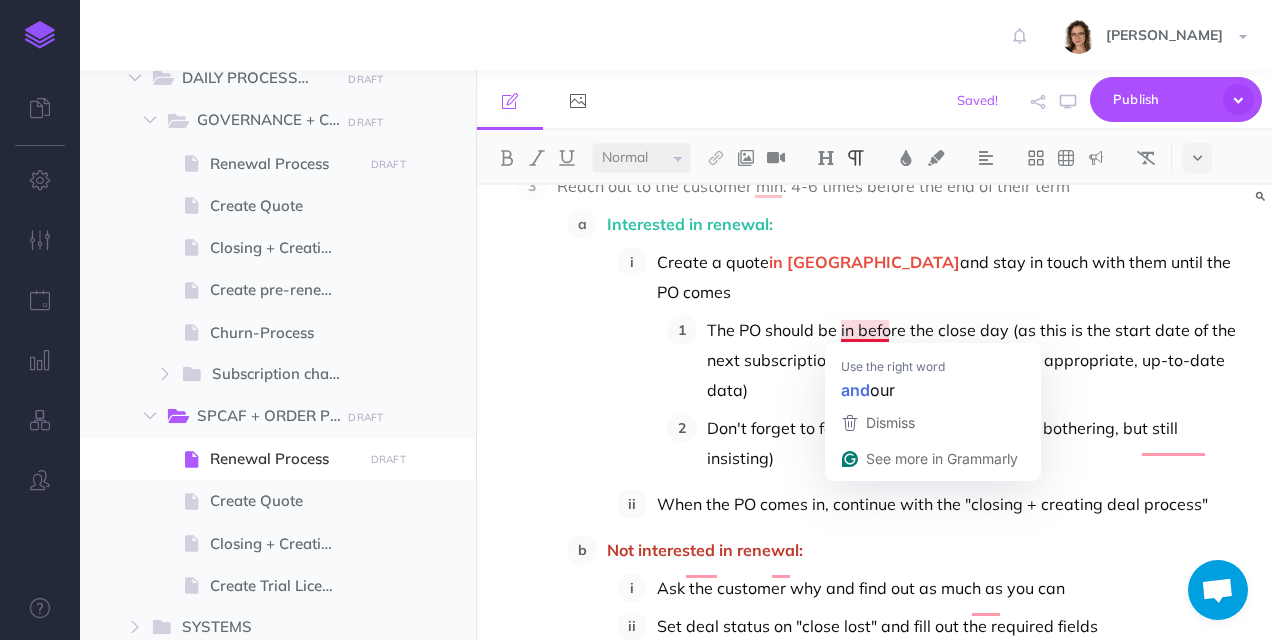 click on "The PO should be in before the close day (as this is the start date of the next subscription, an our finance team needs appropriate, up-to-date data)" at bounding box center [977, 360] 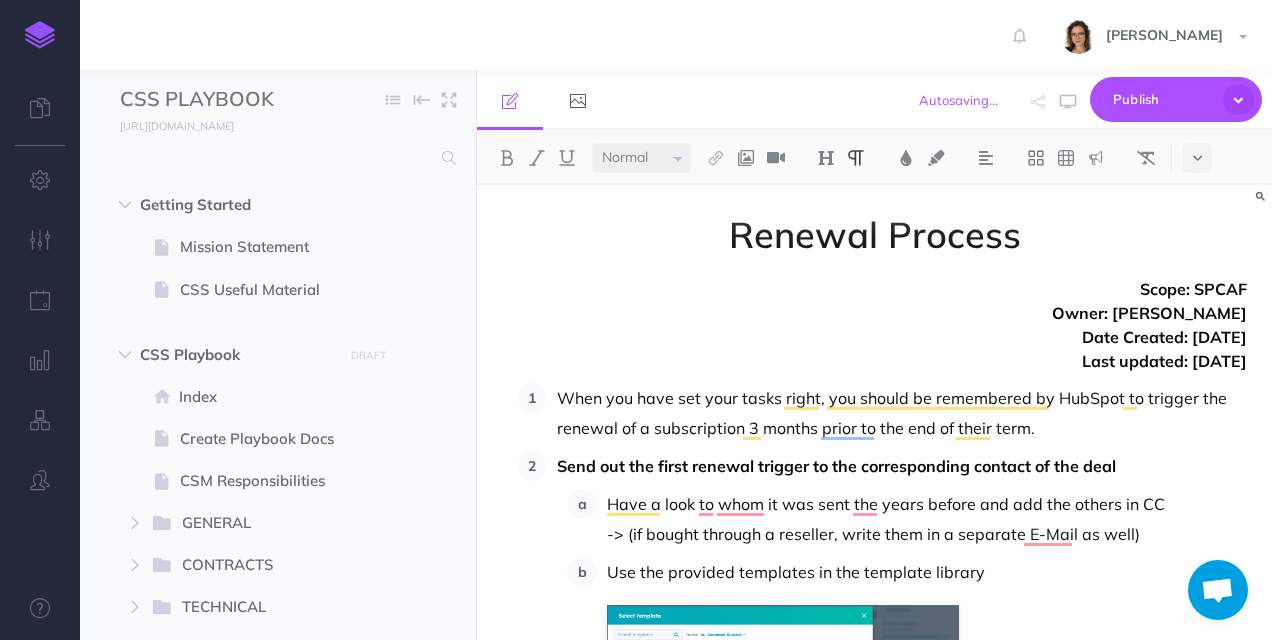 select on "null" 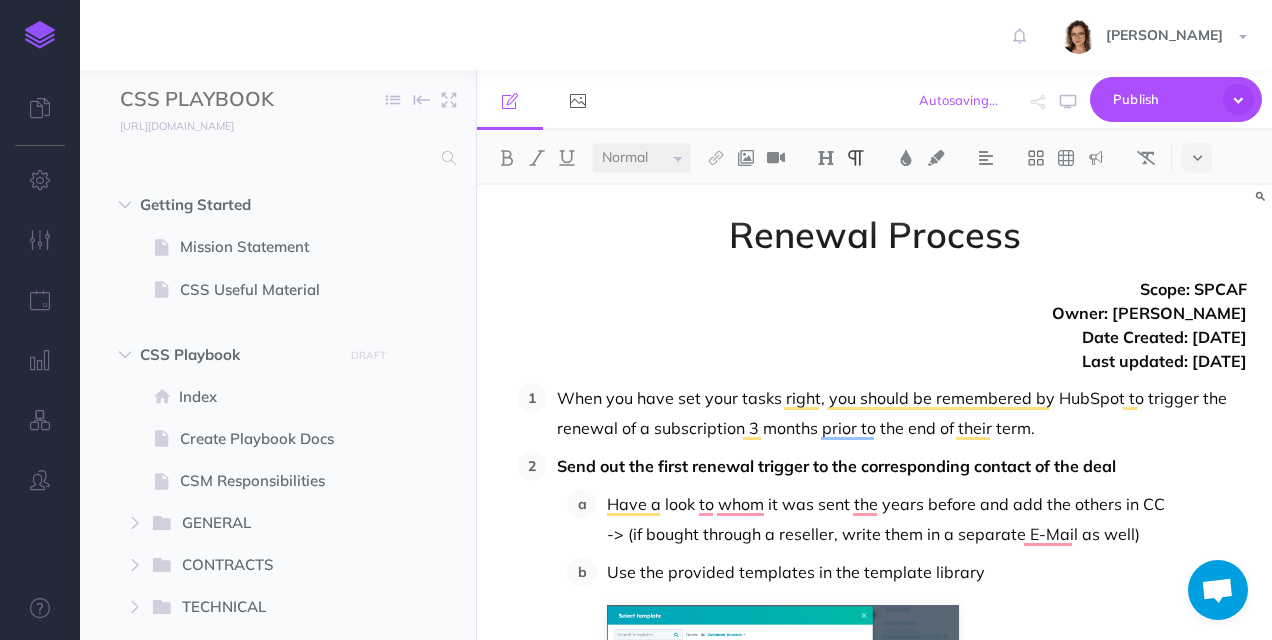 scroll, scrollTop: 0, scrollLeft: 0, axis: both 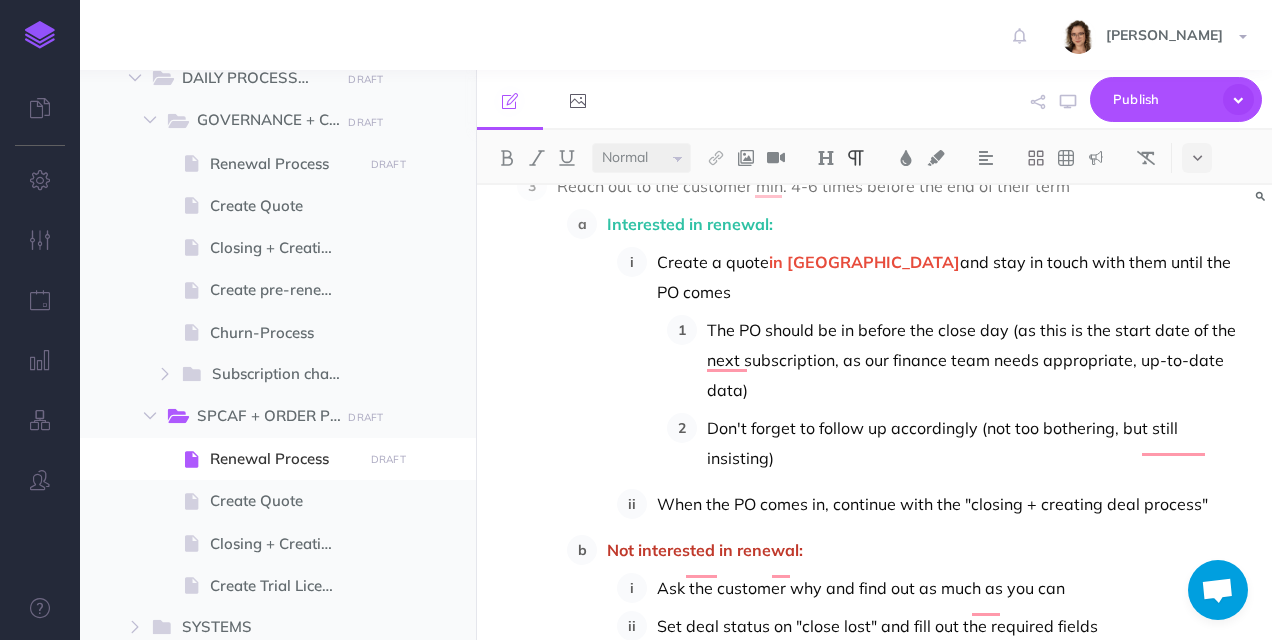 click on "The PO should be in before the close day (as this is the start date of the next subscription, as our finance team needs appropriate, up-to-date data)" at bounding box center [977, 360] 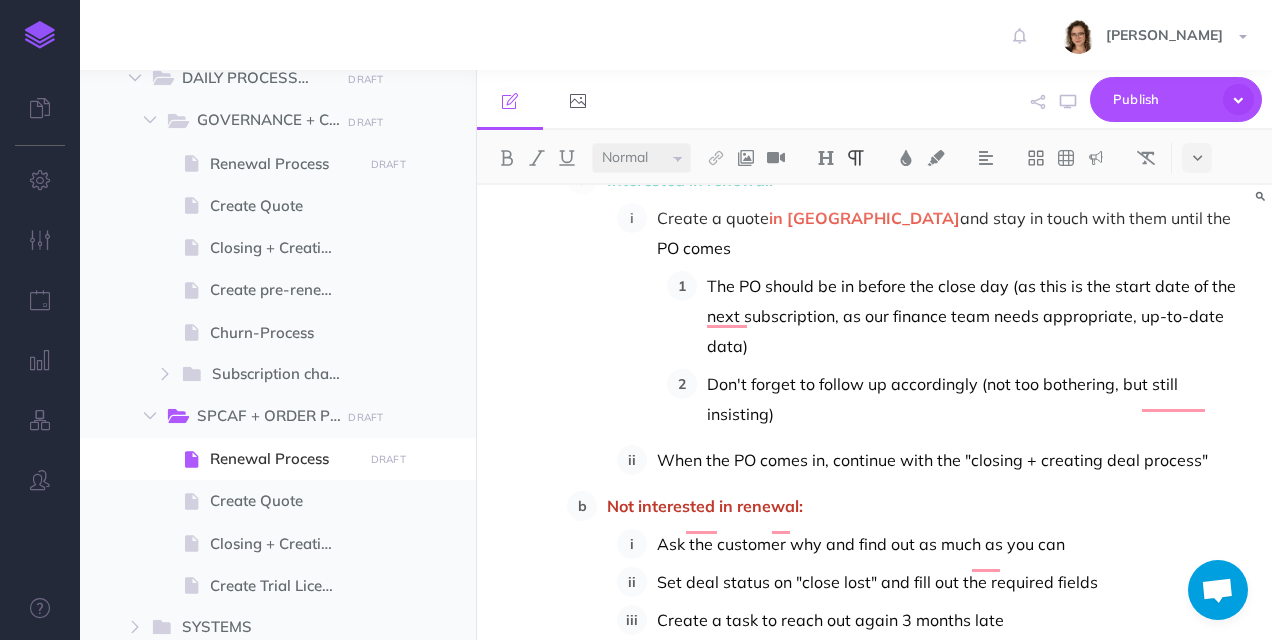 scroll, scrollTop: 765, scrollLeft: 0, axis: vertical 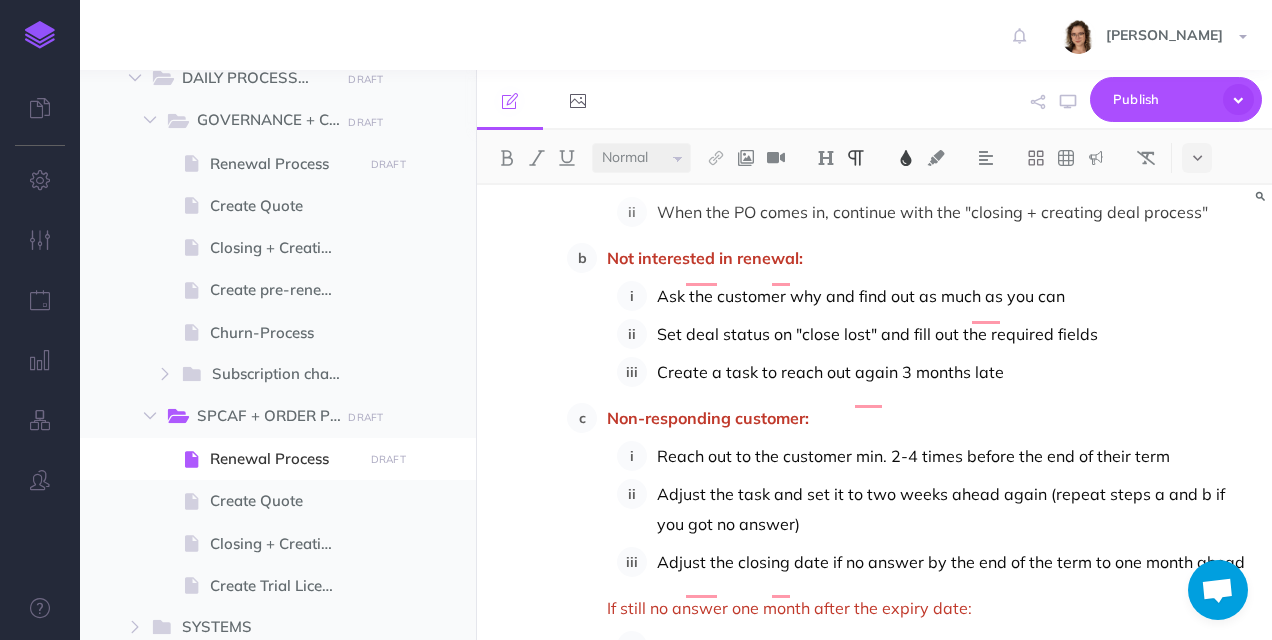click on "Set deal status on "close lost" and fill out the required fields" at bounding box center (952, 334) 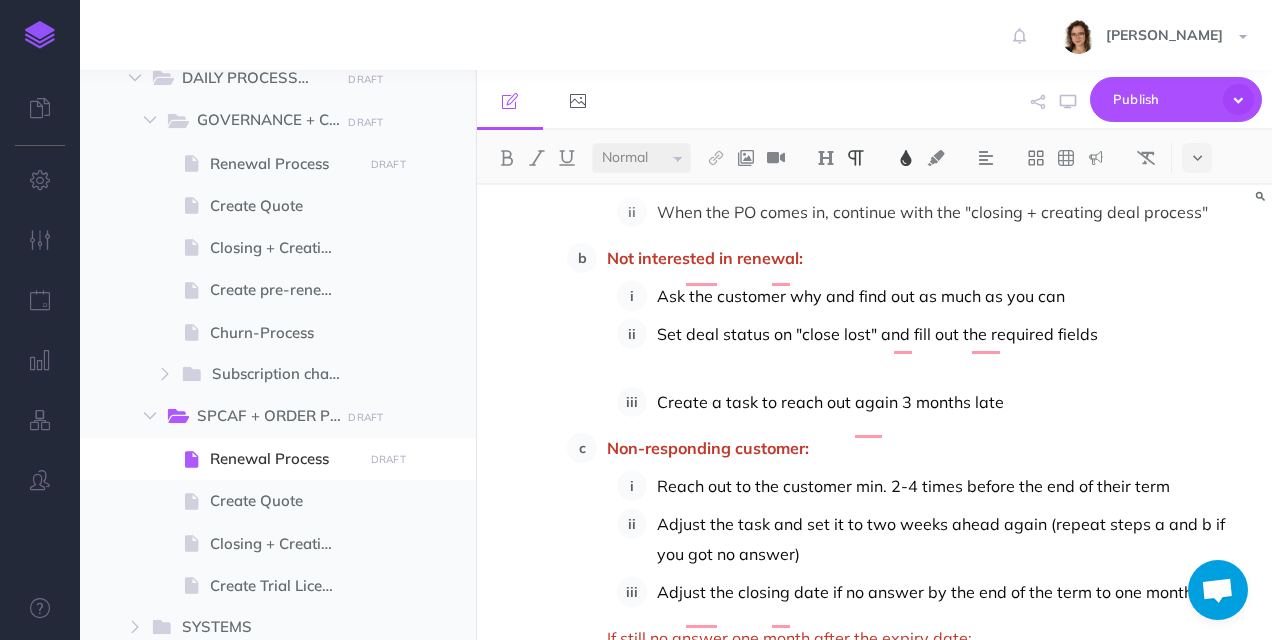 type 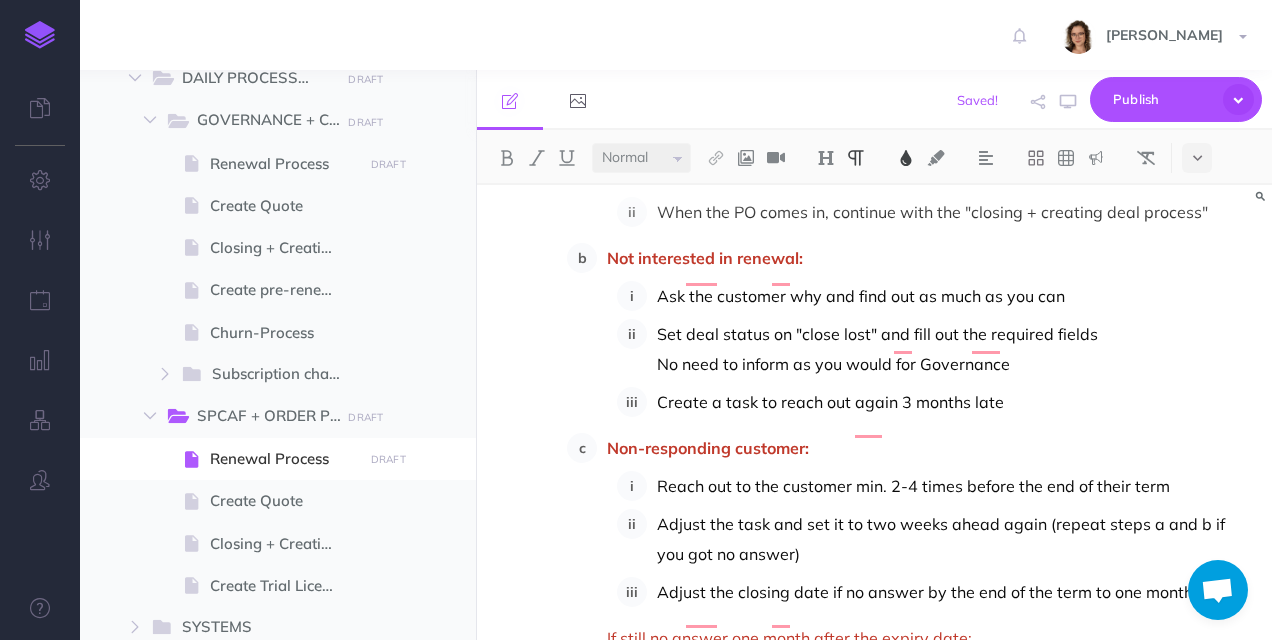 click on "Set deal status on "close lost" and fill out the required fields No need to inform as you would for Governance" at bounding box center (877, 349) 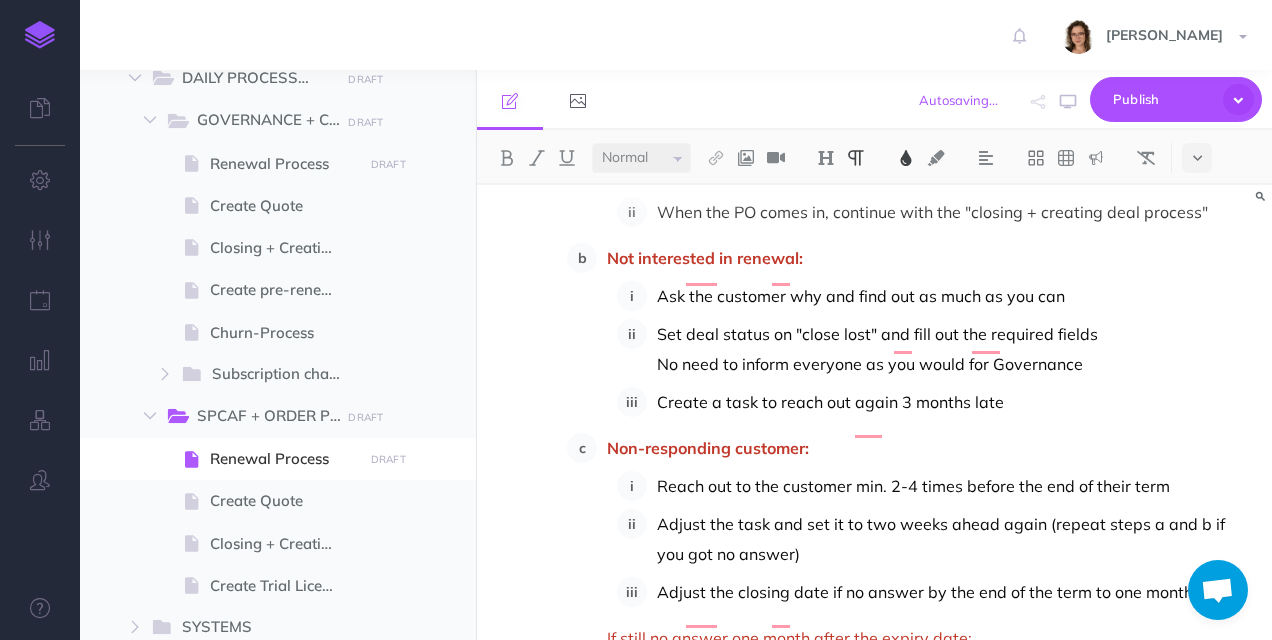click on "Set deal status on "close lost" and fill out the required fields No need to inform everyone as you would for Governance" at bounding box center [952, 349] 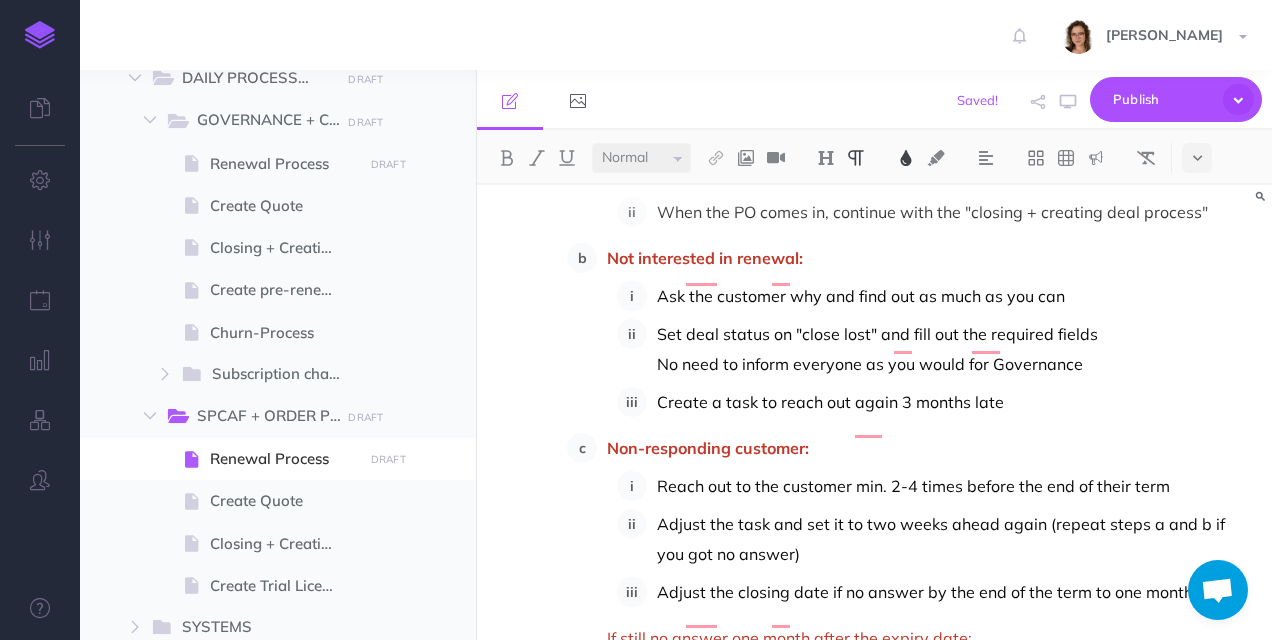 click on "Create a task to reach out again 3 months late" at bounding box center [952, 402] 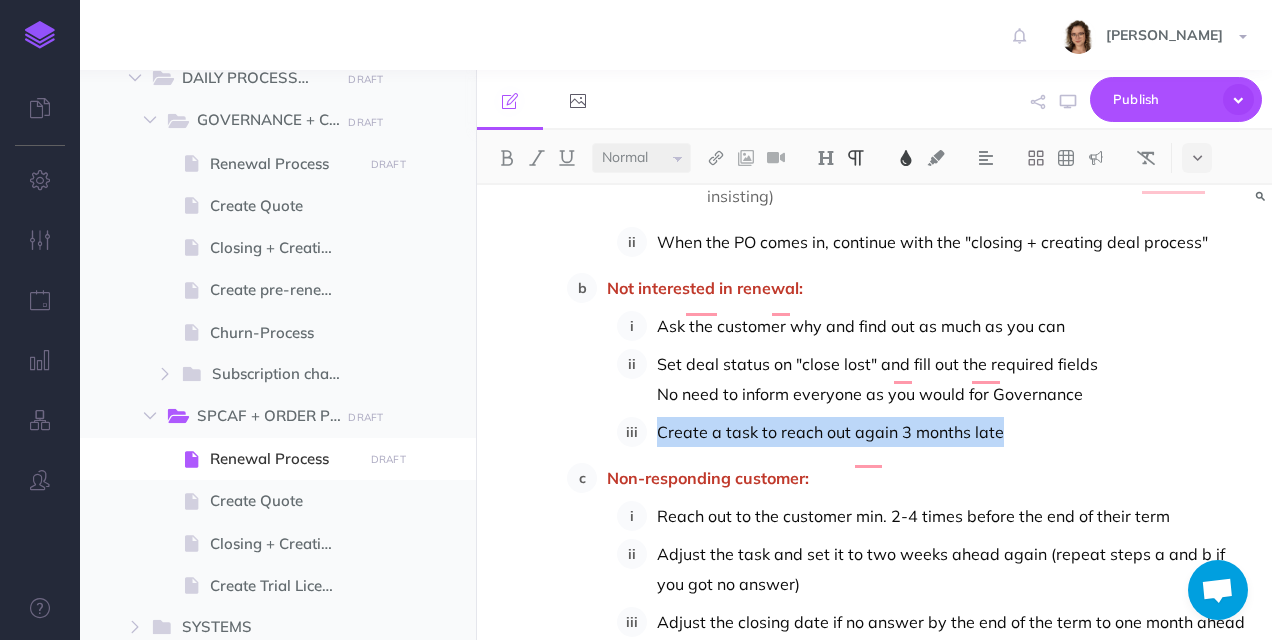 drag, startPoint x: 1036, startPoint y: 376, endPoint x: 651, endPoint y: 366, distance: 385.12985 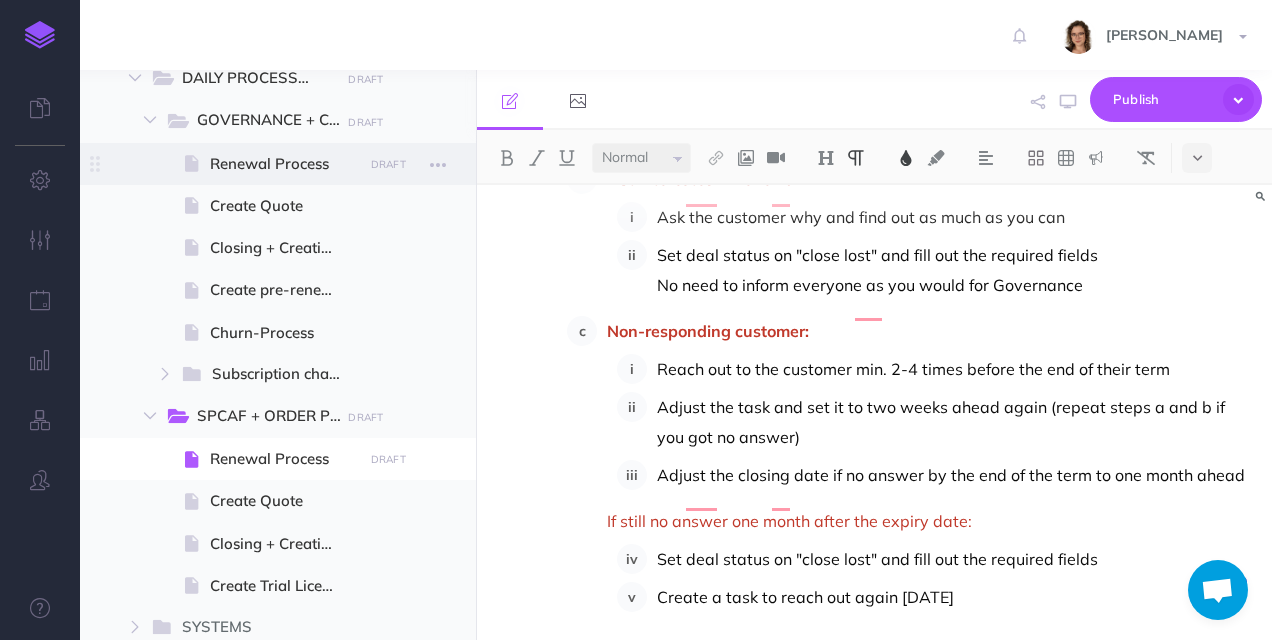 click on "Renewal Process" at bounding box center (283, 164) 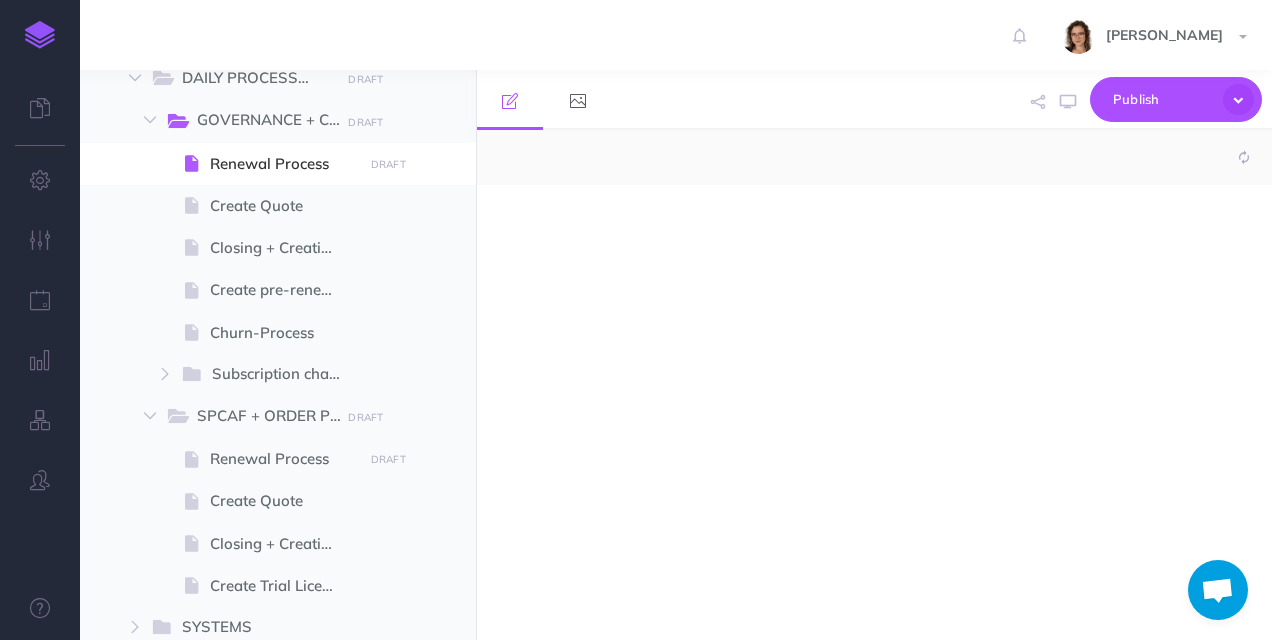 select on "null" 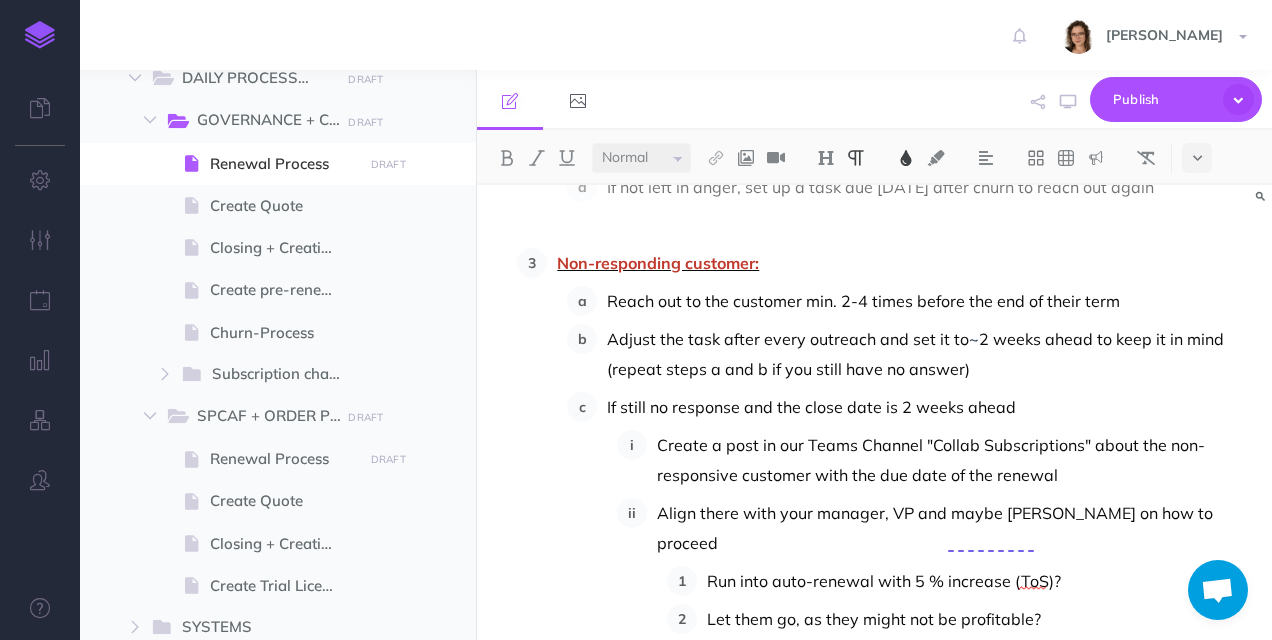 click on "Adjust the task after every outreach and set it to" at bounding box center [788, 339] 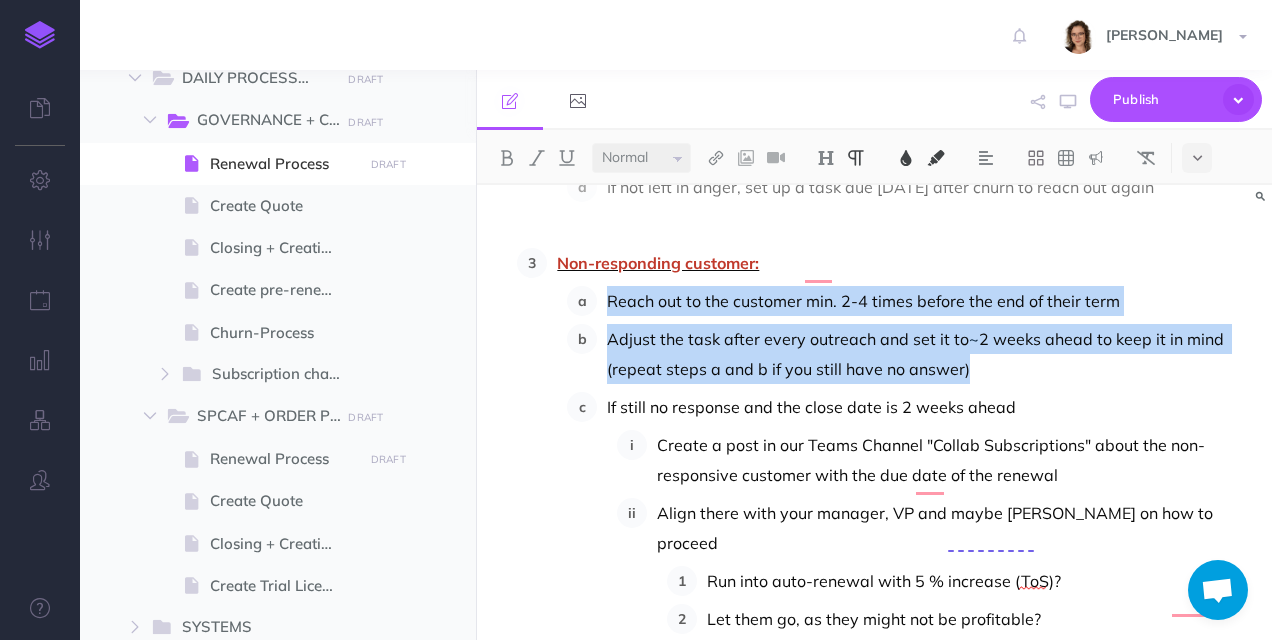 drag, startPoint x: 987, startPoint y: 336, endPoint x: 608, endPoint y: 274, distance: 384.03775 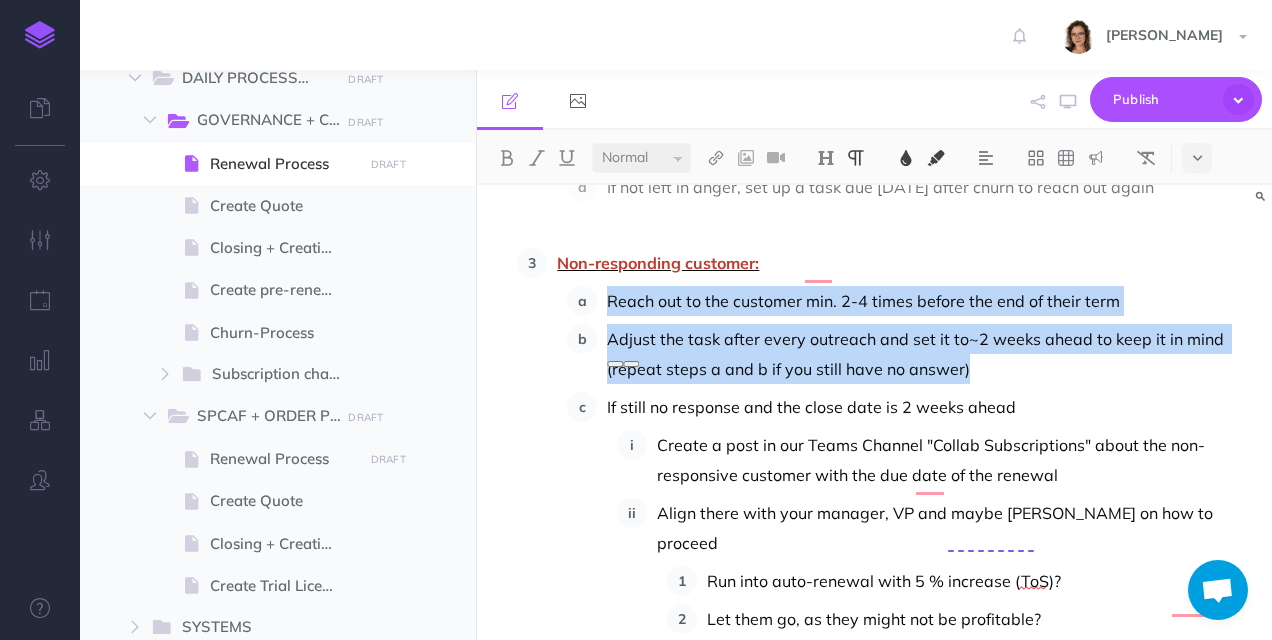 copy on "Reach out to the customer min. 2-4 times before the end of their term Adjust the task after every outreach and set it to  ~  2 weeks ahead to keep it in mind (repeat steps a and b if you still have no answer)" 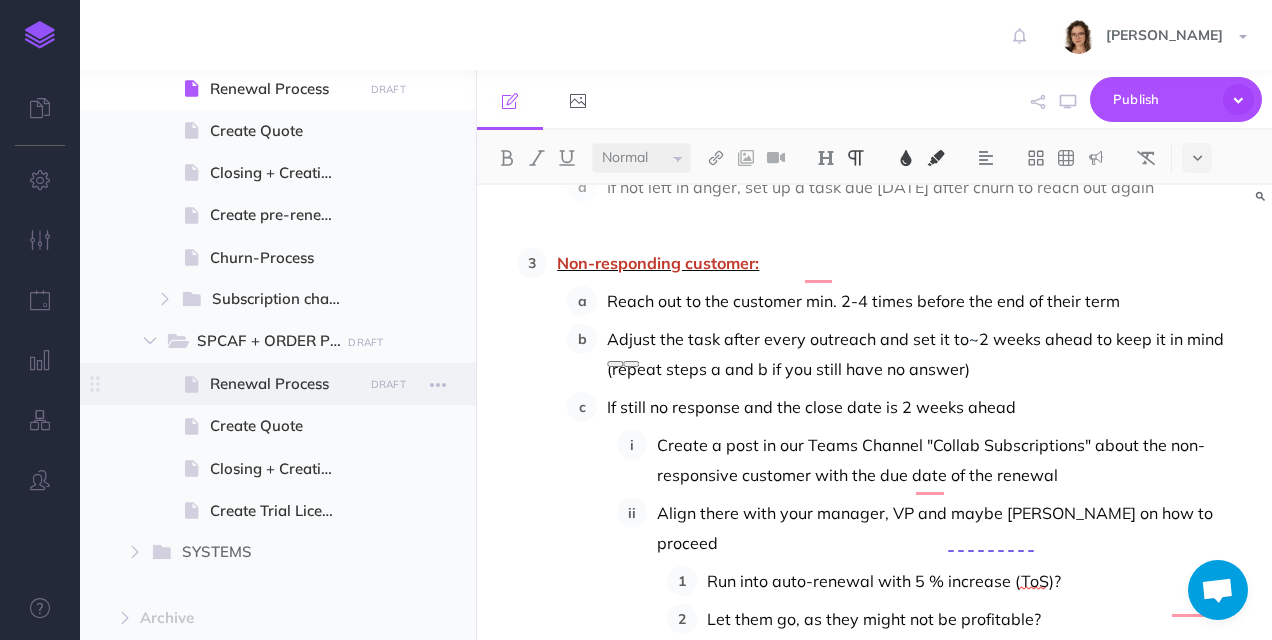 click on "Renewal Process" at bounding box center (283, 384) 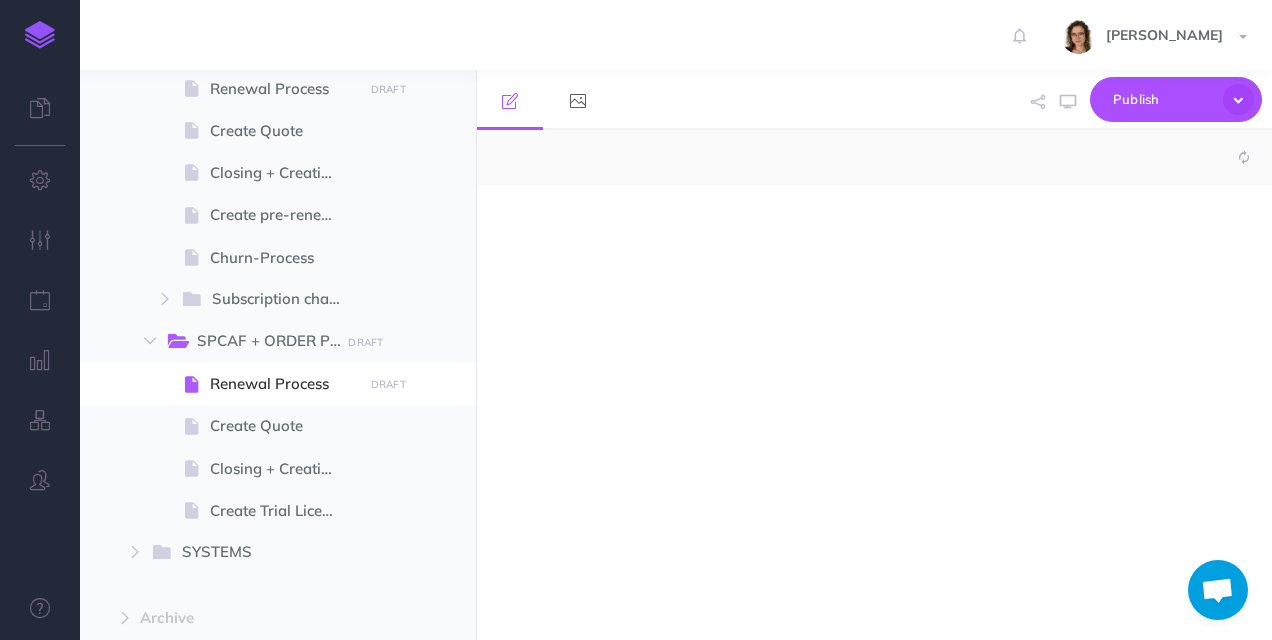 select on "null" 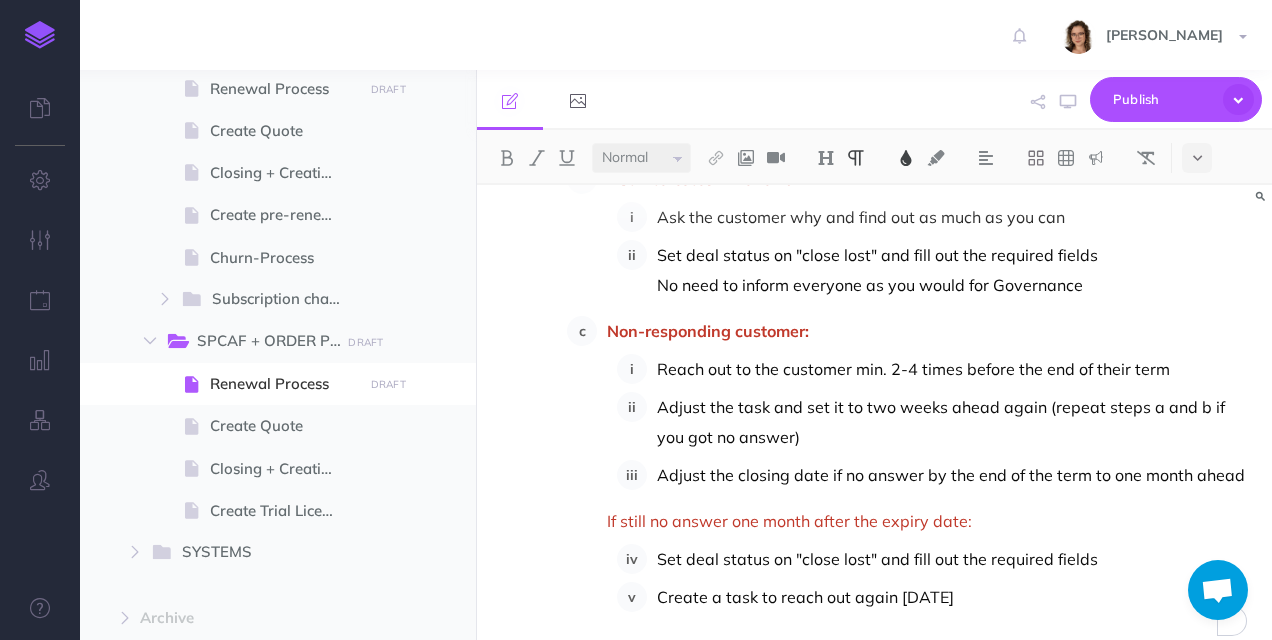drag, startPoint x: 1020, startPoint y: 538, endPoint x: 996, endPoint y: 532, distance: 24.738634 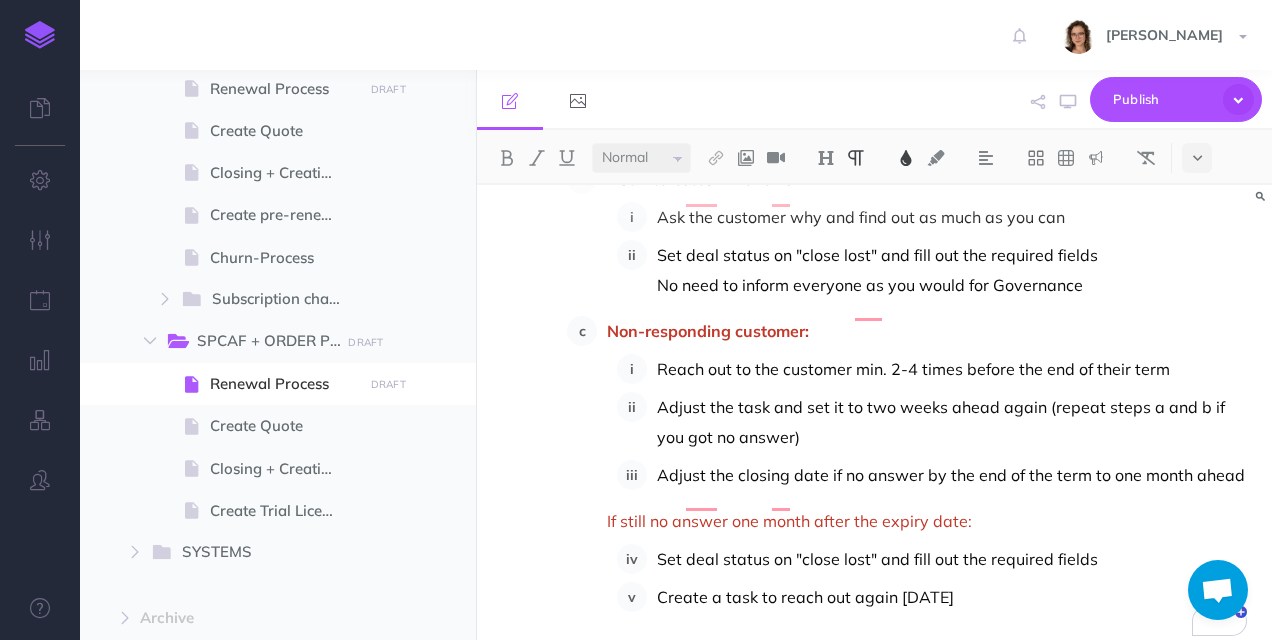 click on "Adjust the closing date if no answer by the end of the term to one month ahead" at bounding box center (952, 475) 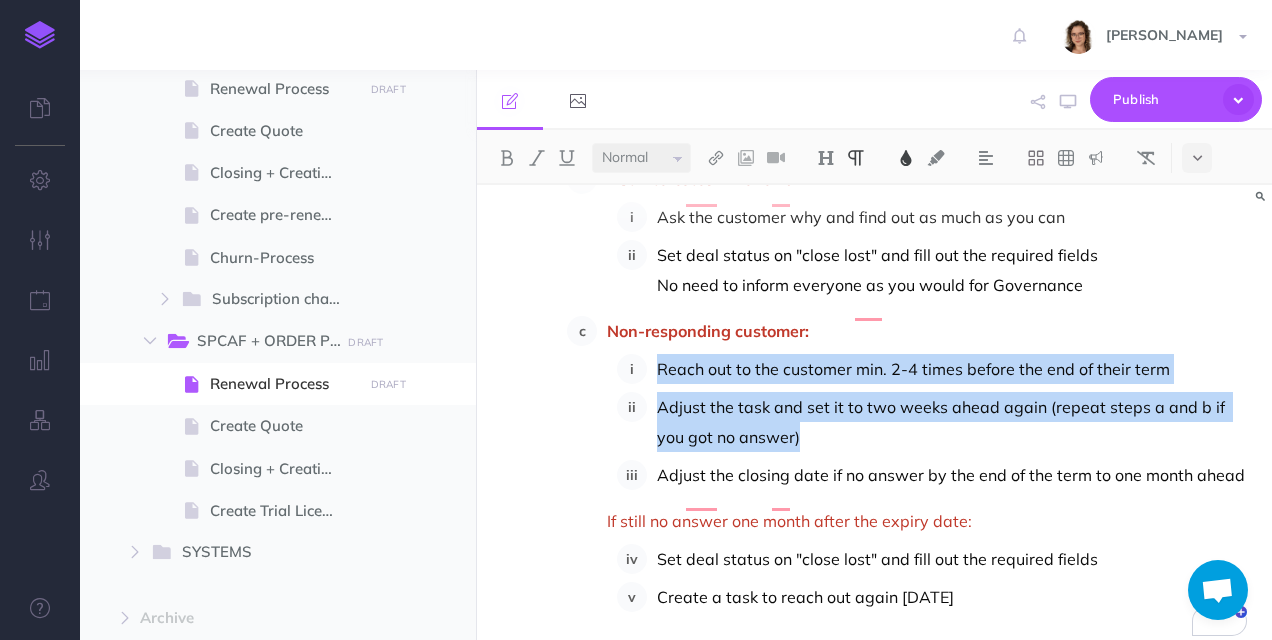 drag, startPoint x: 842, startPoint y: 375, endPoint x: 656, endPoint y: 309, distance: 197.36261 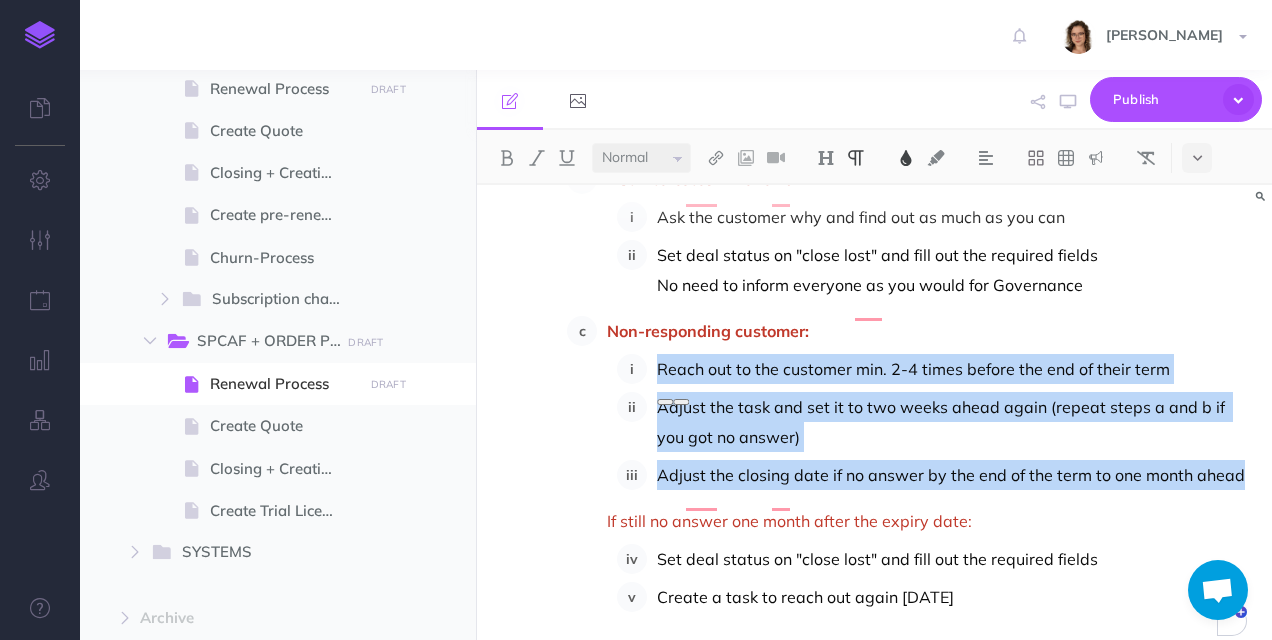 drag, startPoint x: 1242, startPoint y: 418, endPoint x: 660, endPoint y: 306, distance: 592.67865 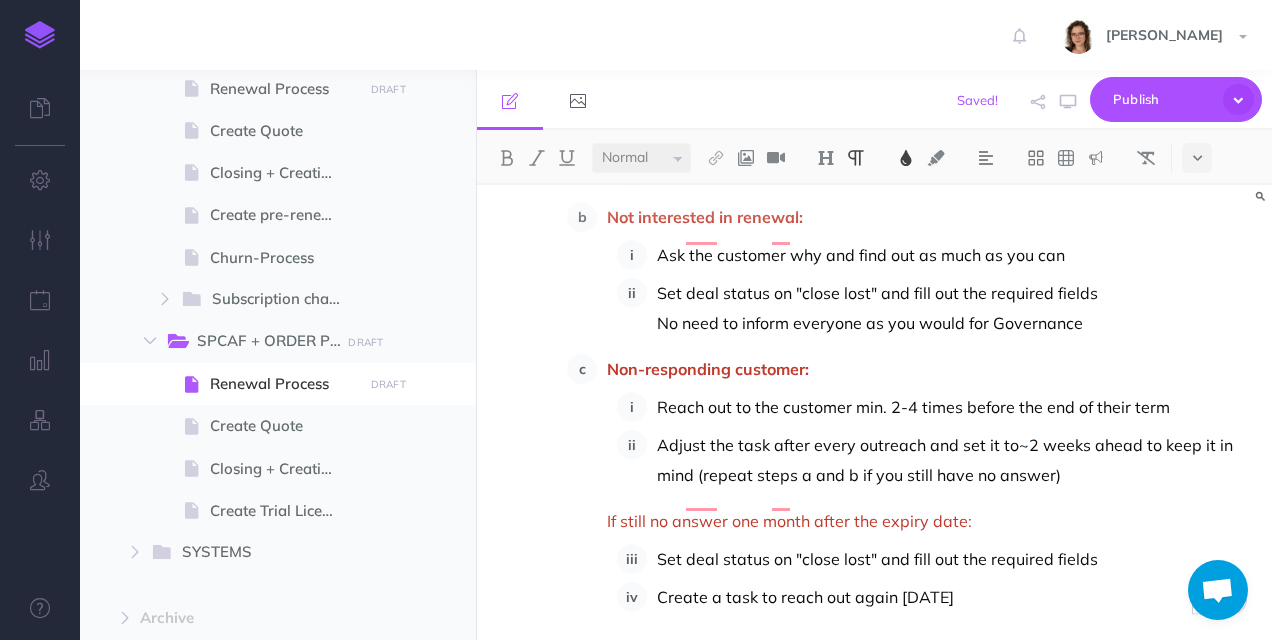 click on "Adjust the task after every outreach and set it to  ~  2 weeks ahead to keep it in mind (repeat steps a and b if you still have no answer)" at bounding box center (952, 460) 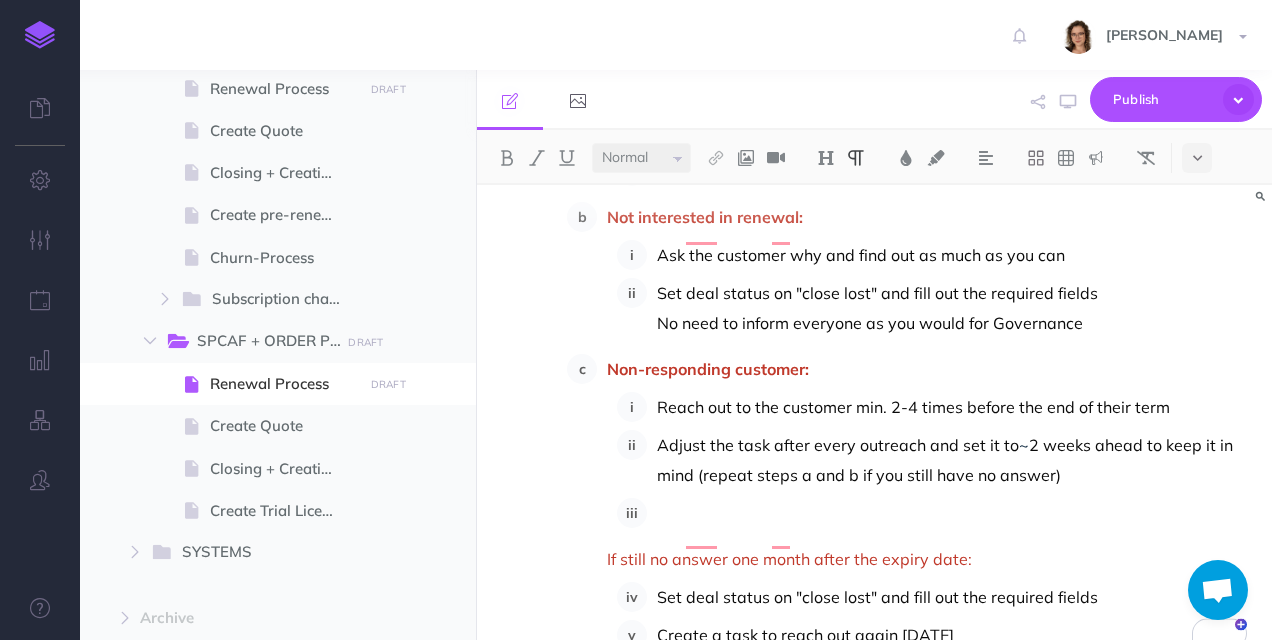type 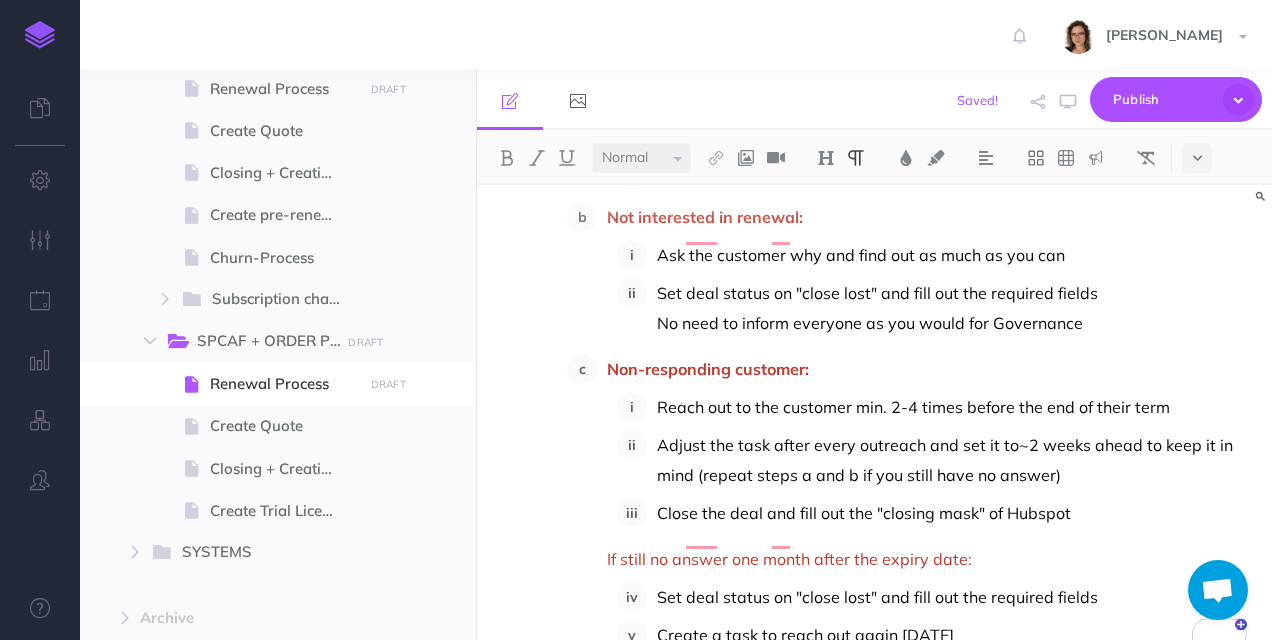 click on "Close the deal and fill out the "closing mask" of Hubspot" at bounding box center (952, 513) 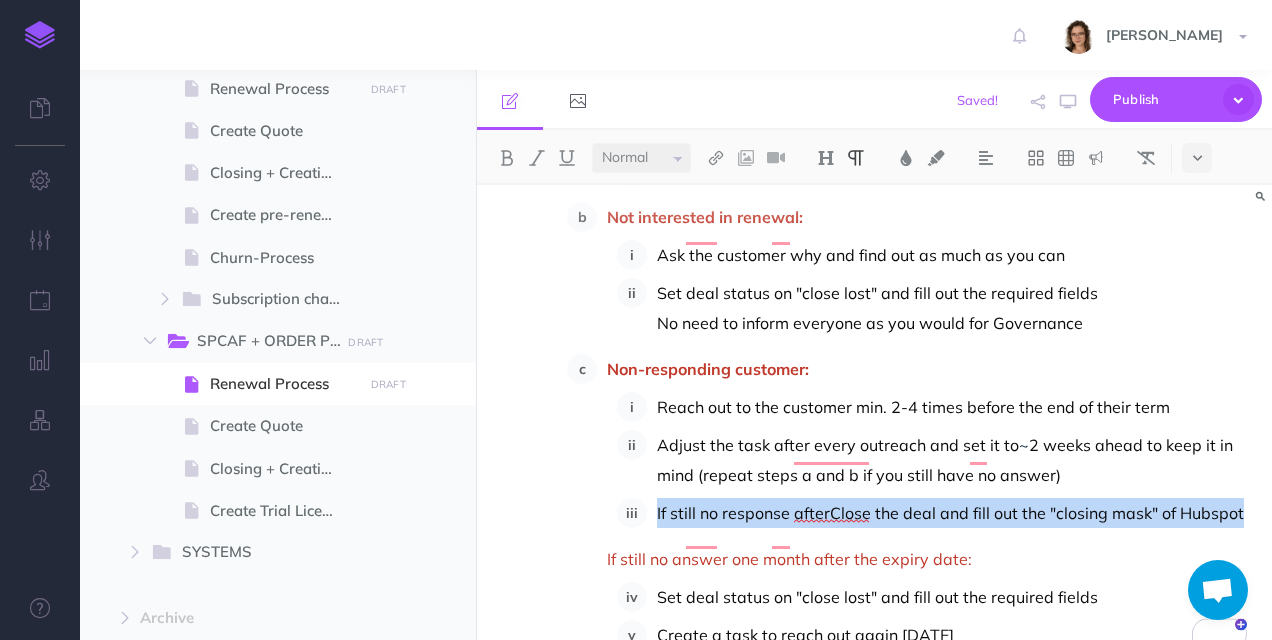 drag, startPoint x: 1249, startPoint y: 454, endPoint x: 655, endPoint y: 460, distance: 594.0303 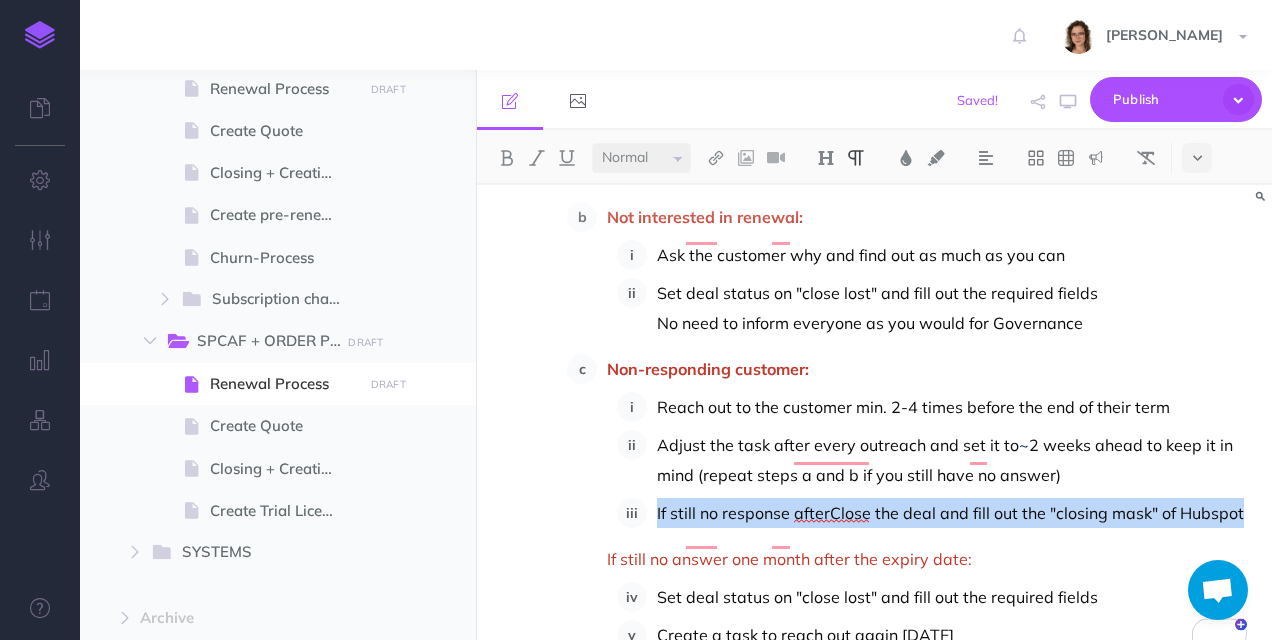 click on "Renewal Process Scope: SPCAF Owner: Isabel Rothkirch Date Created: 11.11.2024 Last updated: 08.01.2025 When you have set your tasks right, you should be remembered by HubSpot to trigger the renewal of a subscription 3 months prior to the end of their term. Send out the first renewal trigger to the corresponding contact of the deal Have a look to whom it was sent the years before and add the others in CC -> (if bought through a reseller, write them in a separate E-Mail as well) Use the provided templates in the template library                           Reach out to the customer min. 4-6 times before the end of their term Interested in renewal: Create a quote  in Hubspot  and stay in touch with them until the PO comes The PO should be in before the close day (as this is the start date of the next subscription, as our finance team needs appropriate, up-to-date data) Don't forget to follow up accordingly (not too bothering, but still insisting) Not interested in renewal: Non-responding customer: ~" at bounding box center [874, -57] 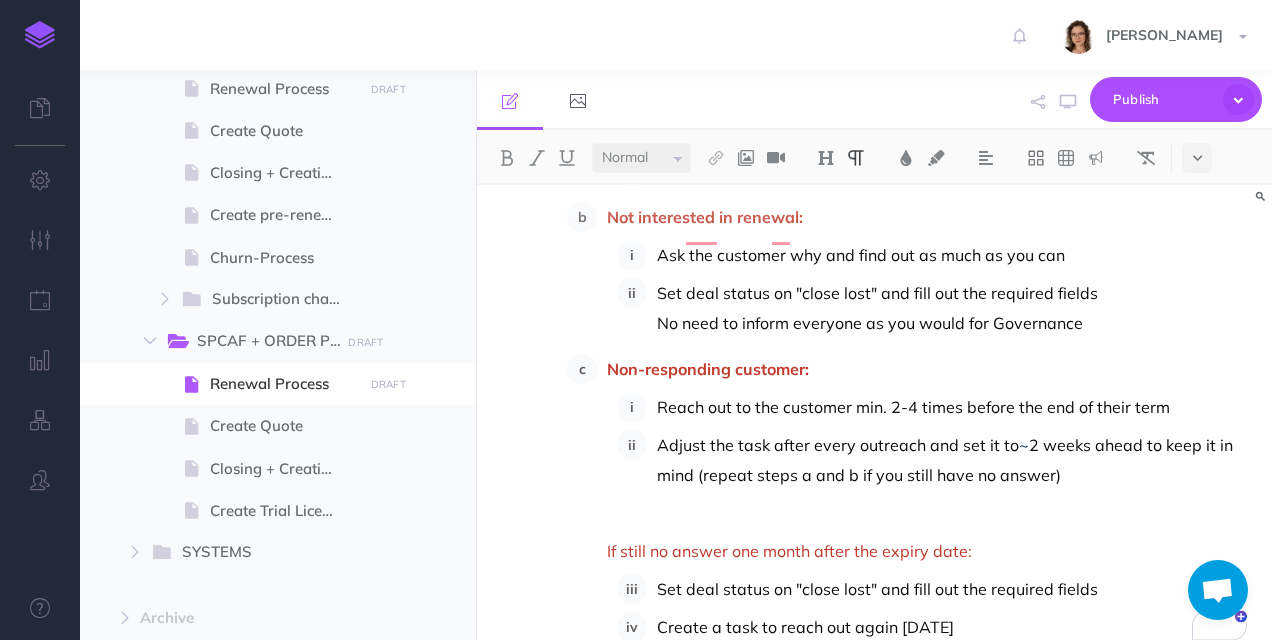 scroll, scrollTop: 1044, scrollLeft: 0, axis: vertical 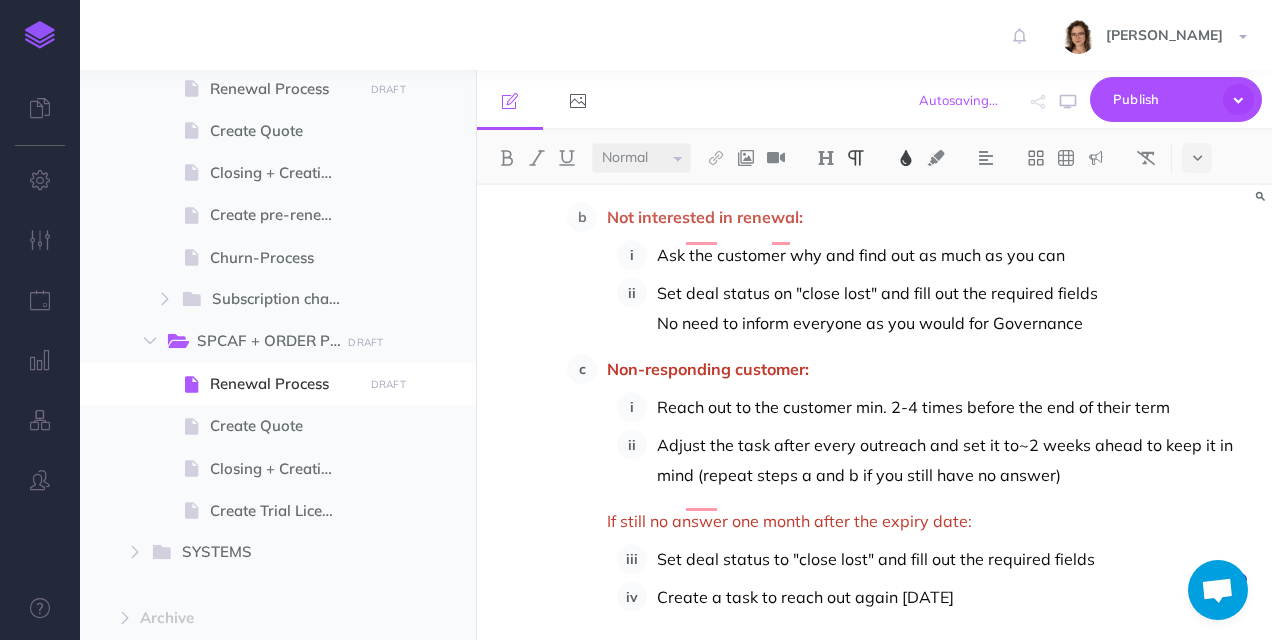 click on "Create a task to reach out again [DATE]" at bounding box center [952, 597] 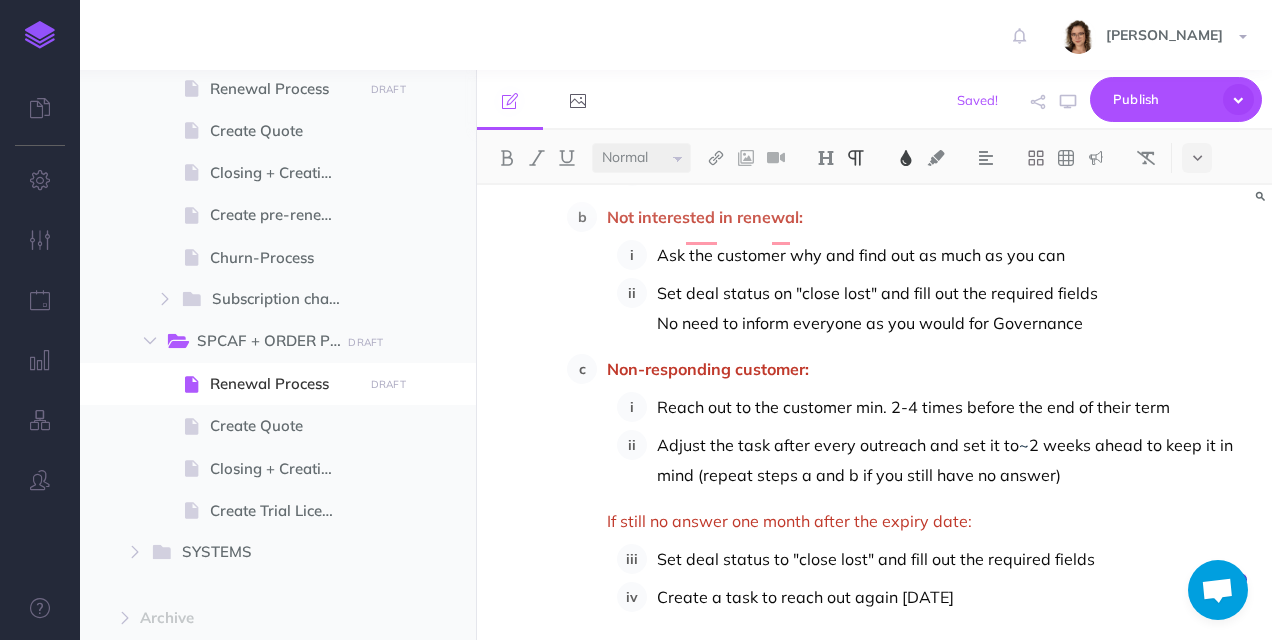 drag, startPoint x: 1022, startPoint y: 534, endPoint x: 652, endPoint y: 548, distance: 370.26477 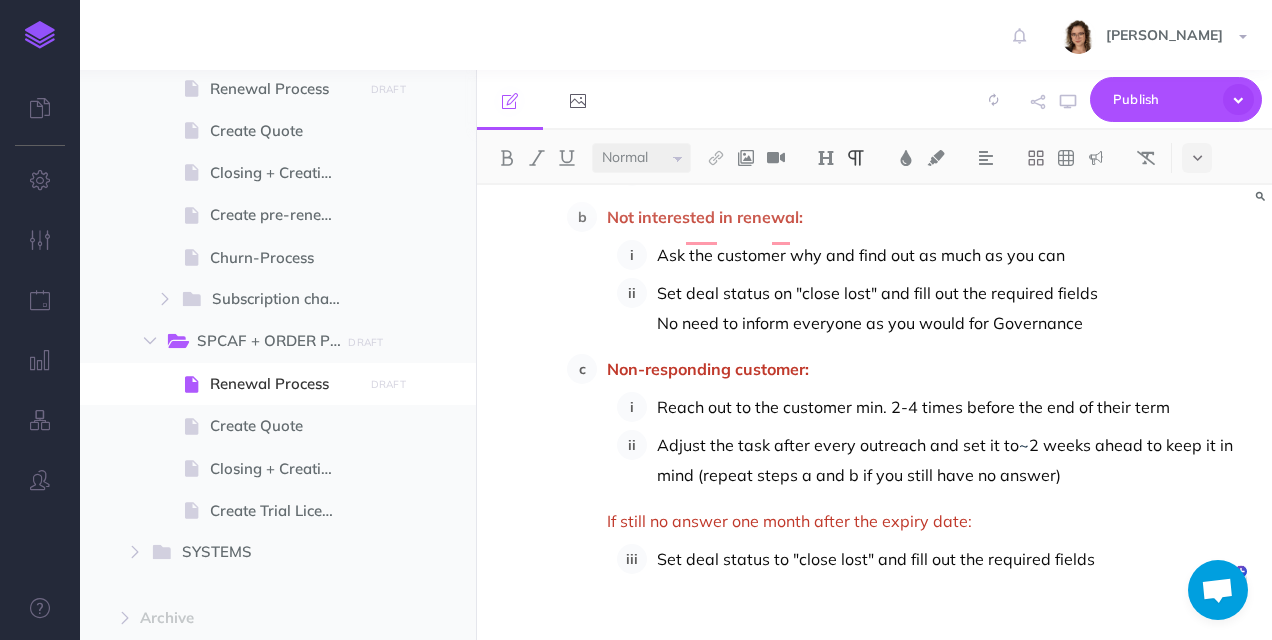 scroll, scrollTop: 1029, scrollLeft: 0, axis: vertical 